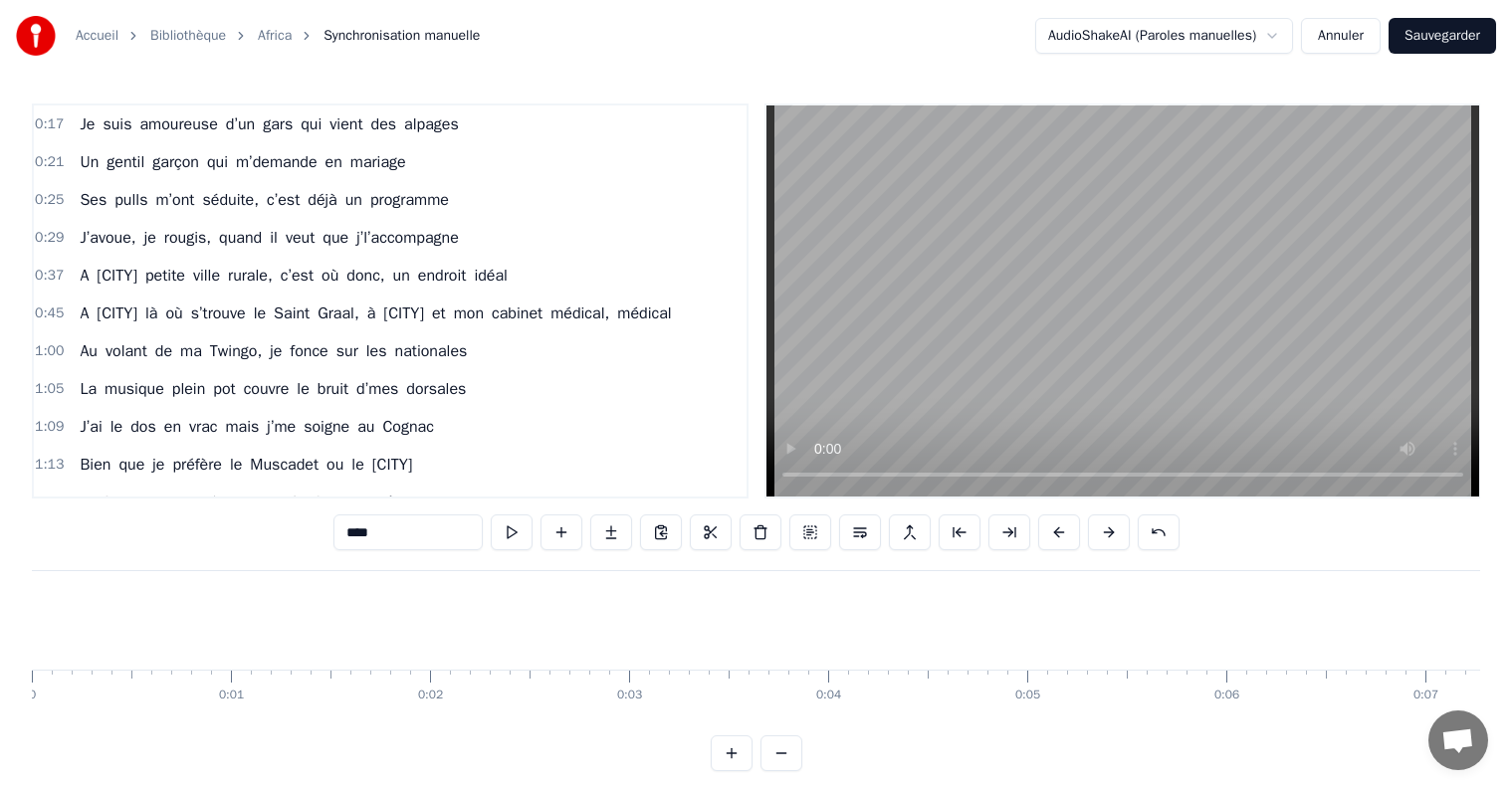 scroll, scrollTop: 0, scrollLeft: 0, axis: both 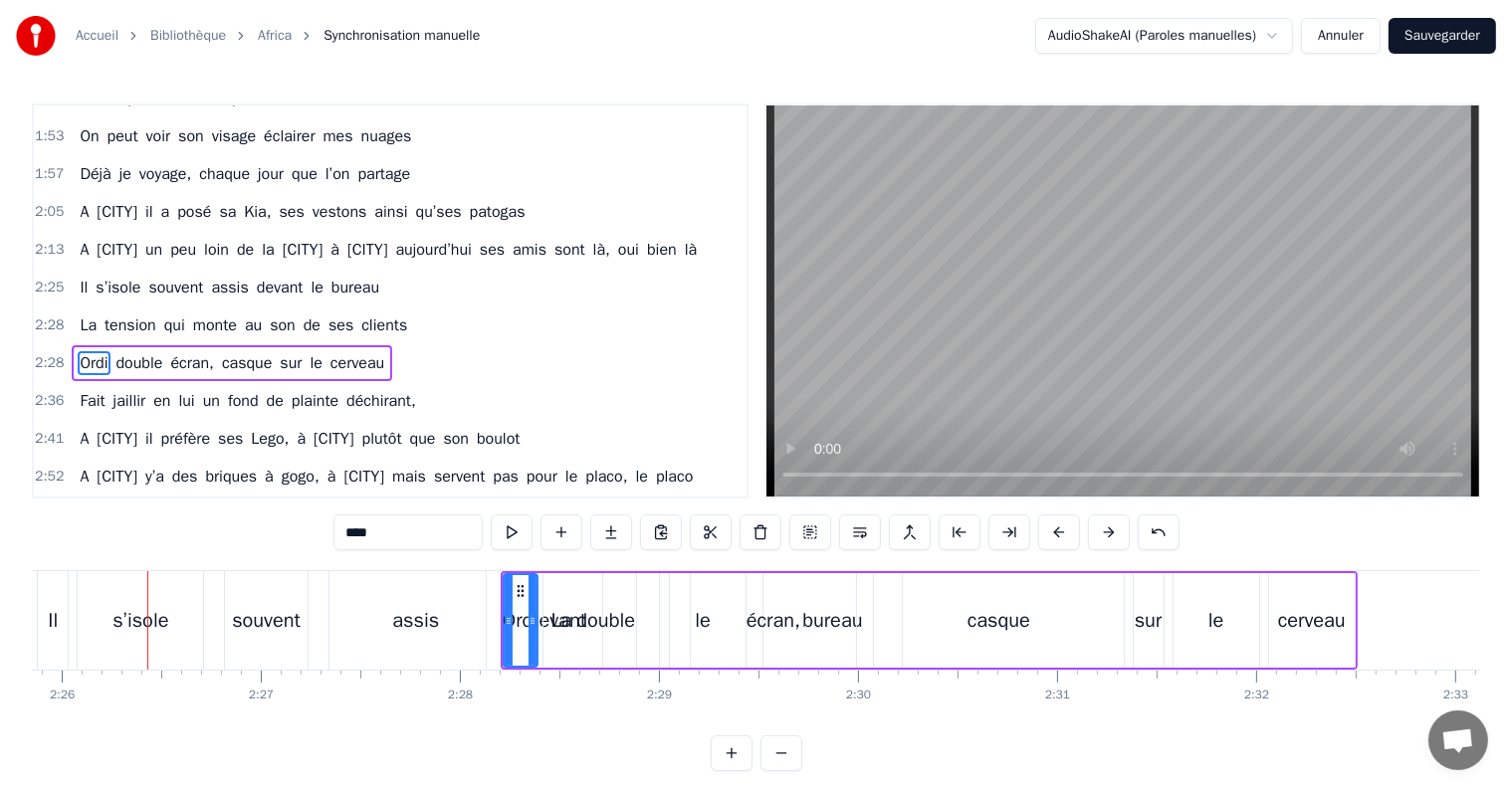 click on "double" at bounding box center (606, 620) 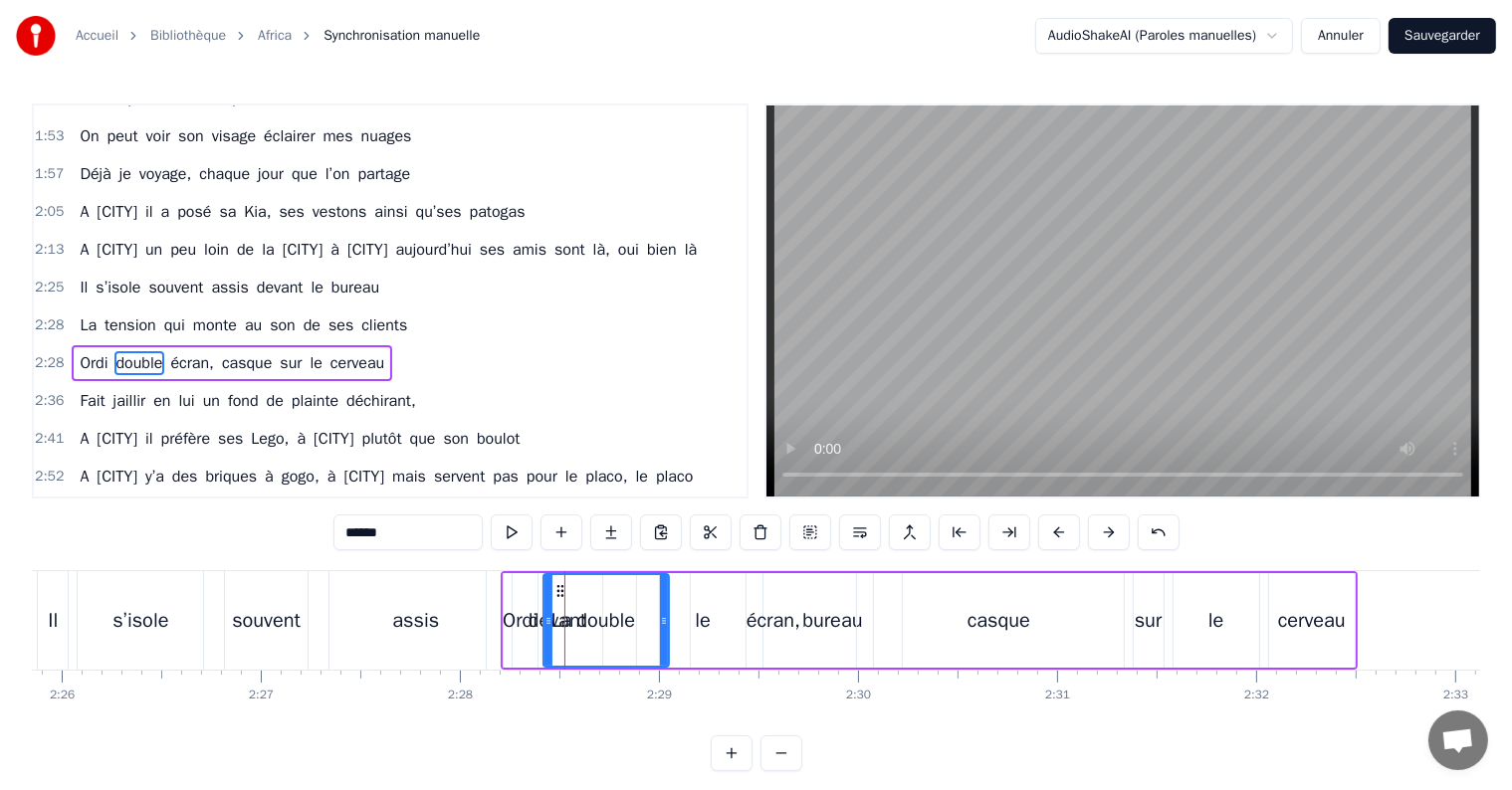 scroll, scrollTop: 554, scrollLeft: 0, axis: vertical 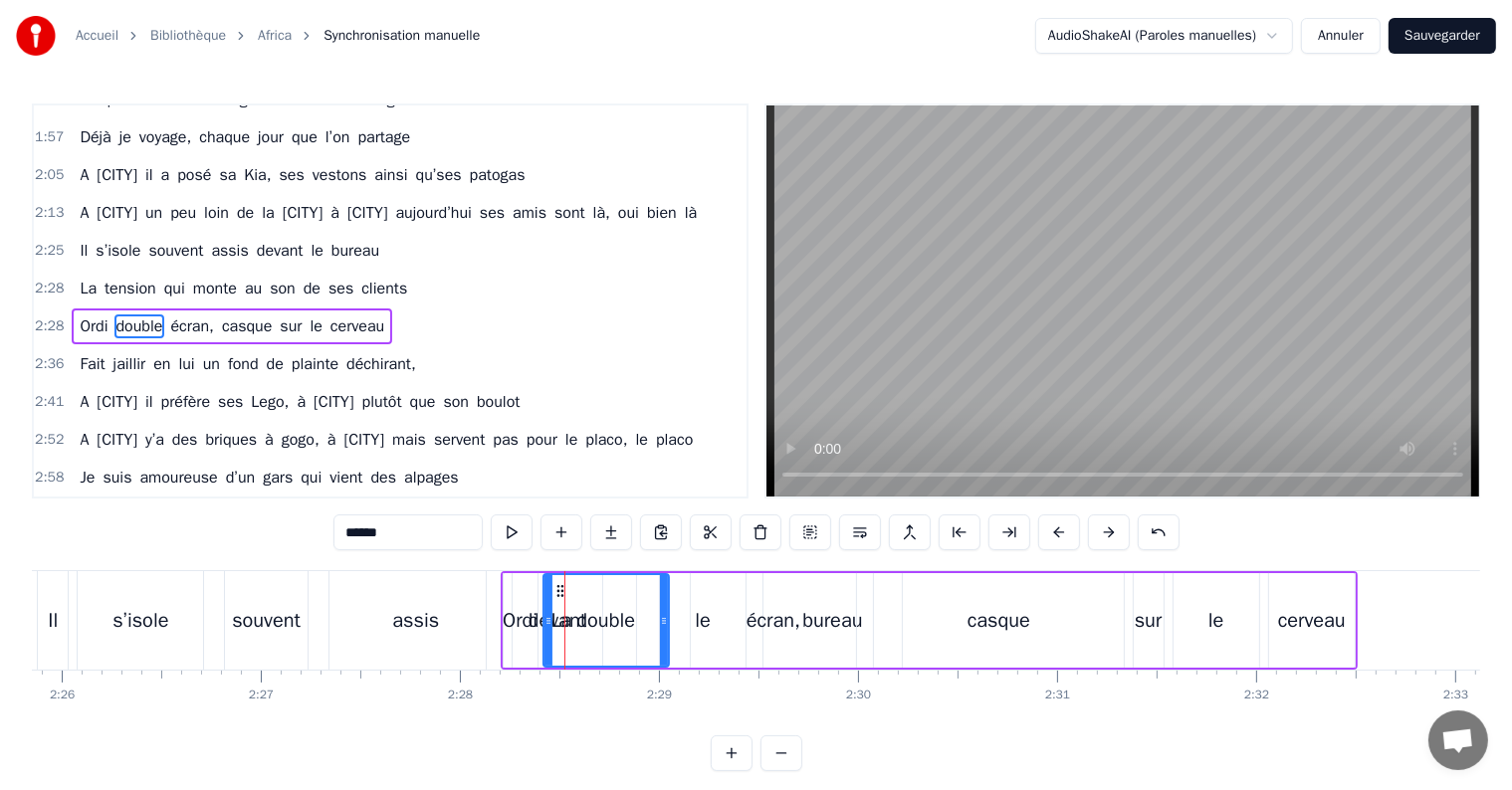 click on "double" at bounding box center (605, 621) 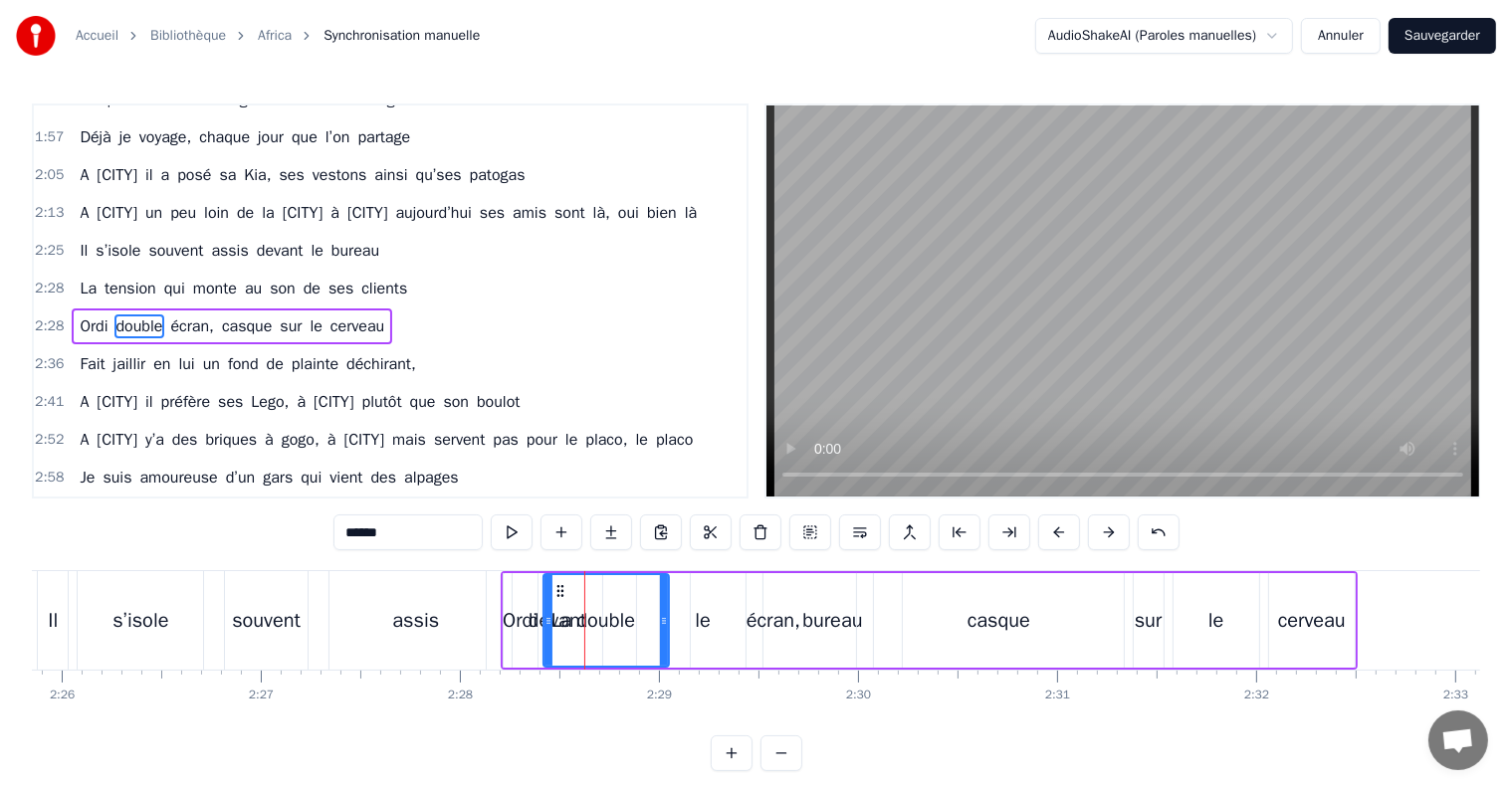 click on "Ordi" at bounding box center (521, 620) 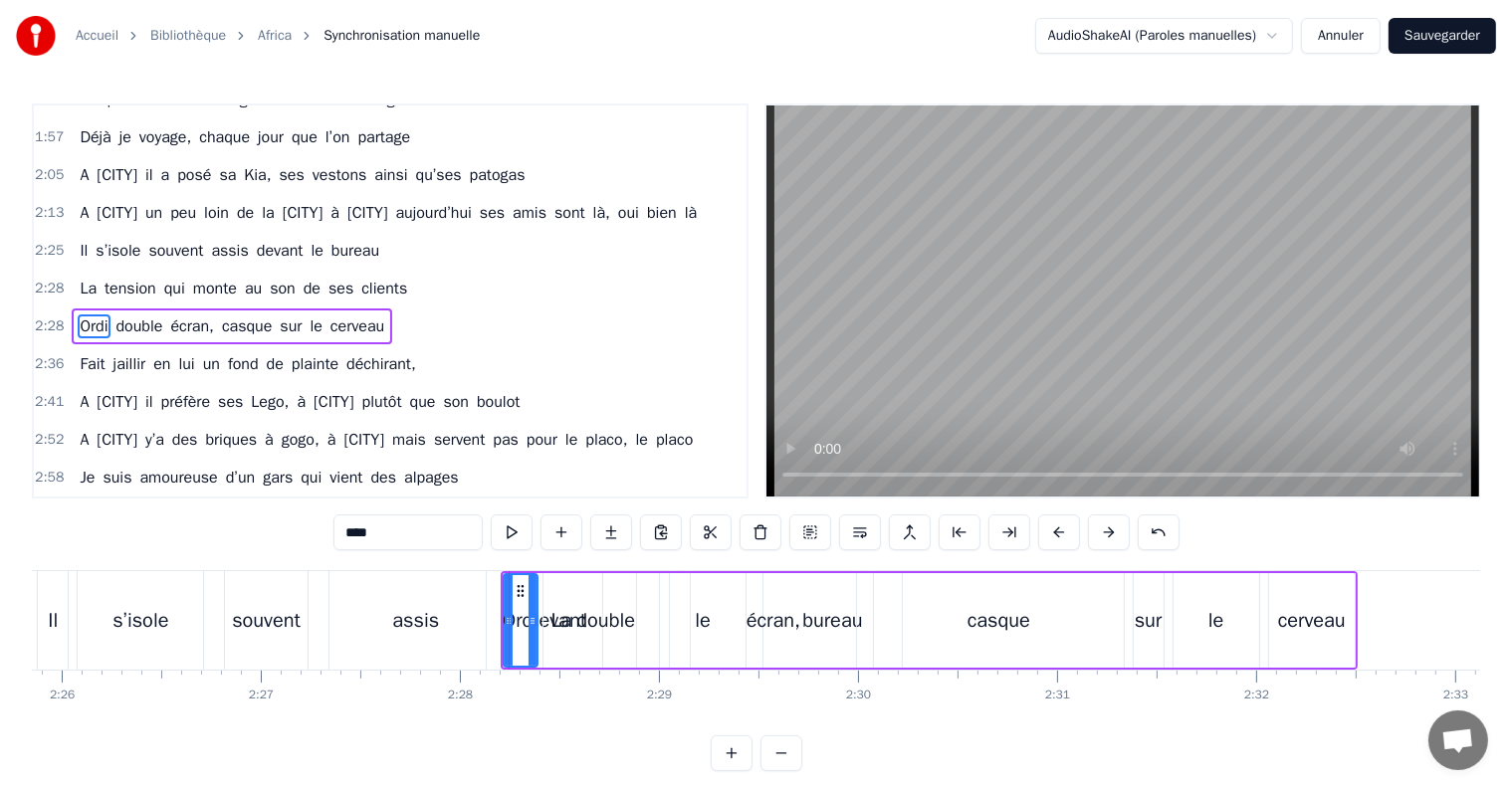 click at bounding box center (1109, 532) 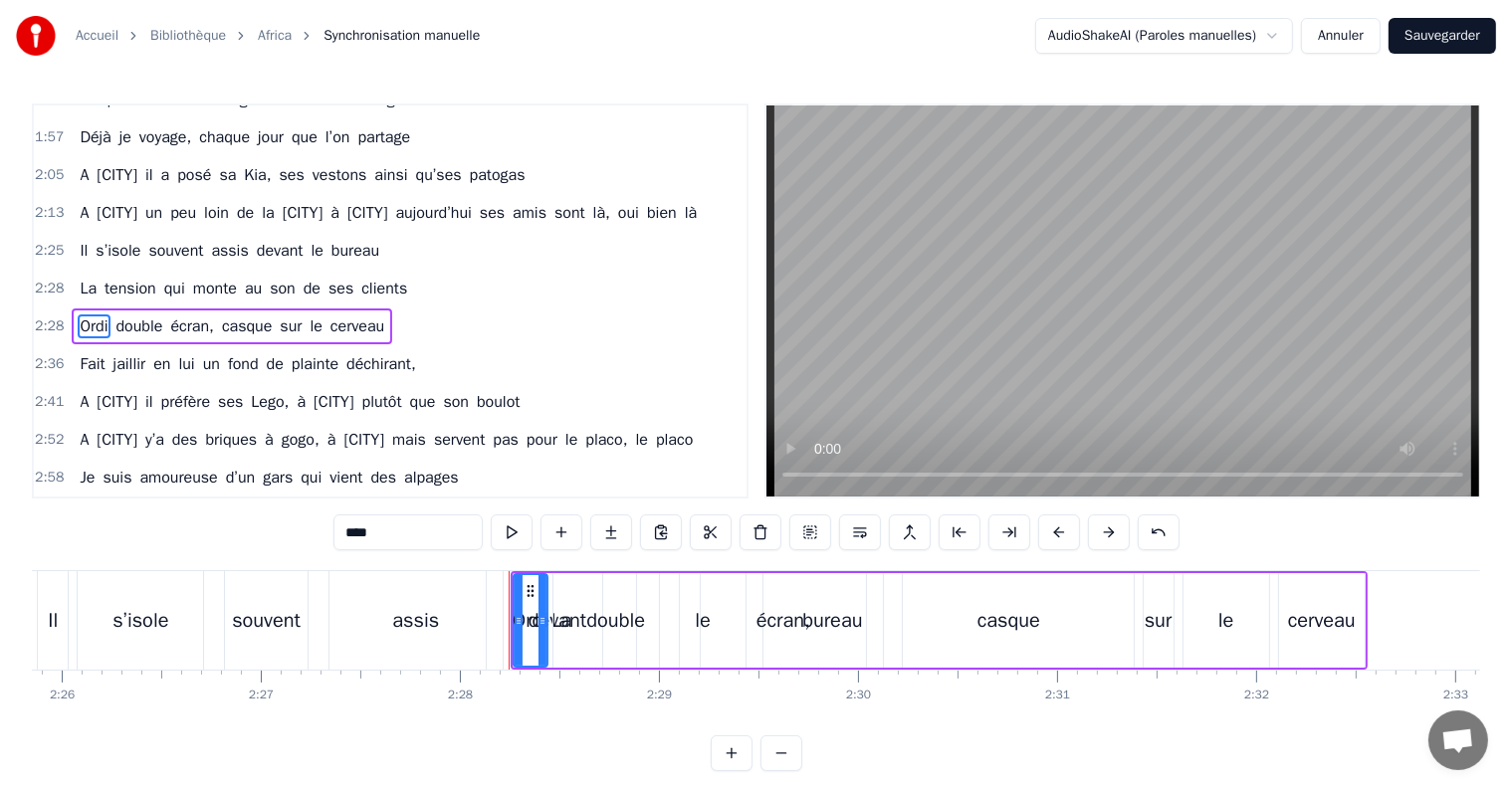 click at bounding box center (1109, 532) 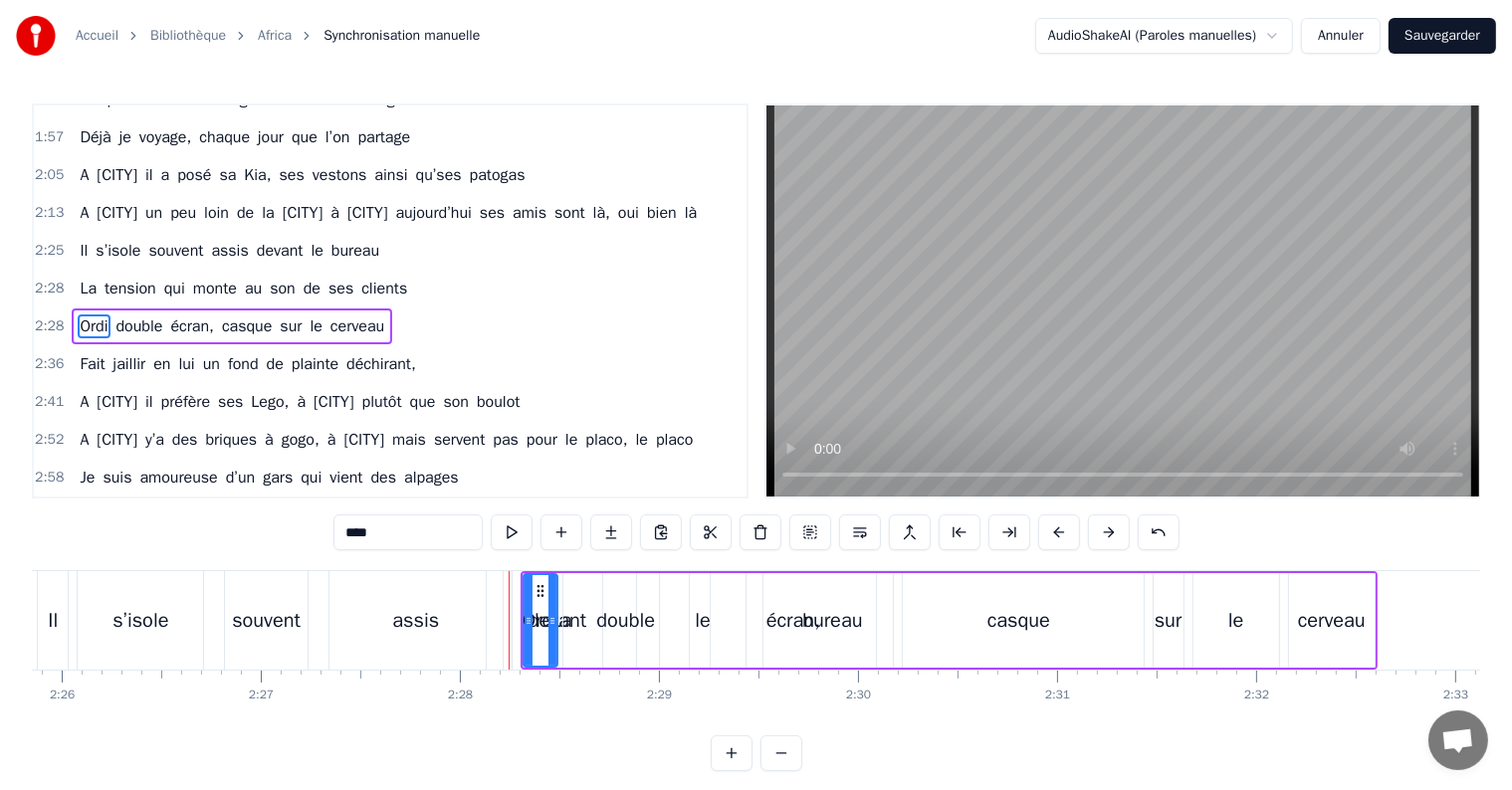 click at bounding box center [1109, 532] 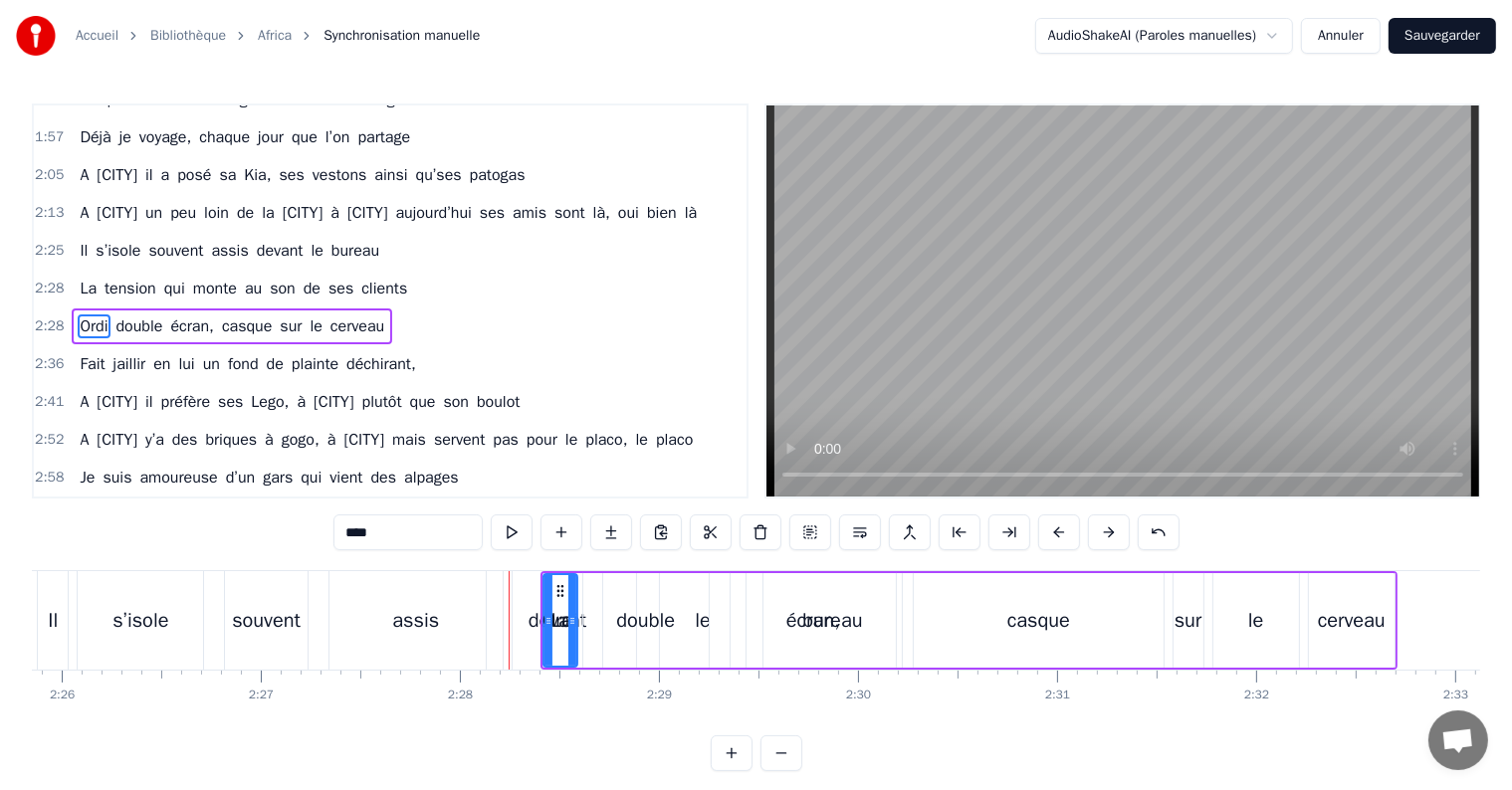 click at bounding box center (1109, 532) 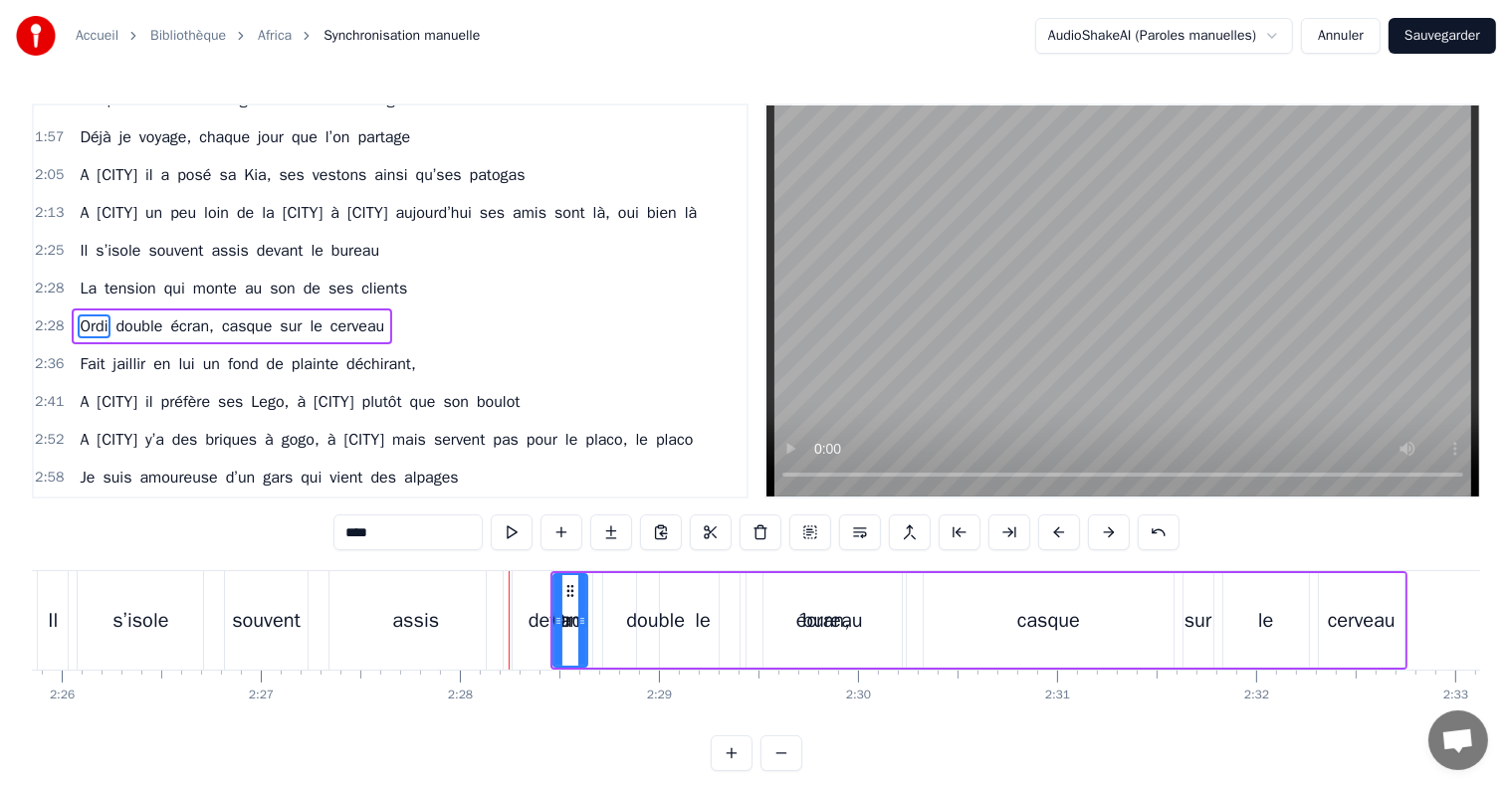 click at bounding box center (1109, 532) 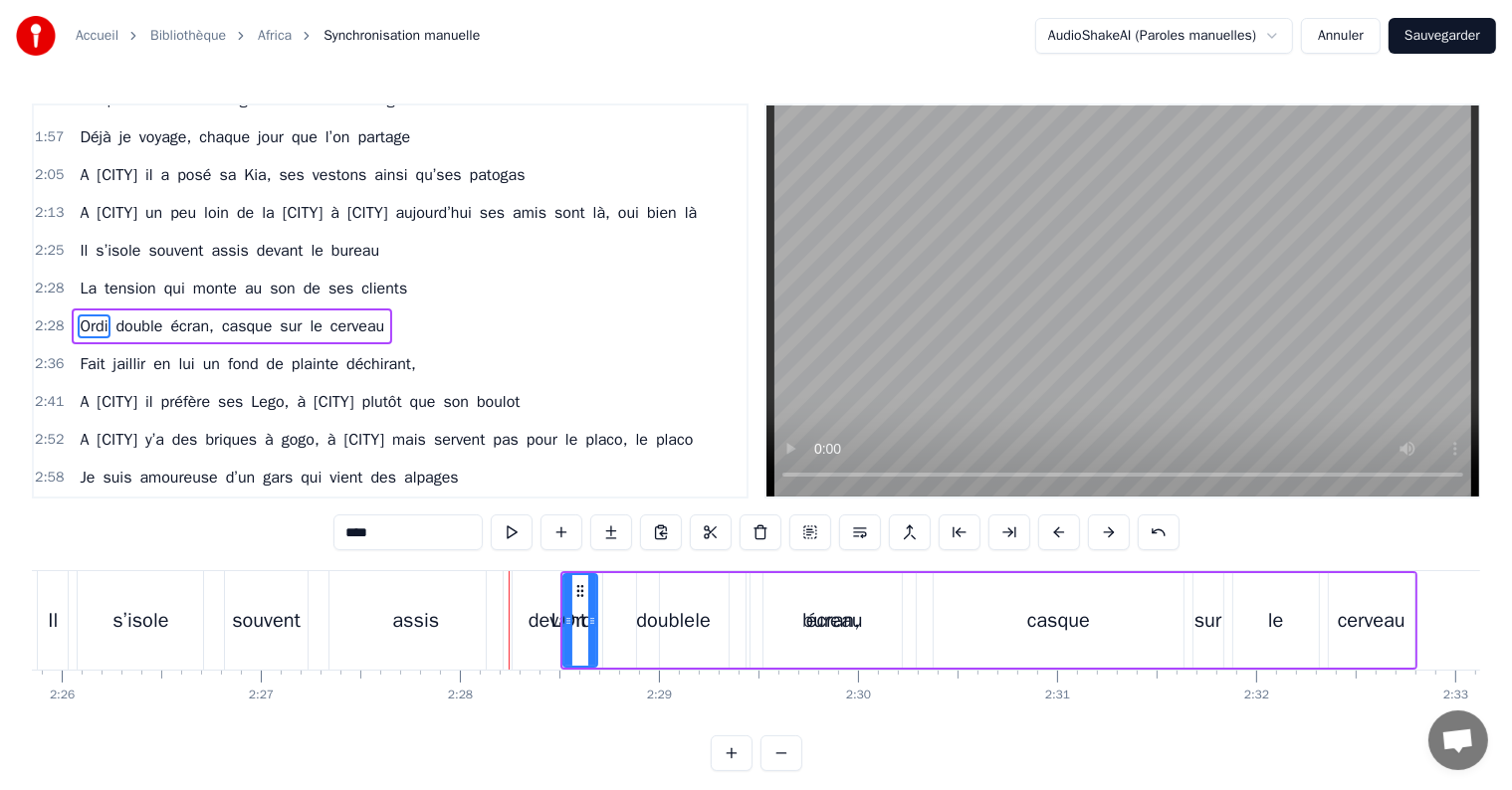 click at bounding box center (1109, 532) 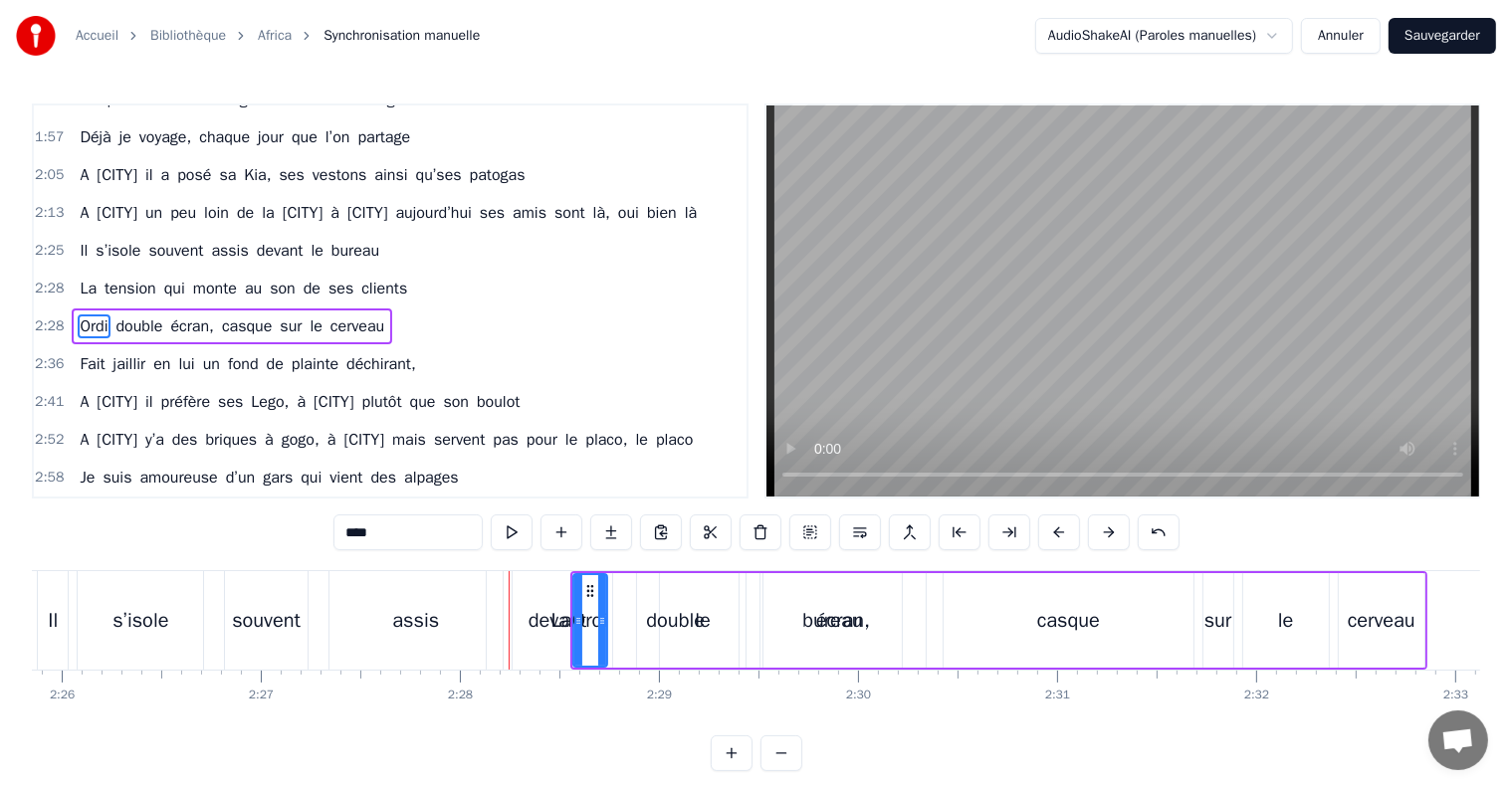 click at bounding box center (1109, 532) 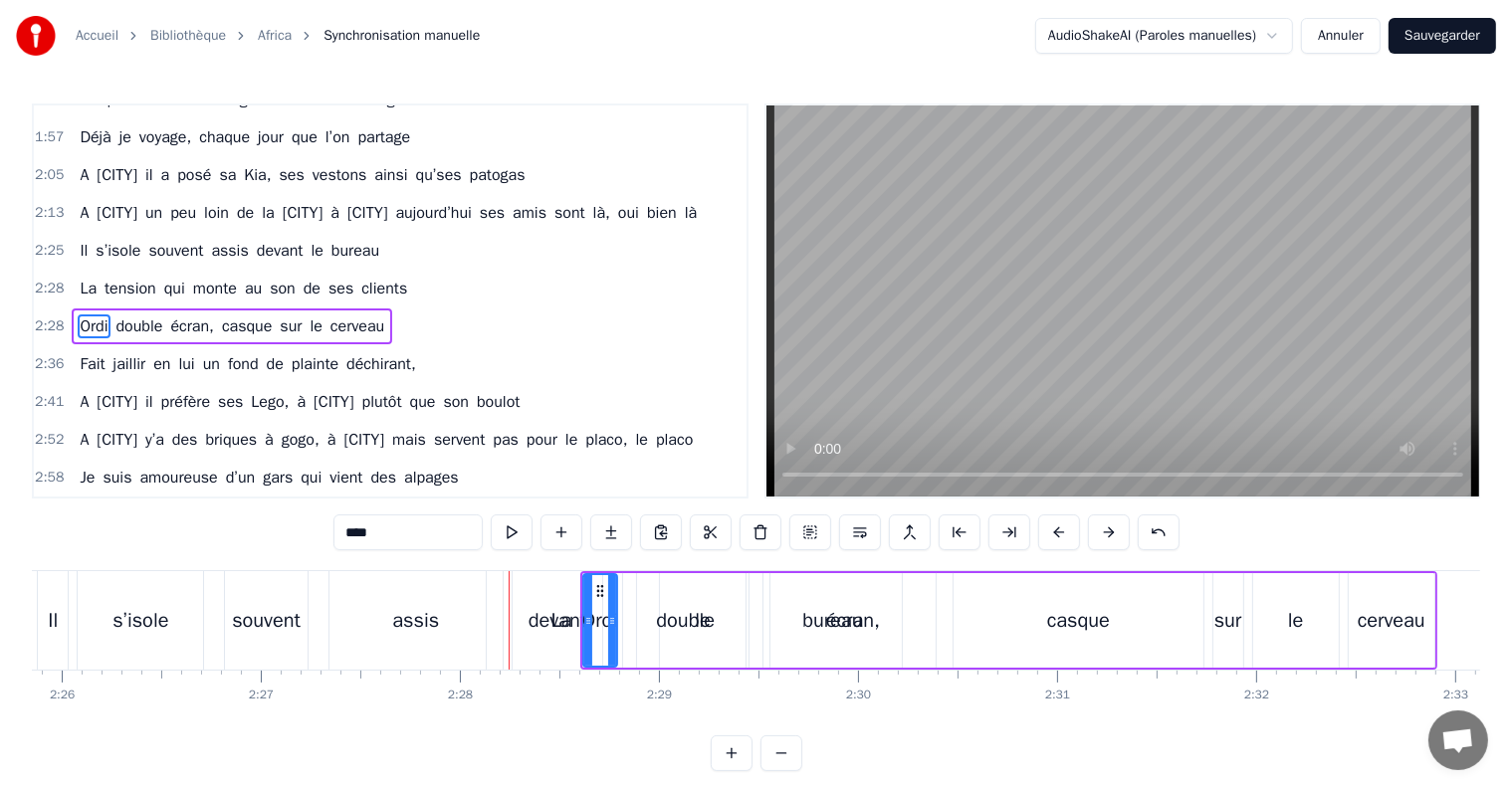 click at bounding box center (1109, 532) 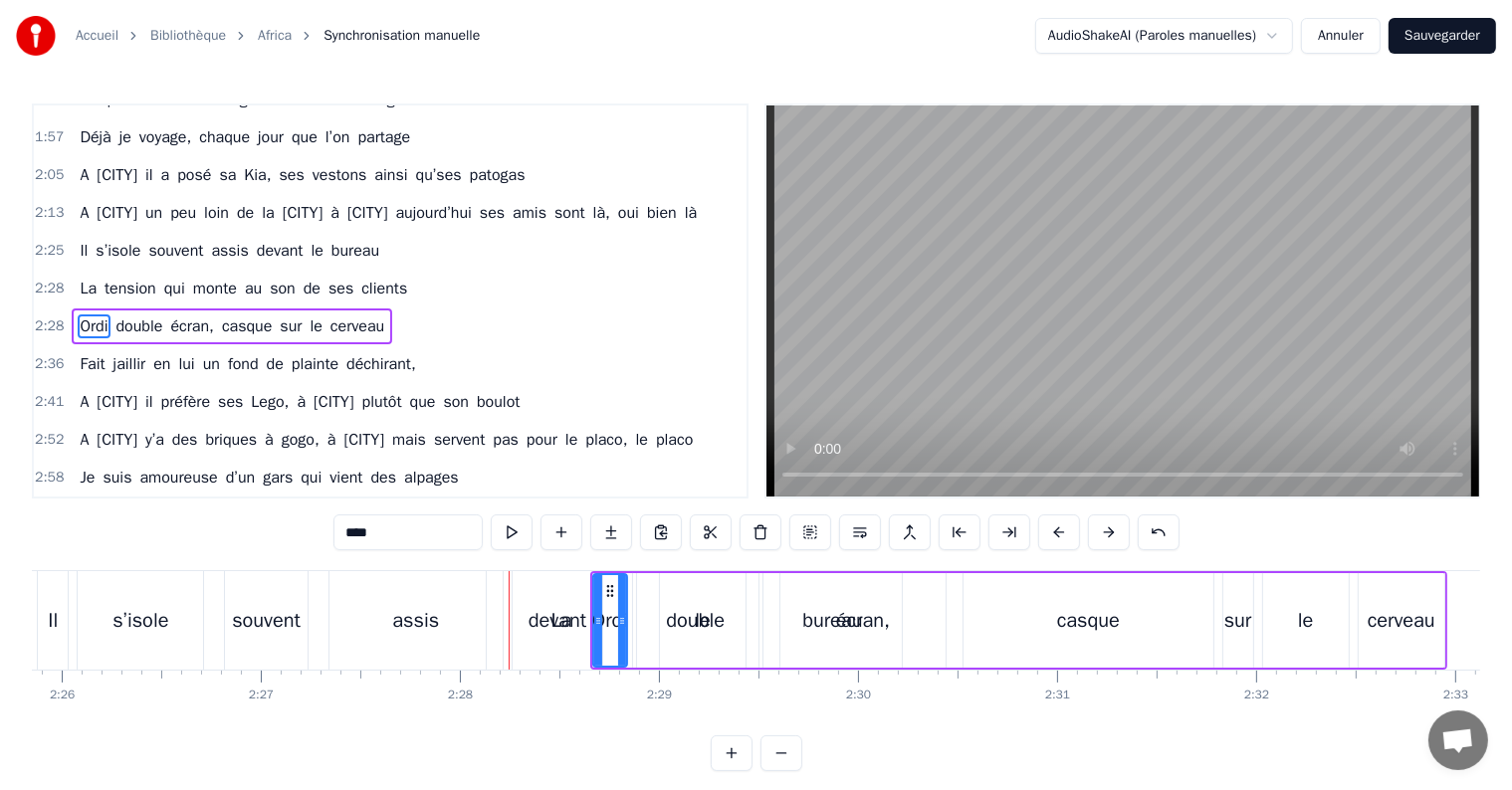 click at bounding box center [1109, 532] 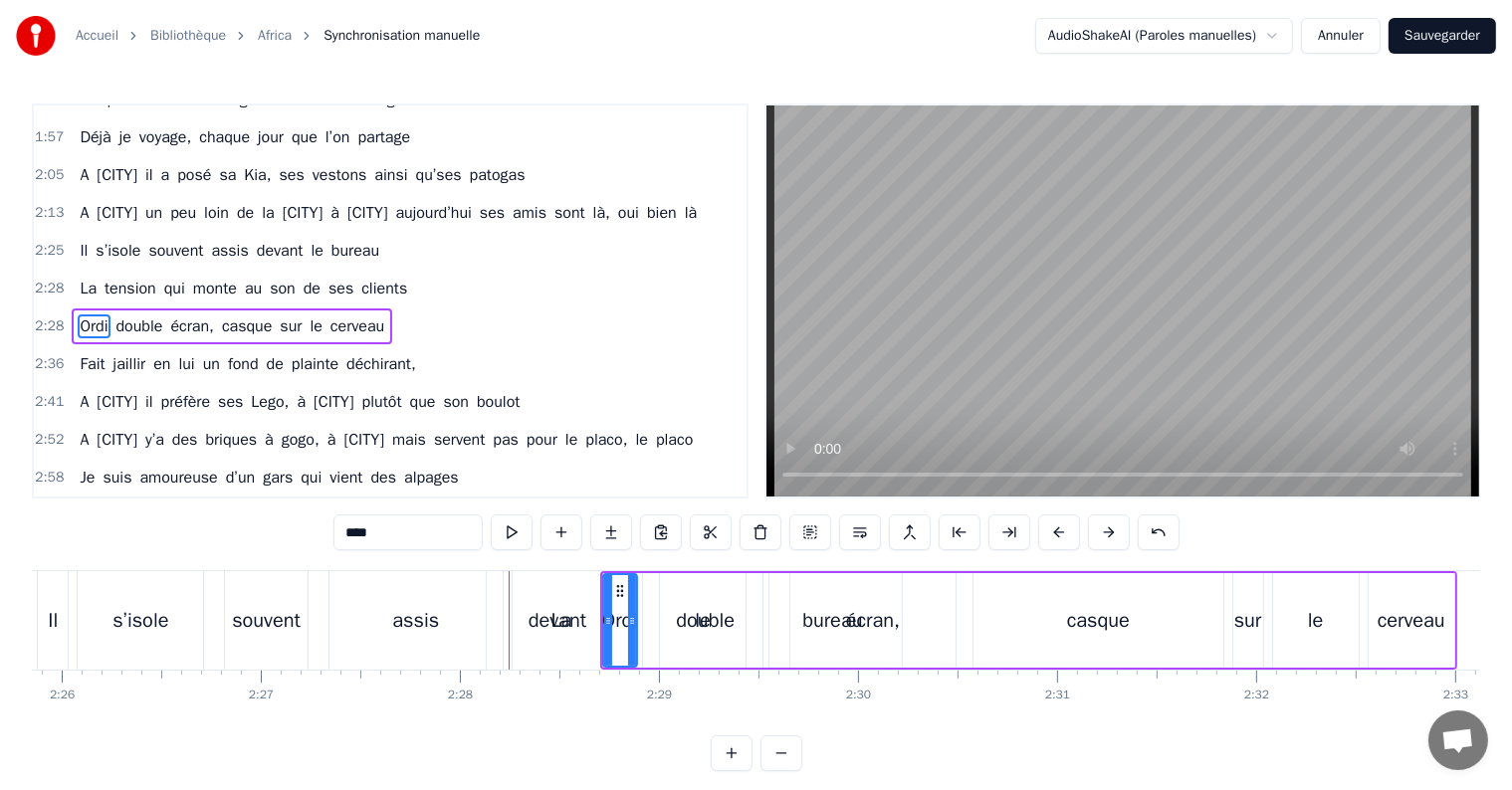 click at bounding box center [1109, 532] 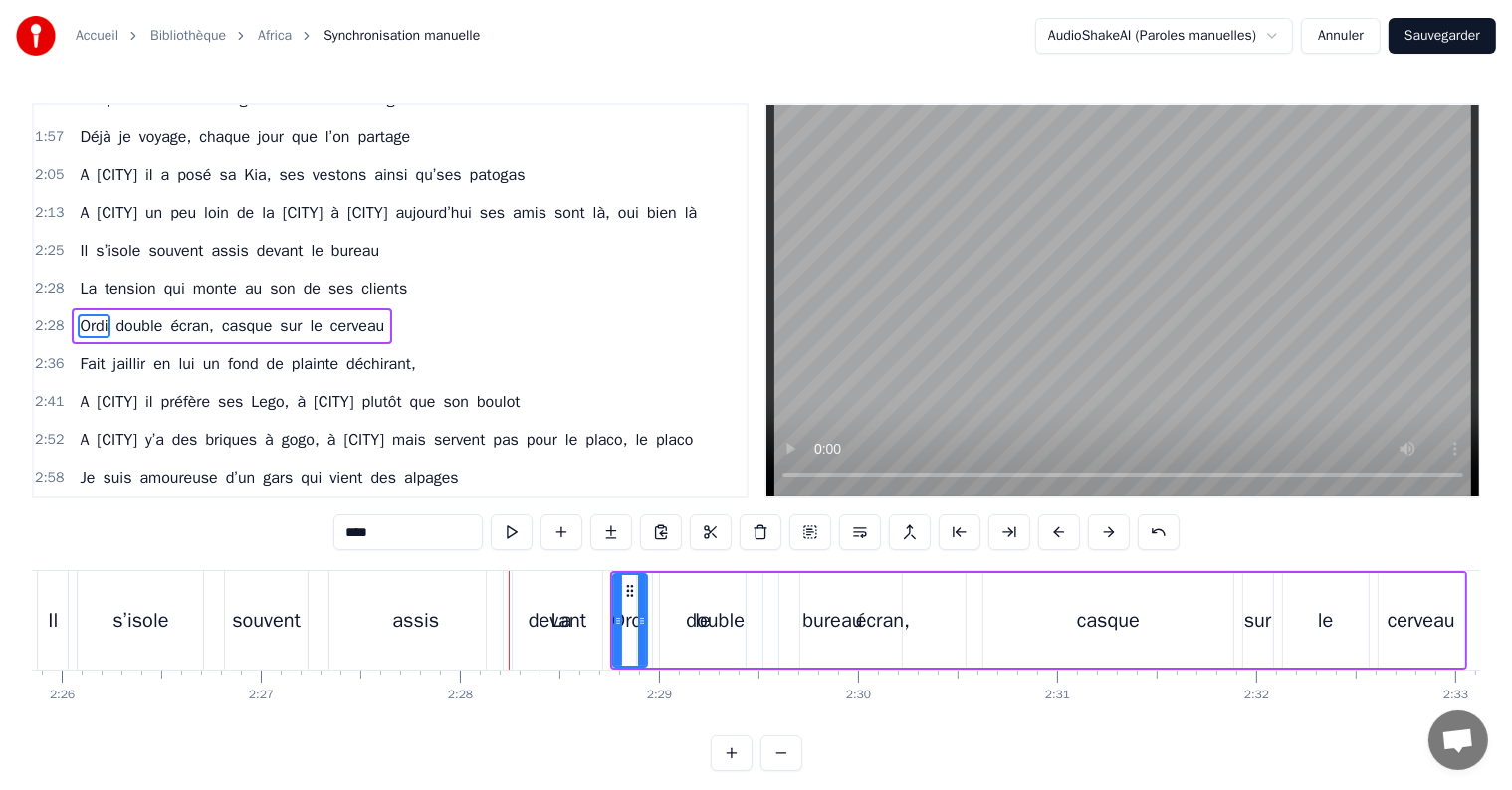 click at bounding box center (1109, 532) 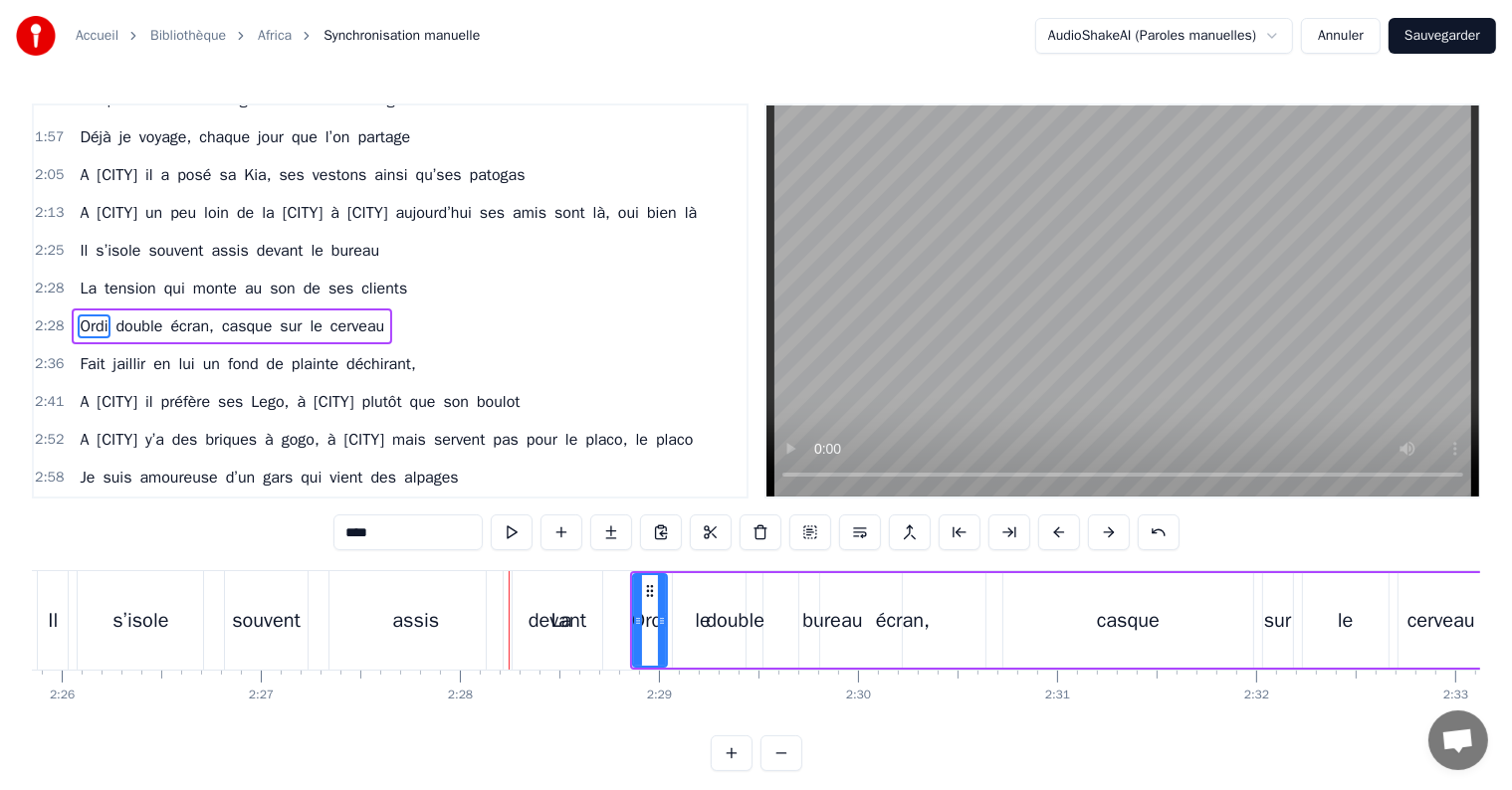 click at bounding box center (1109, 532) 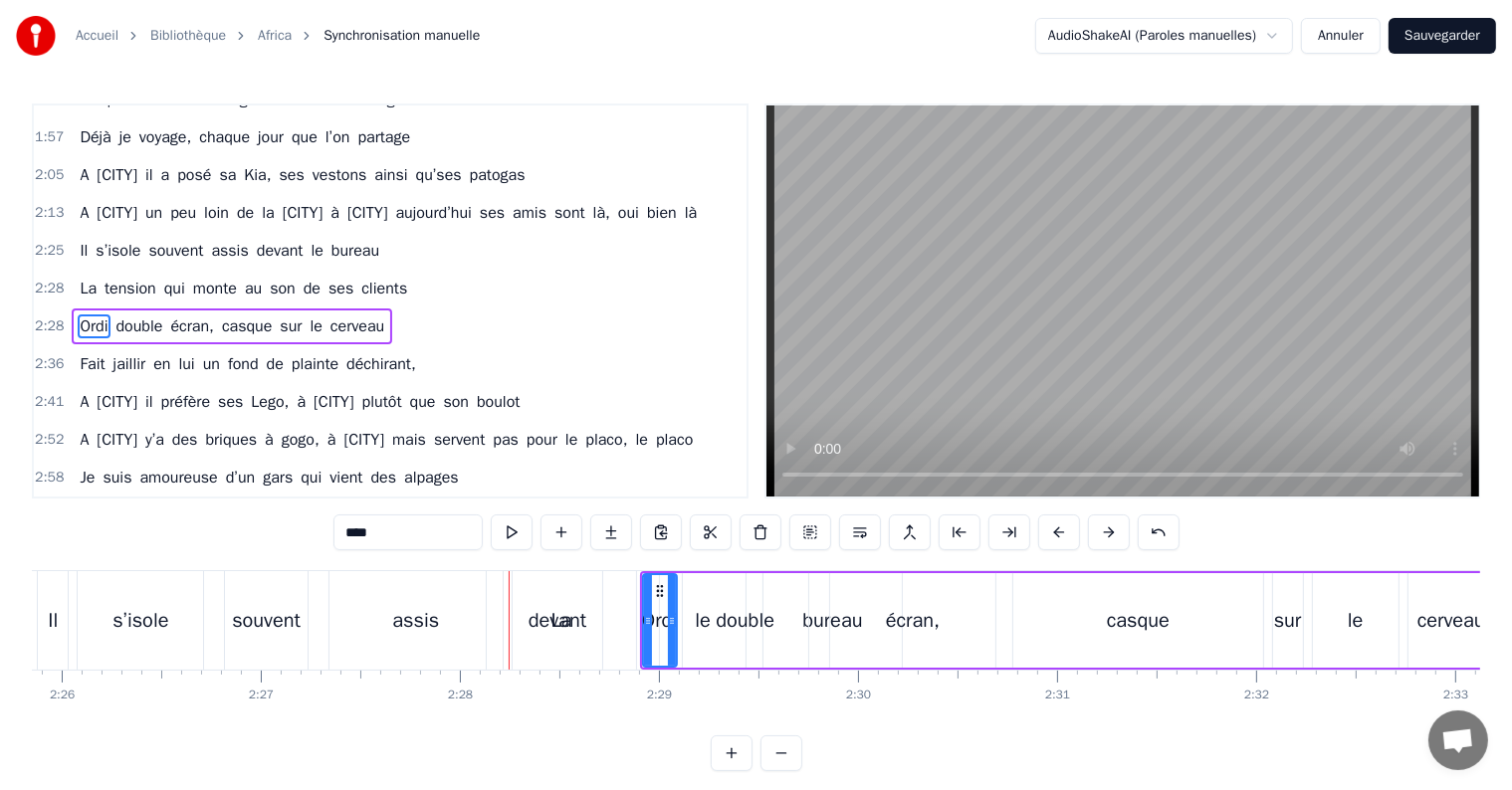 click at bounding box center [1109, 532] 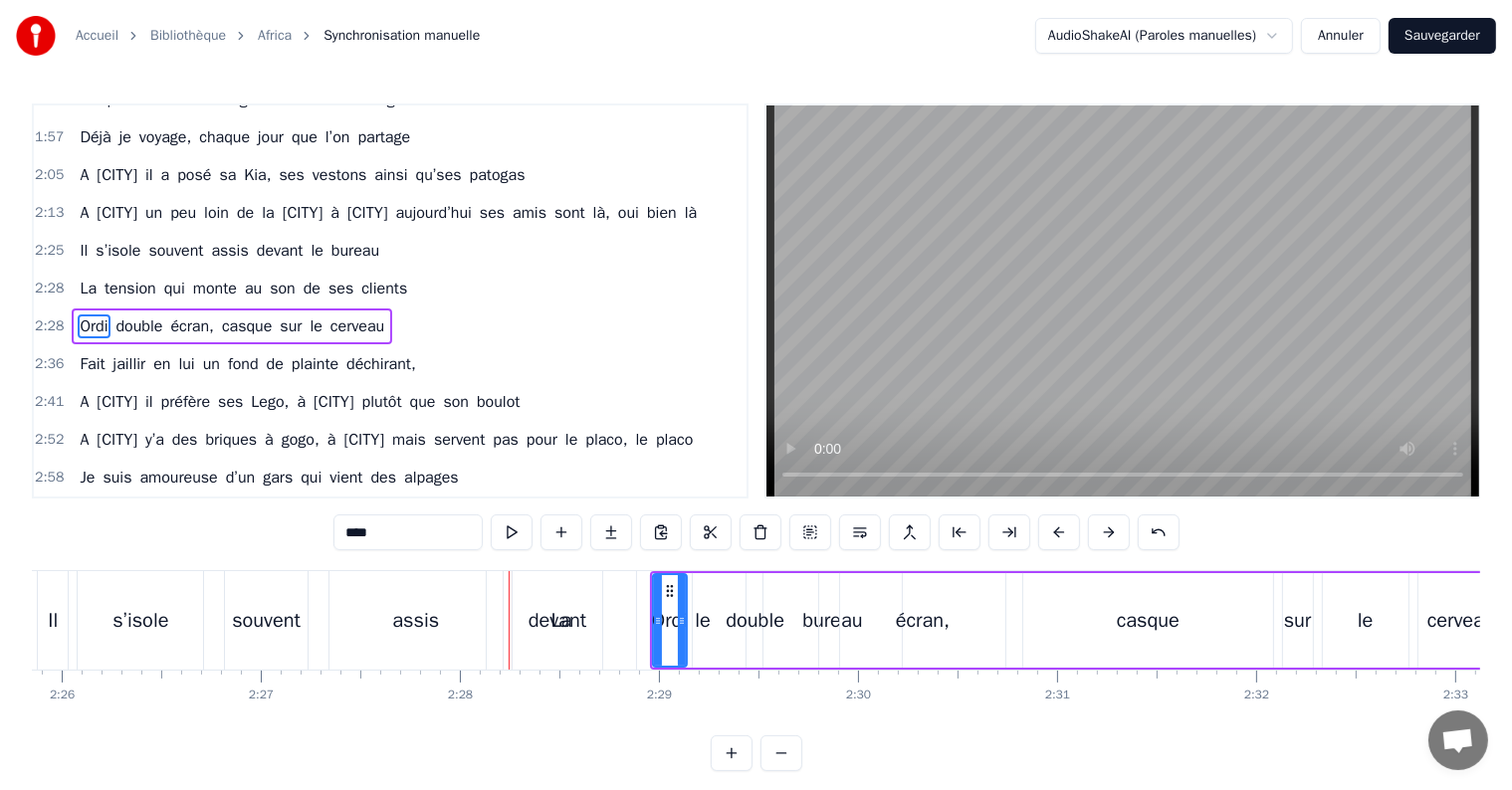 click at bounding box center [1109, 532] 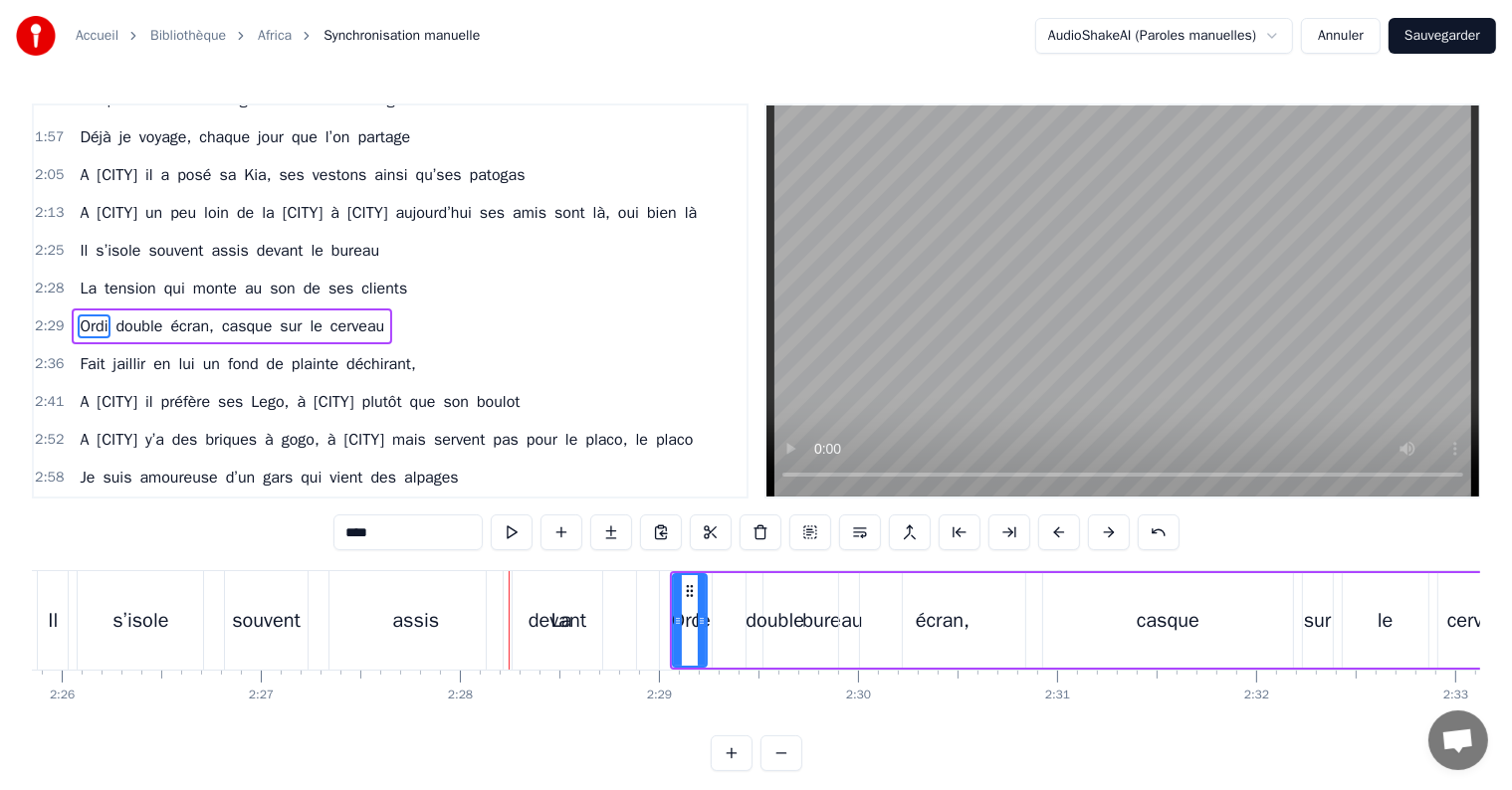 click at bounding box center [1109, 532] 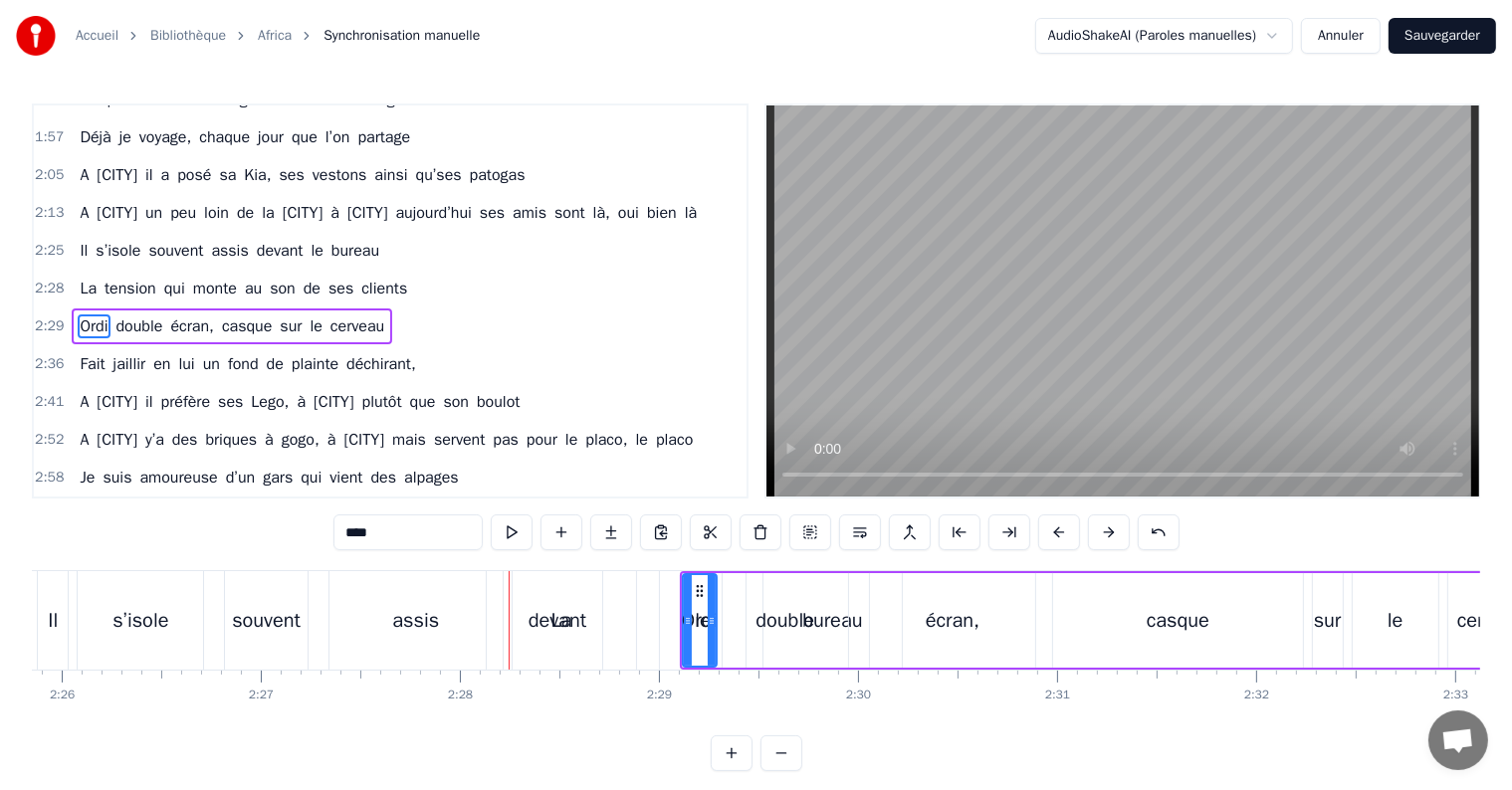 click at bounding box center [1109, 532] 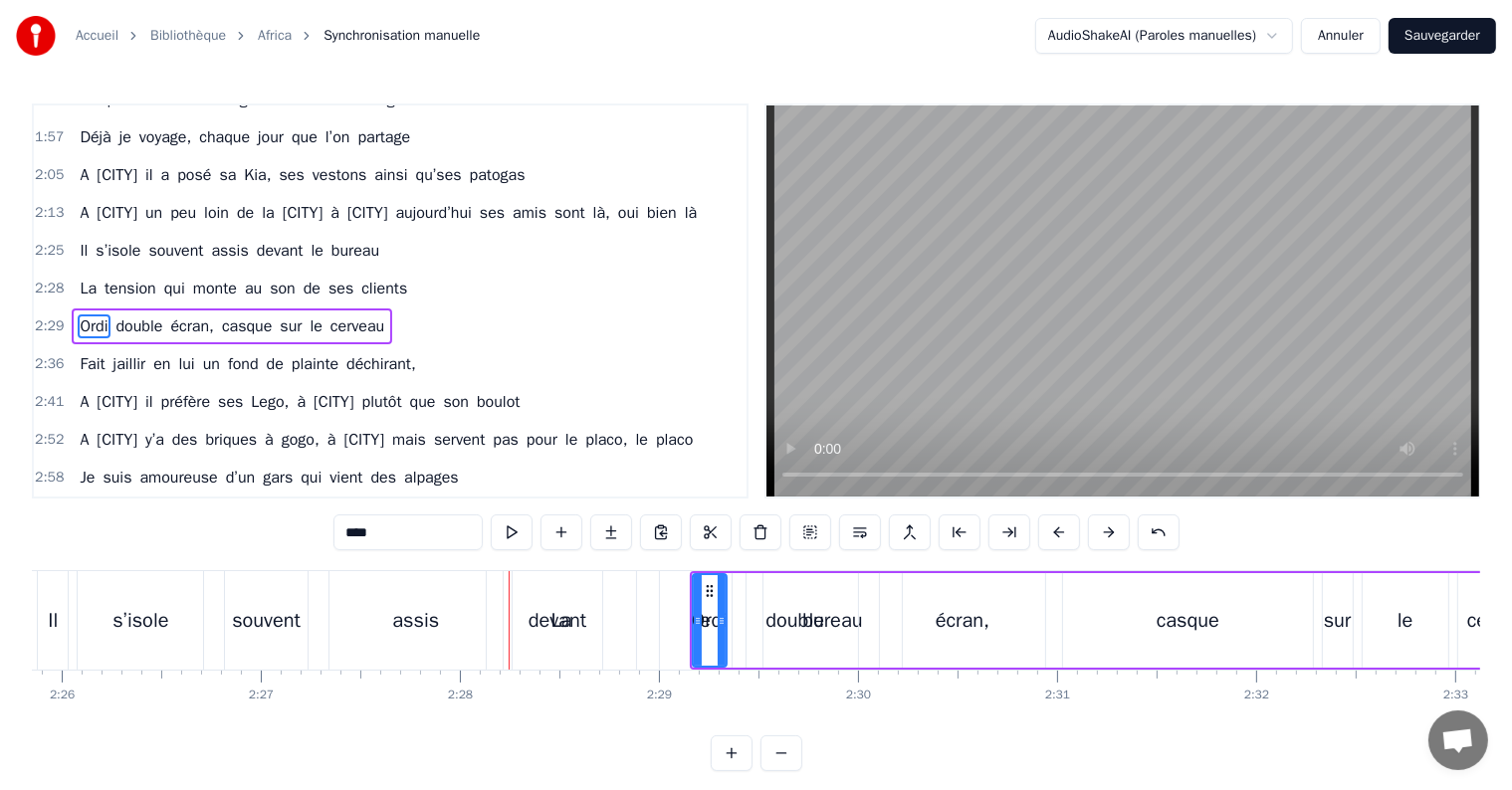 click at bounding box center [1109, 532] 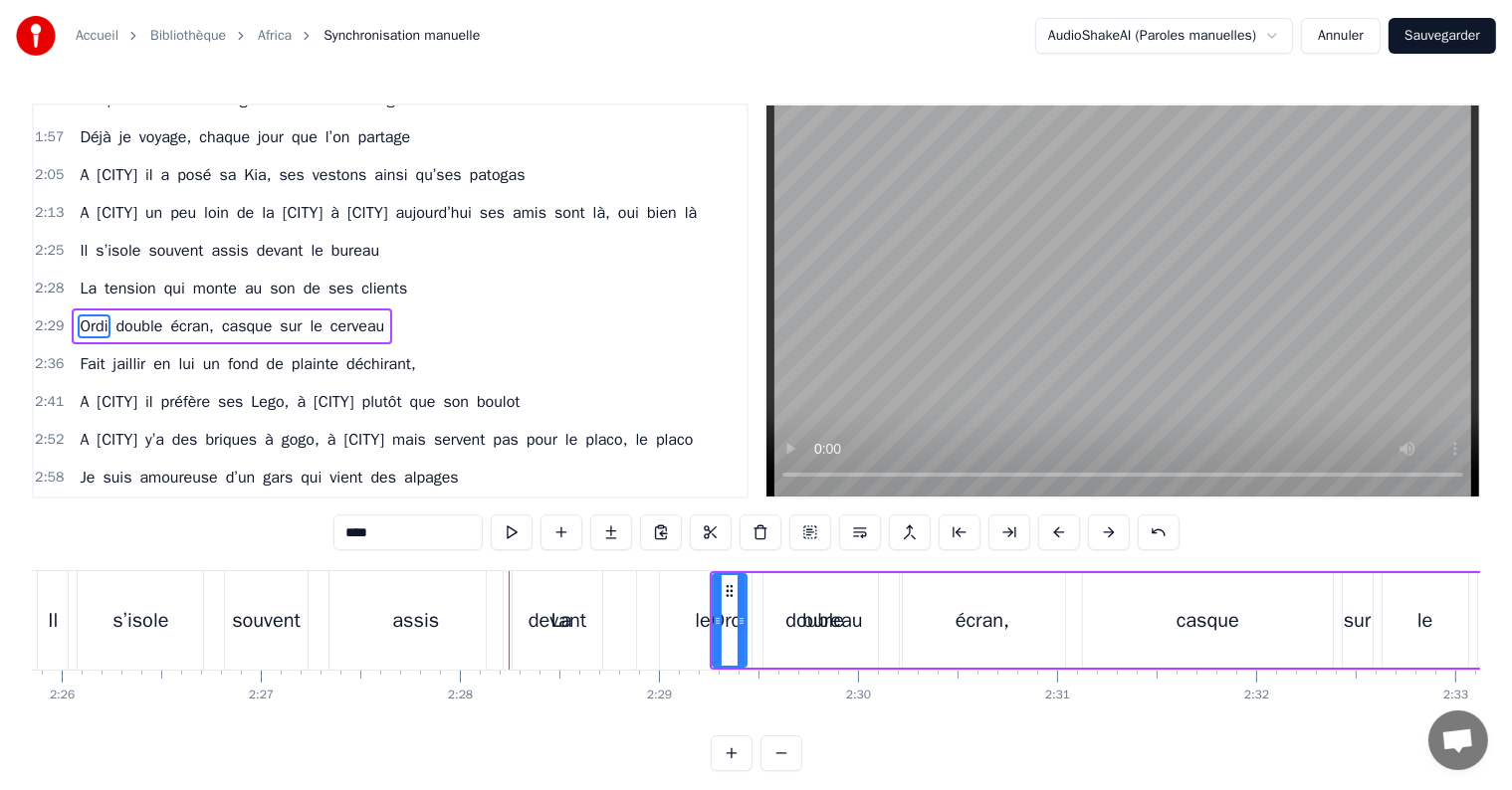 click at bounding box center (1109, 532) 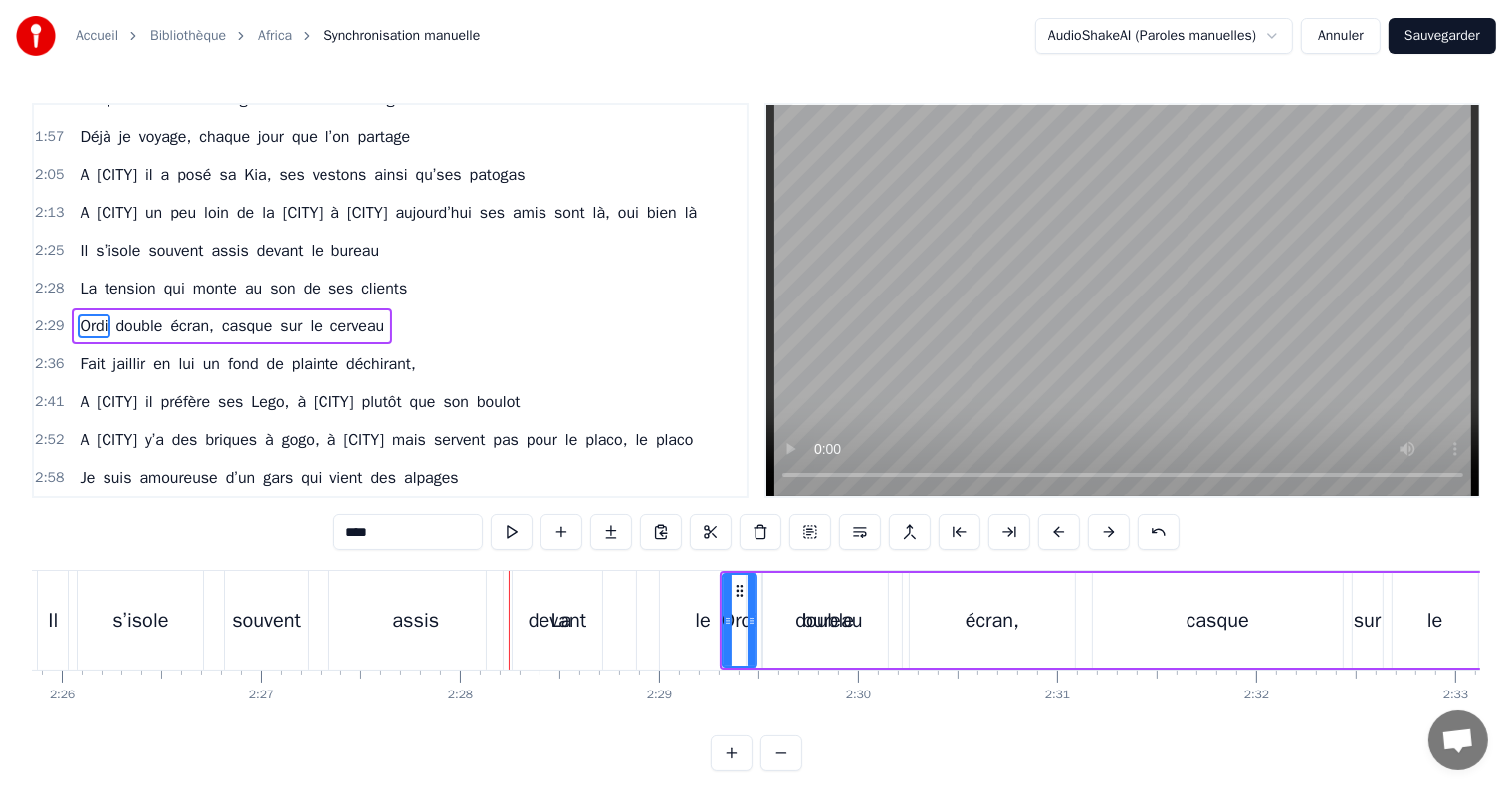 click at bounding box center (1109, 532) 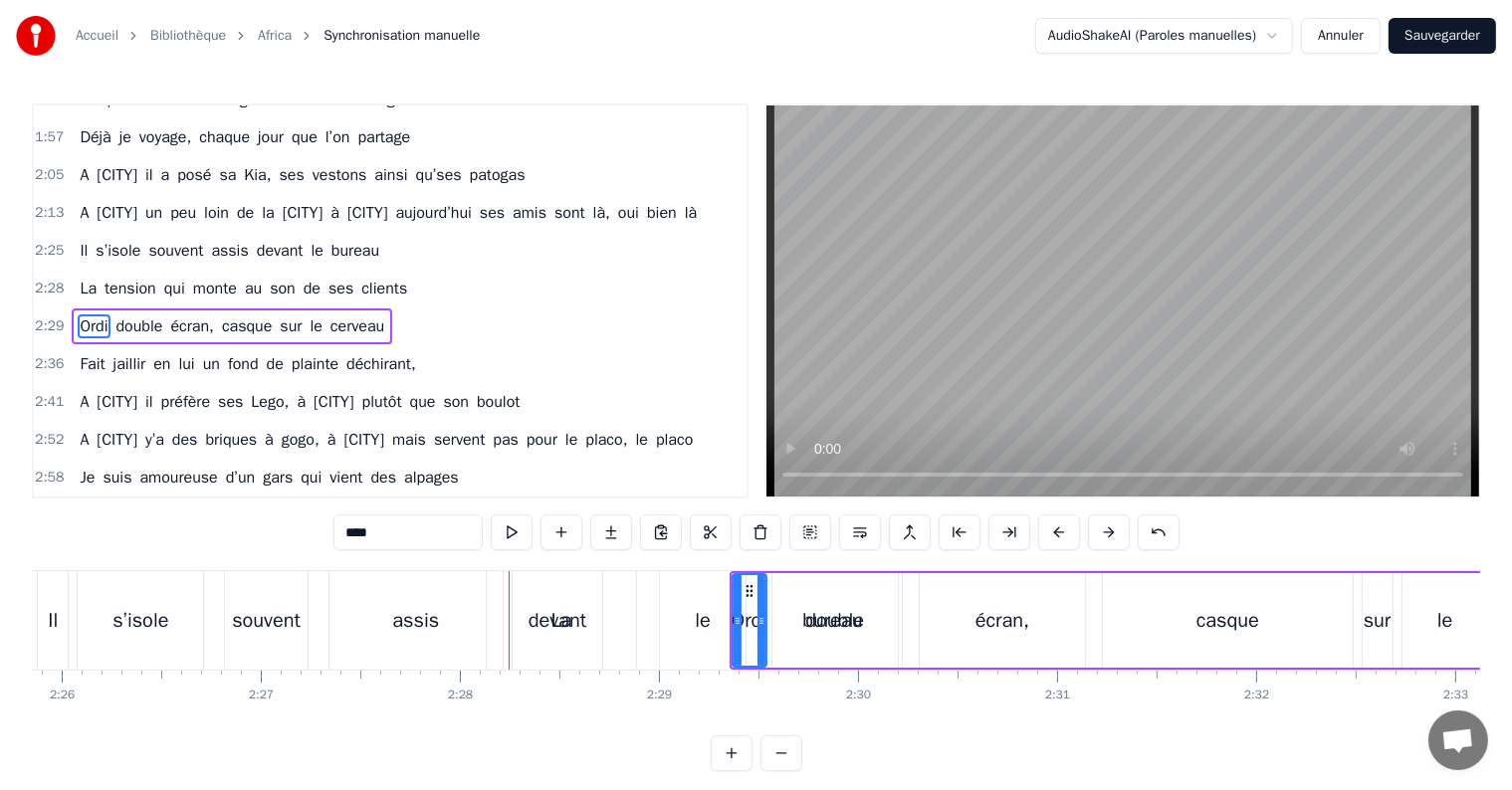 click at bounding box center (1109, 532) 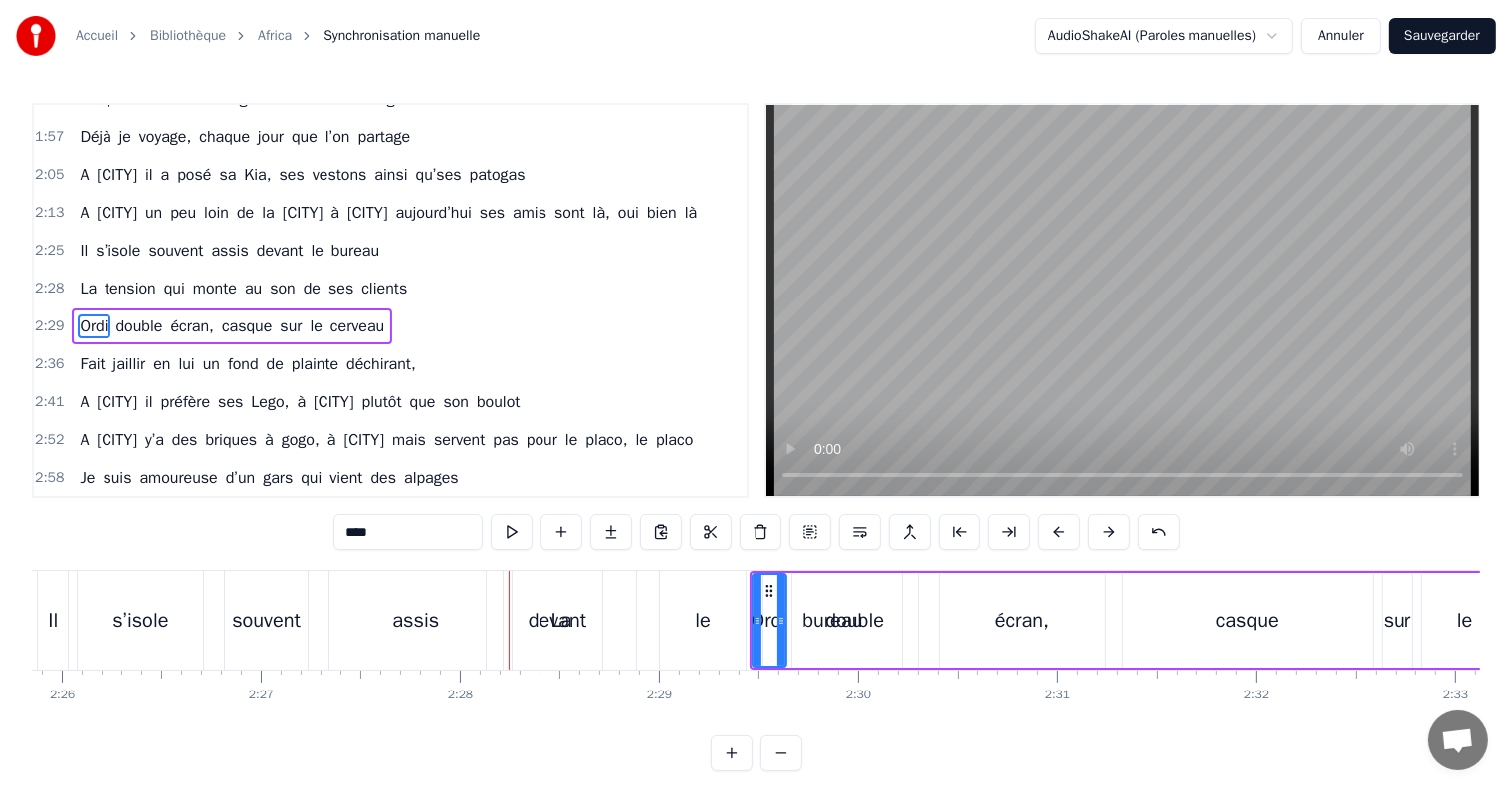 click at bounding box center (1109, 532) 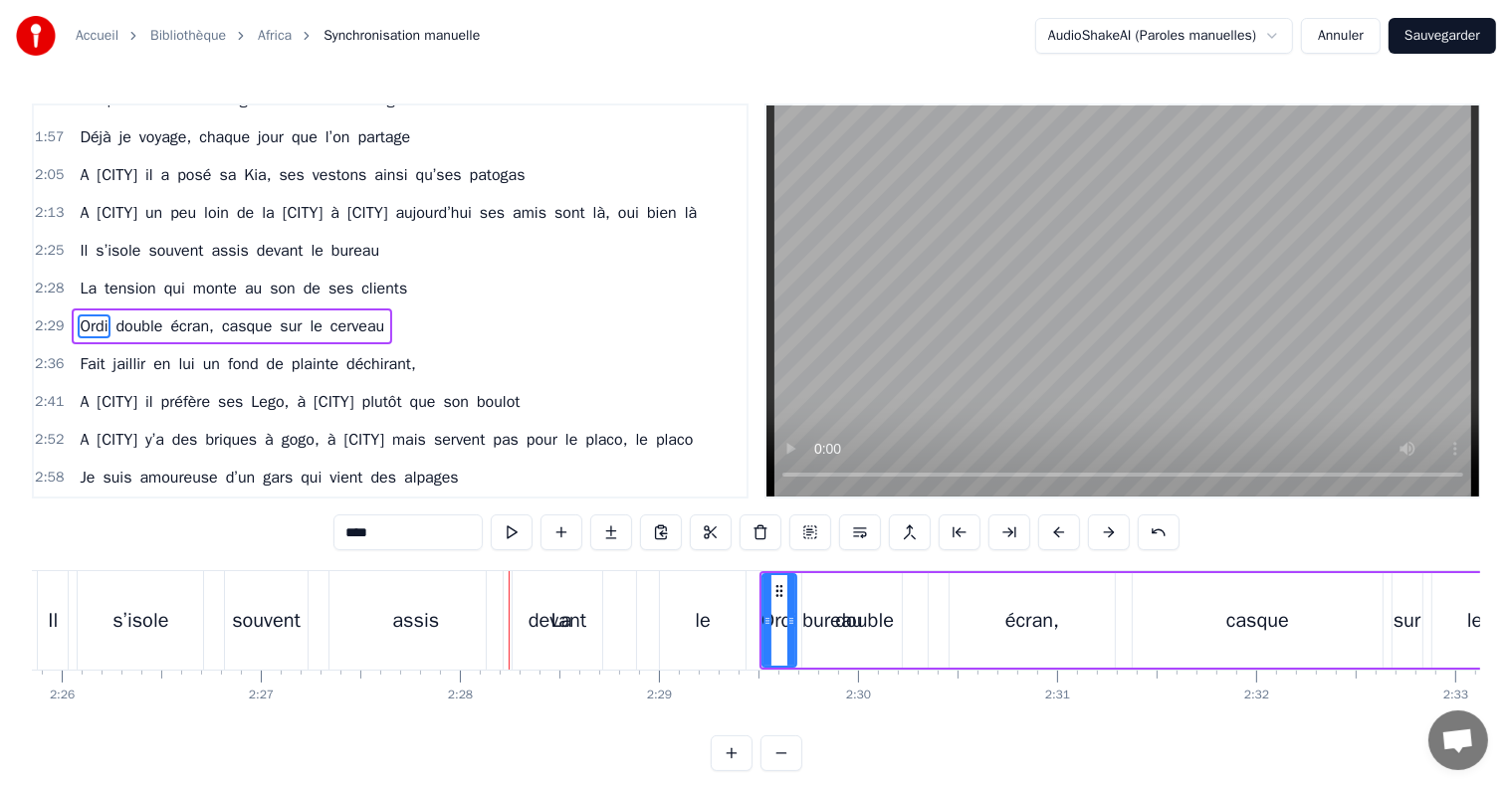 click at bounding box center (1109, 532) 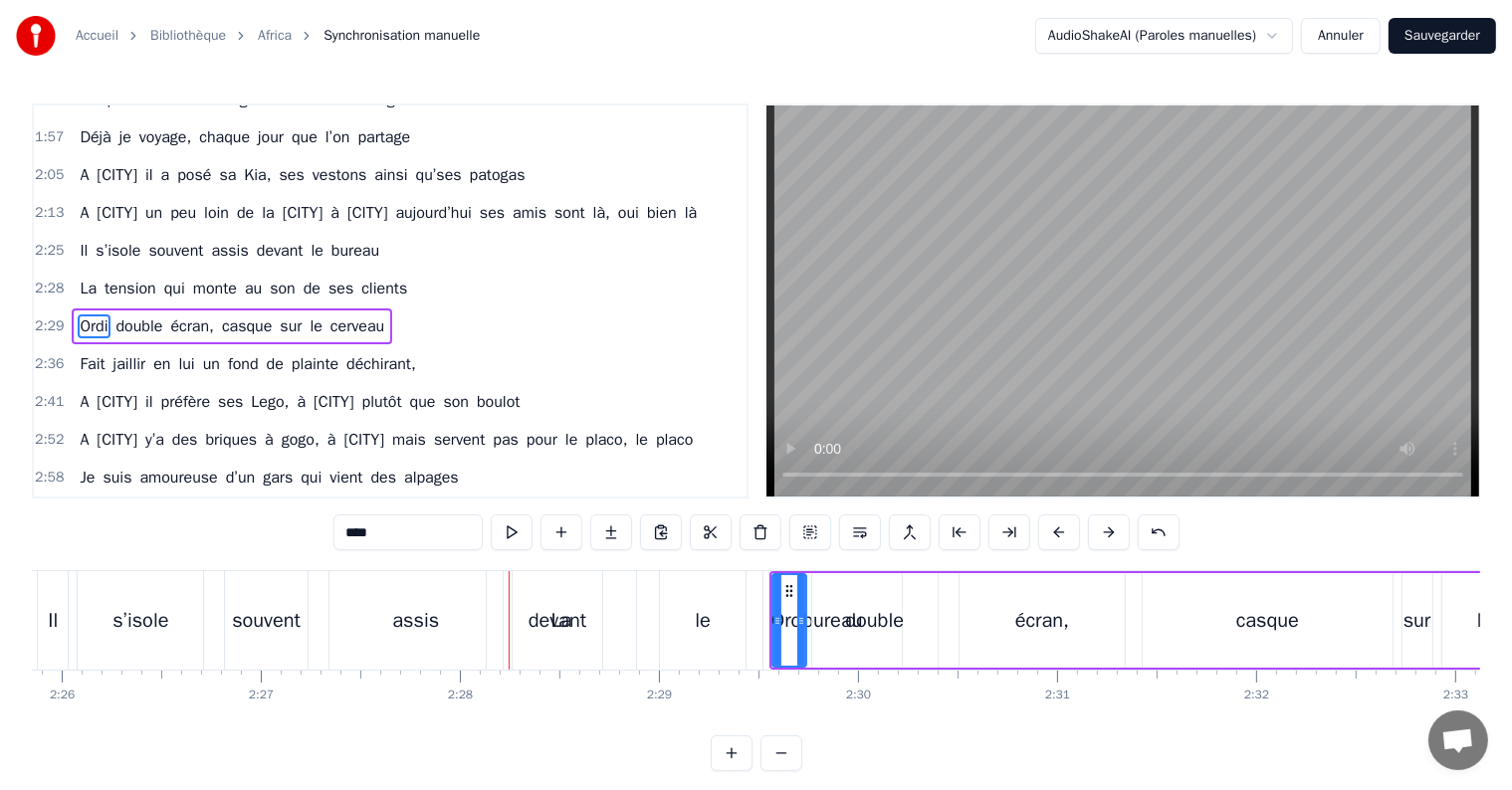 click at bounding box center [1109, 532] 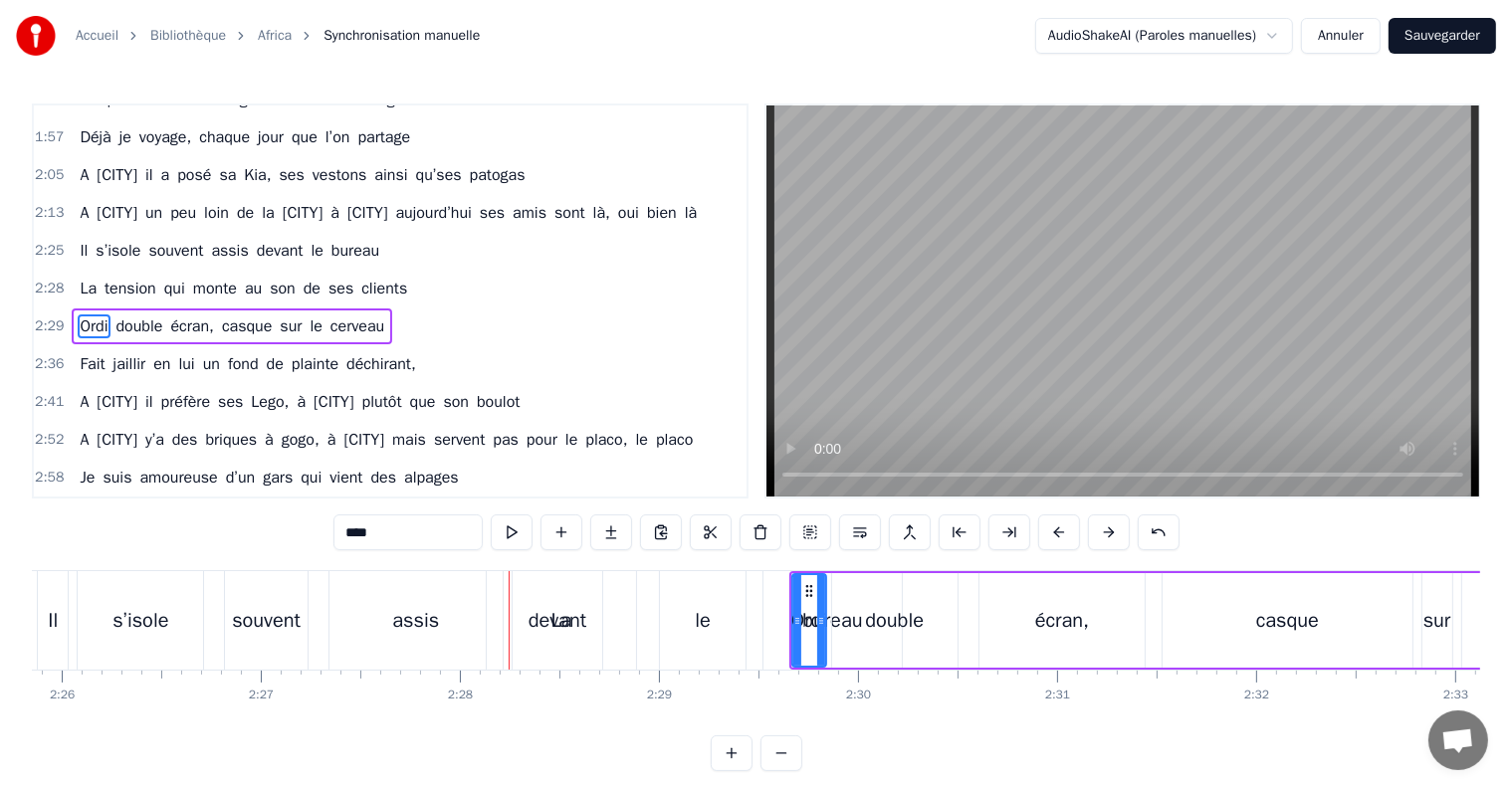 click at bounding box center [1109, 532] 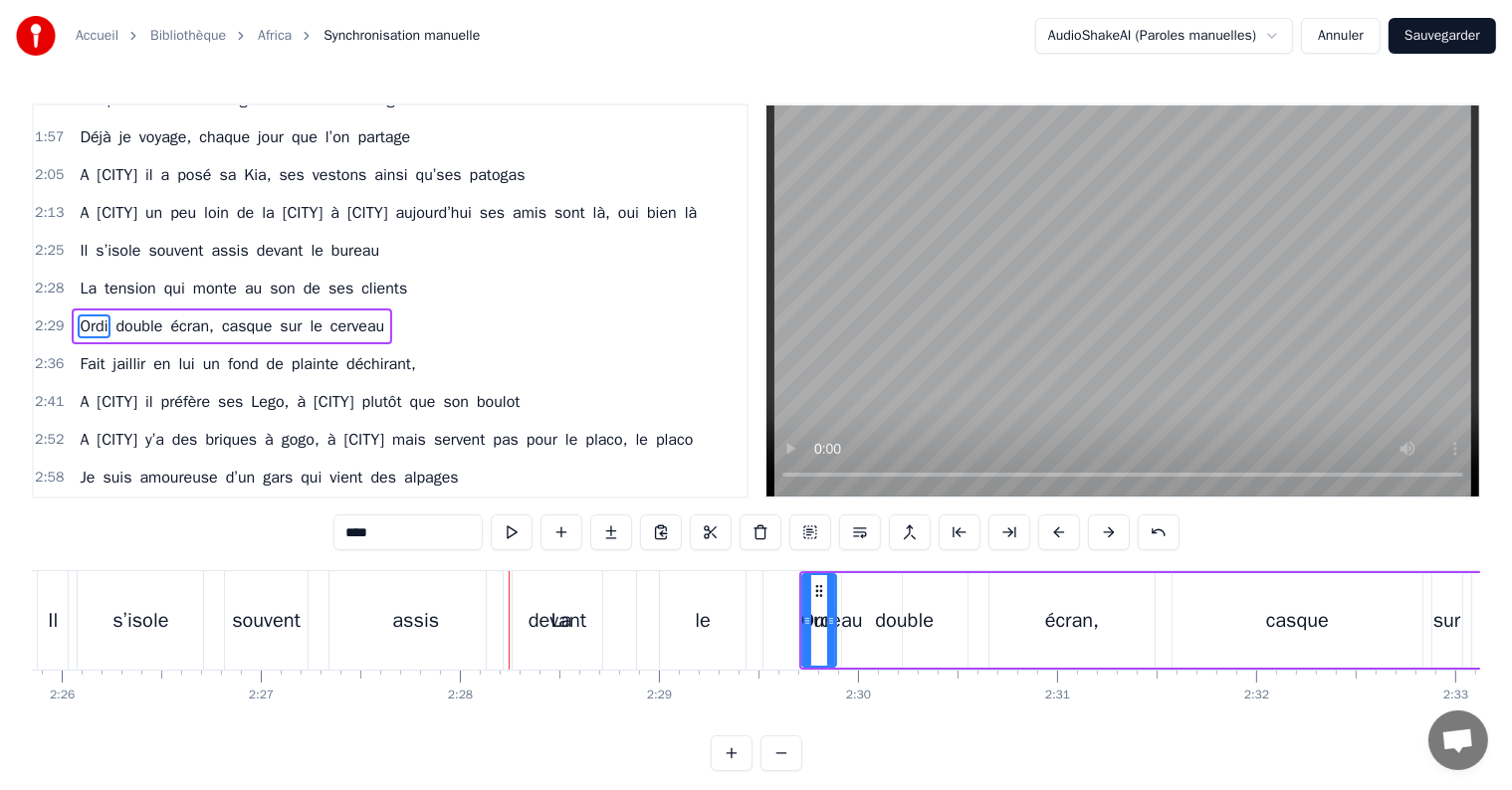 click at bounding box center [1109, 532] 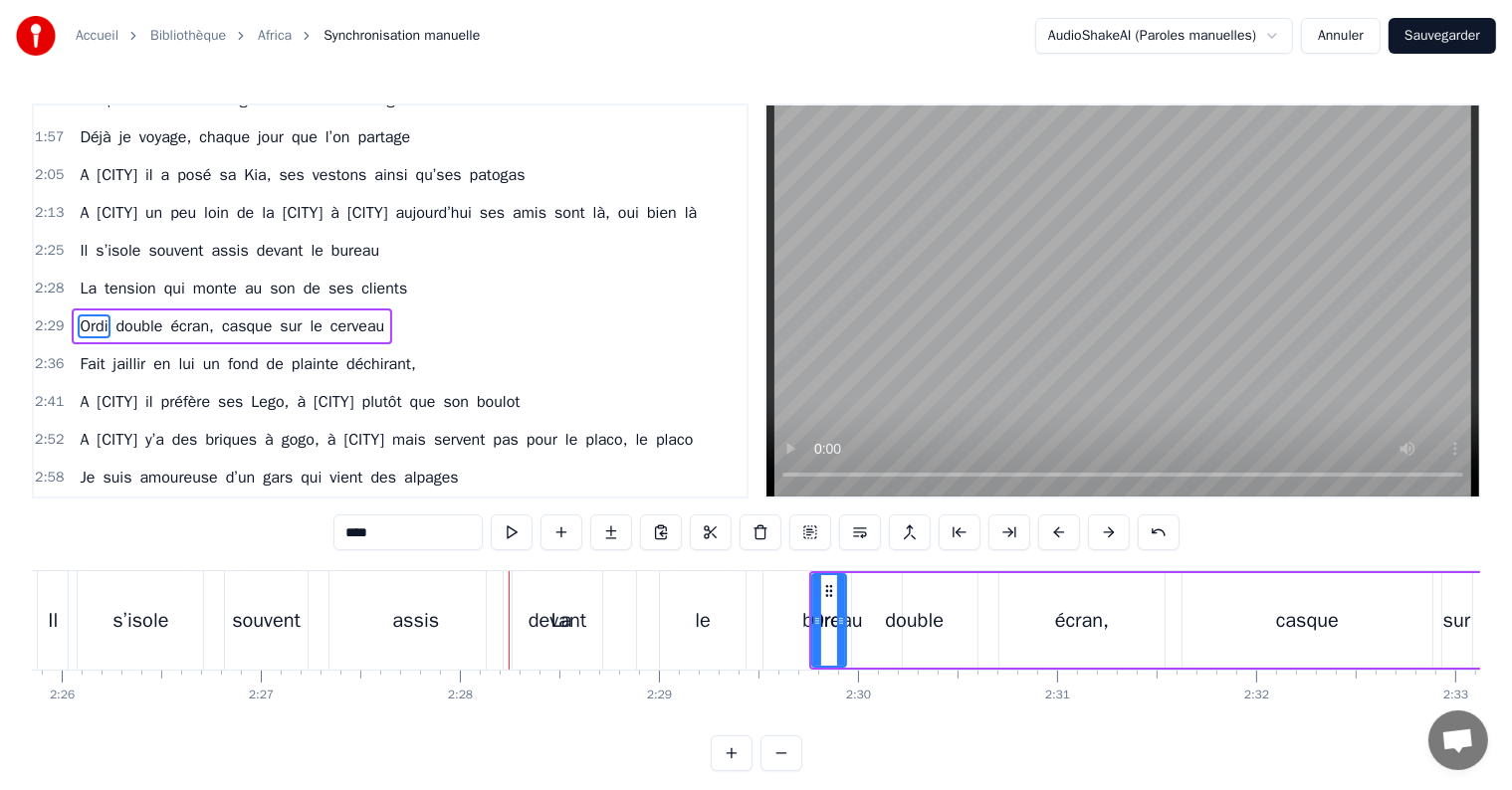 click at bounding box center (1109, 532) 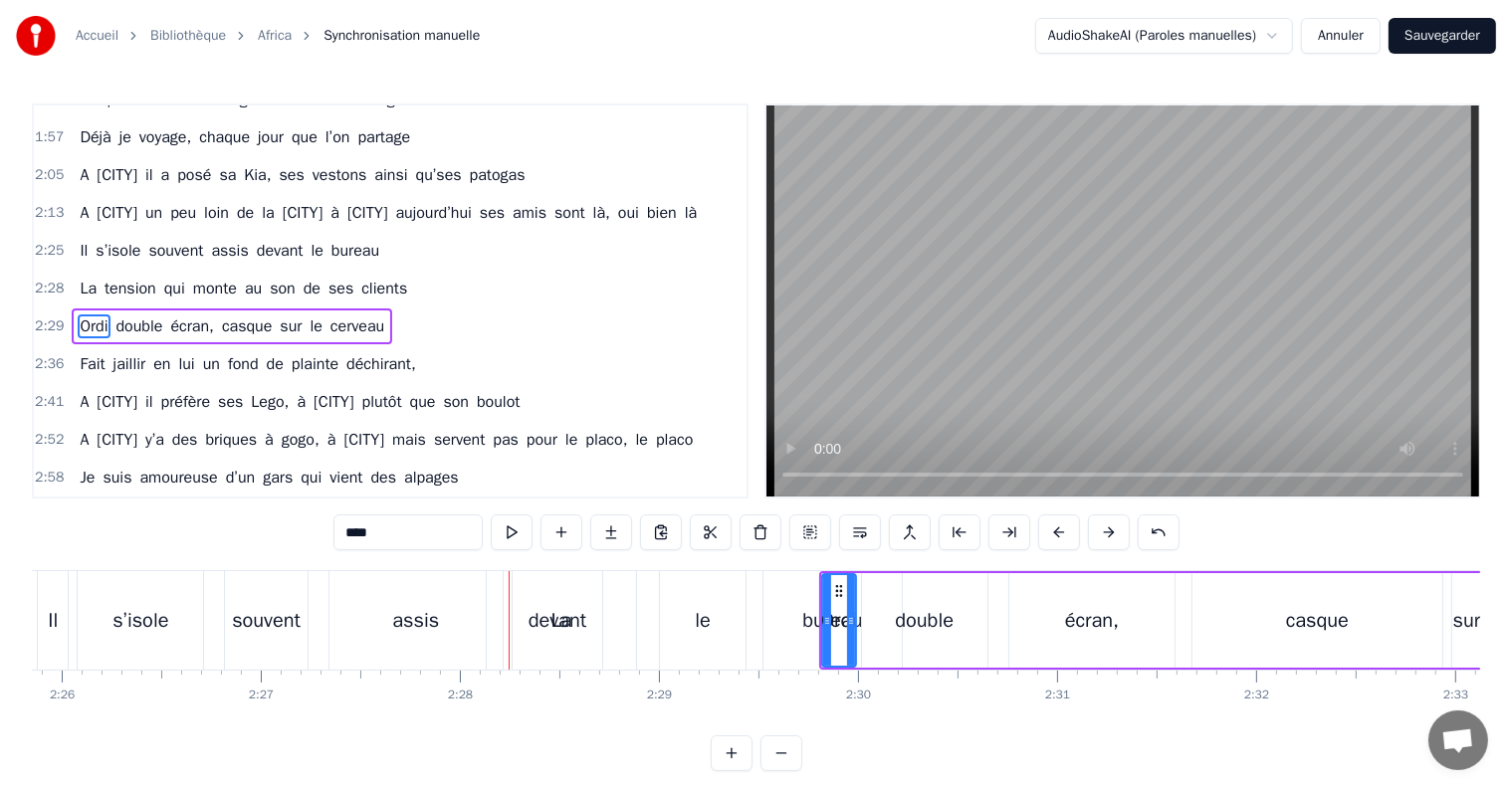 click at bounding box center (1109, 532) 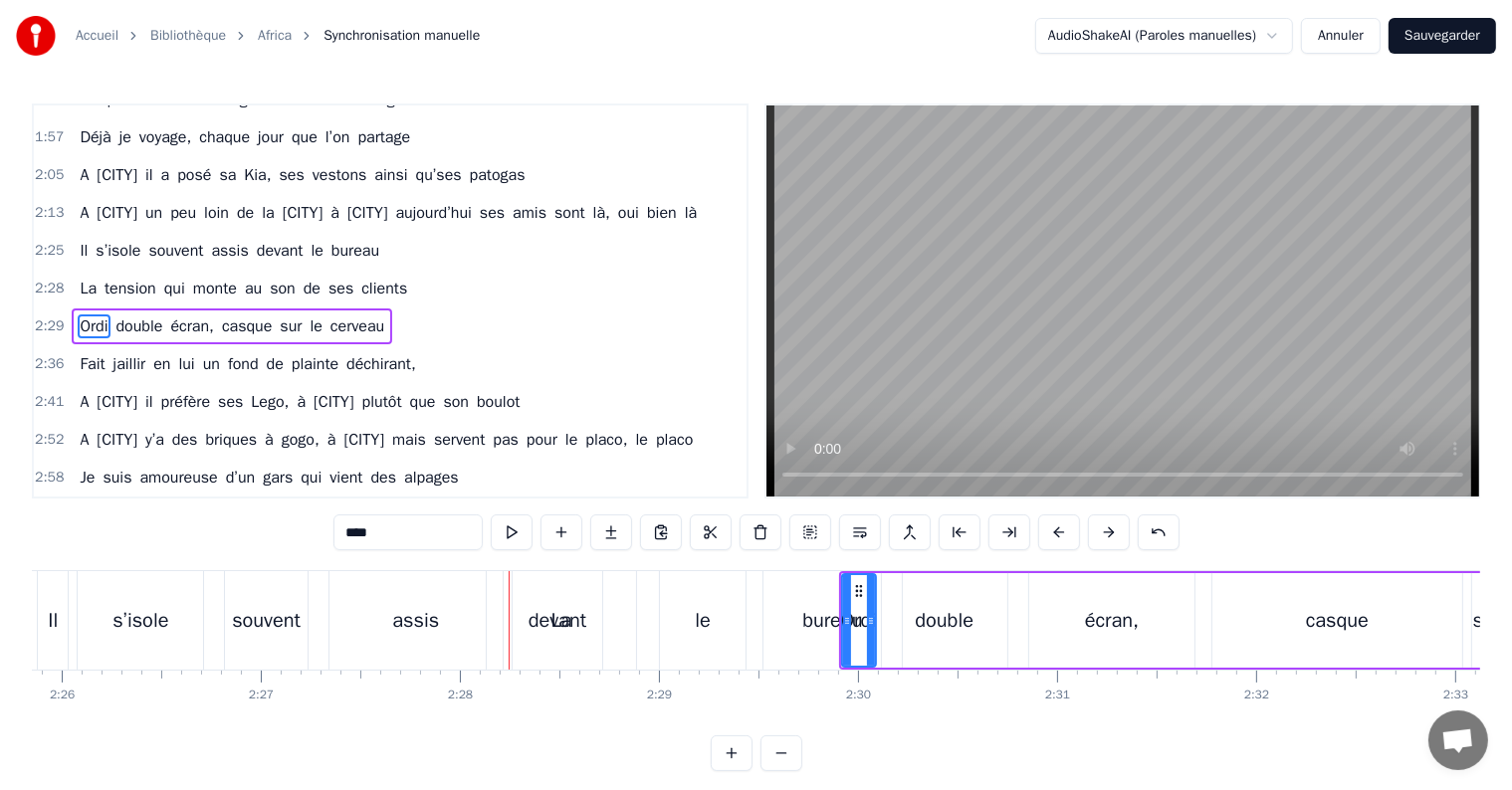 click at bounding box center (1109, 532) 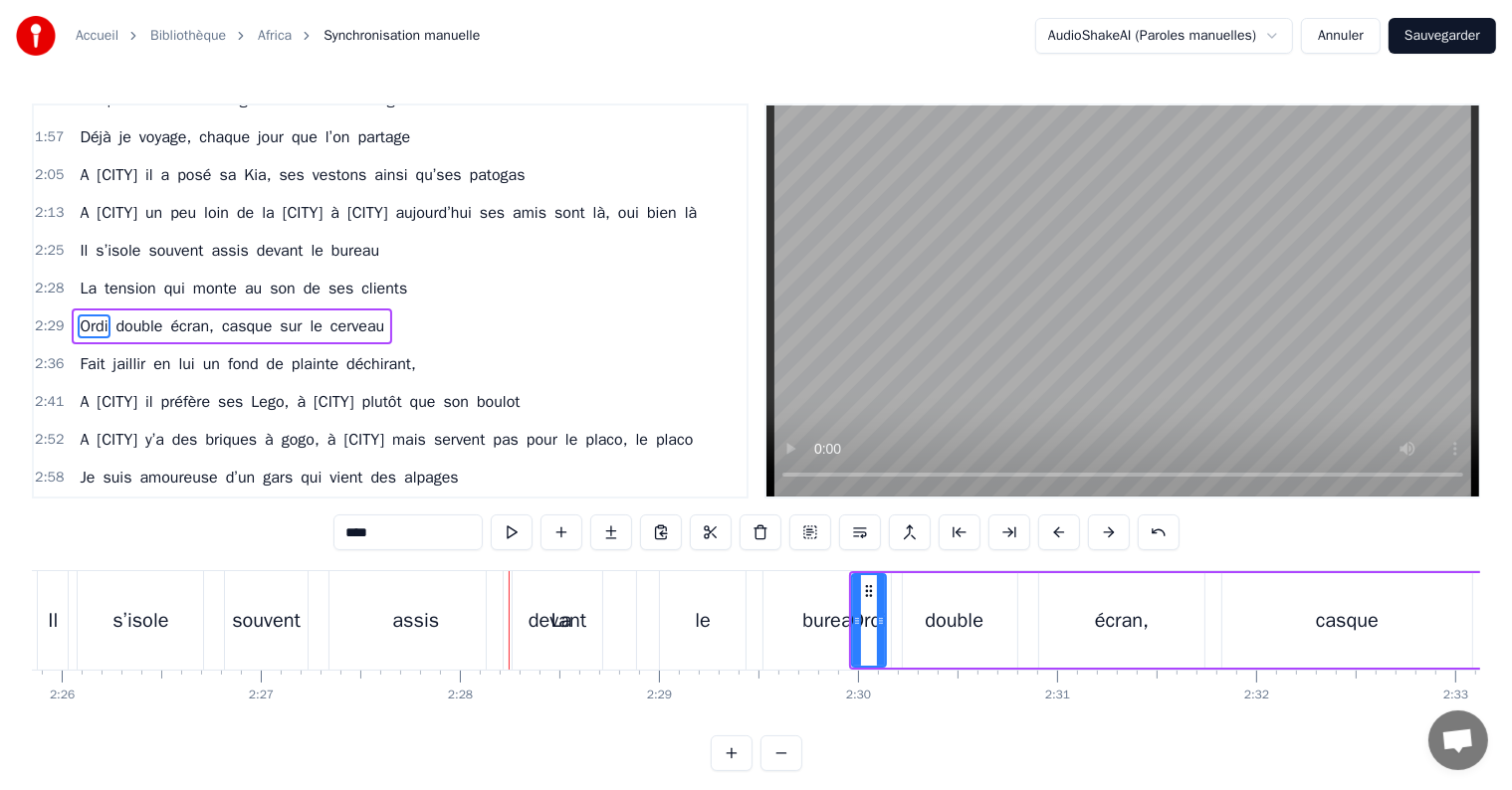 click at bounding box center [1109, 532] 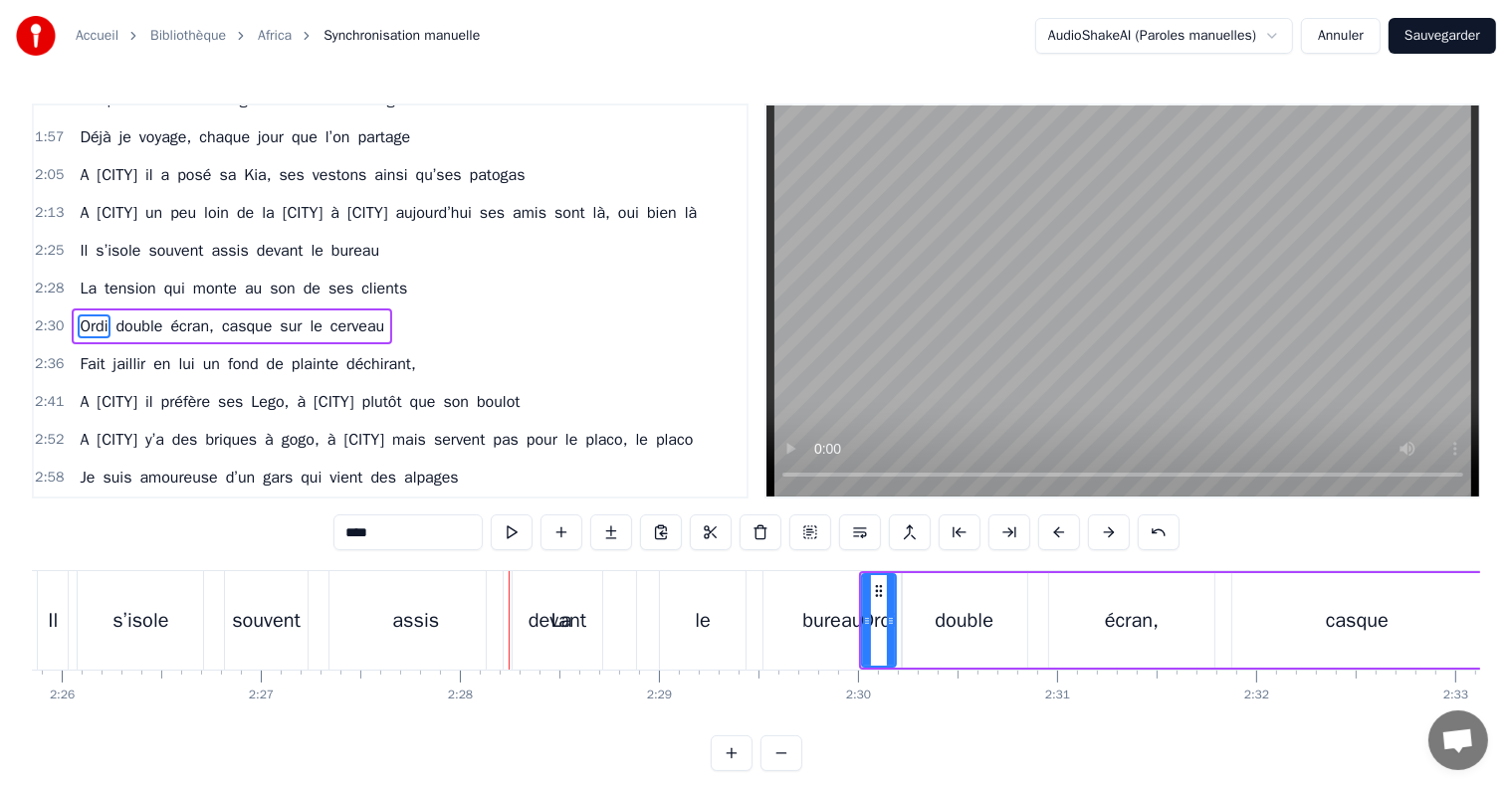 click at bounding box center (1109, 532) 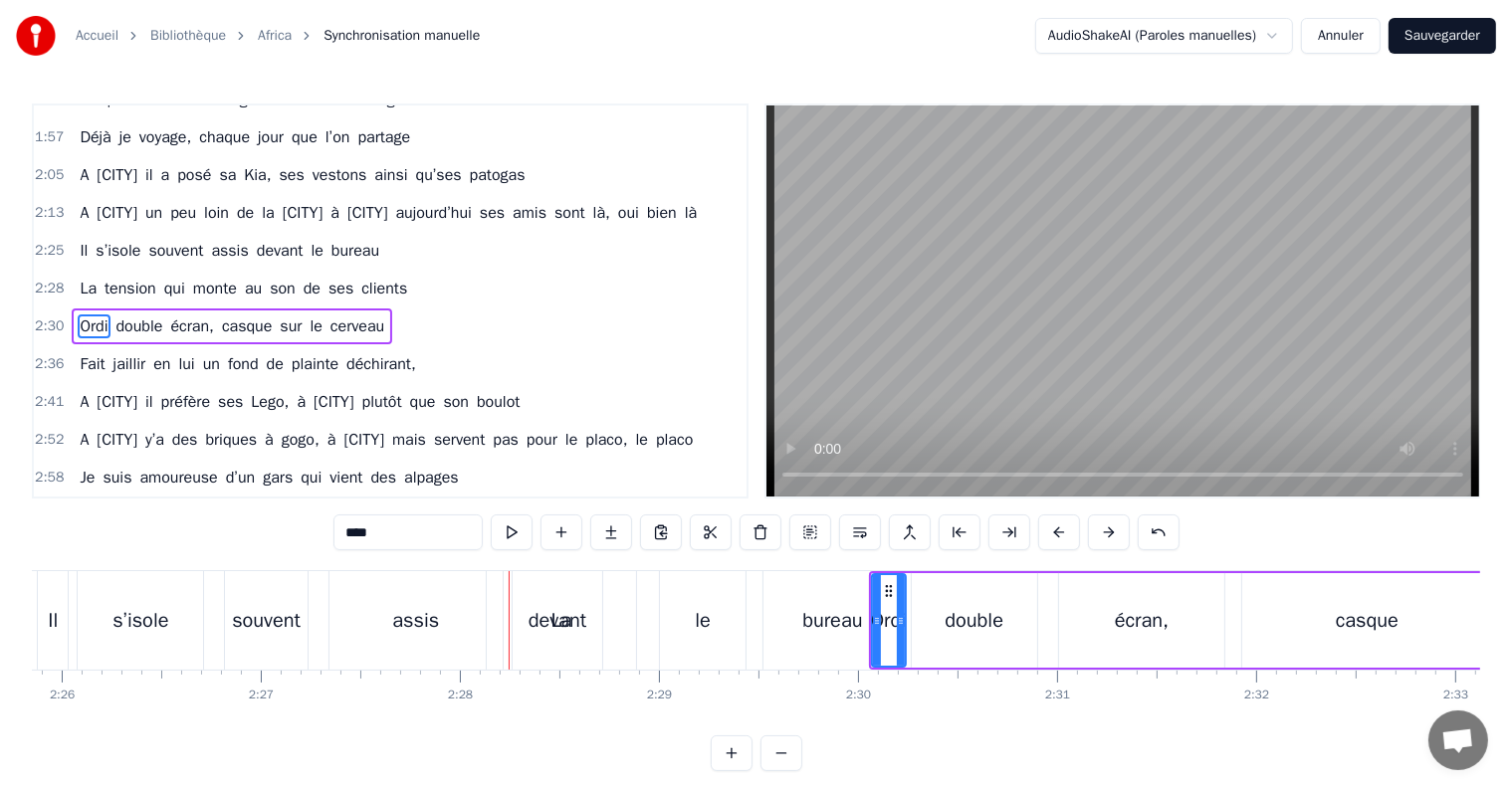 click at bounding box center [1109, 532] 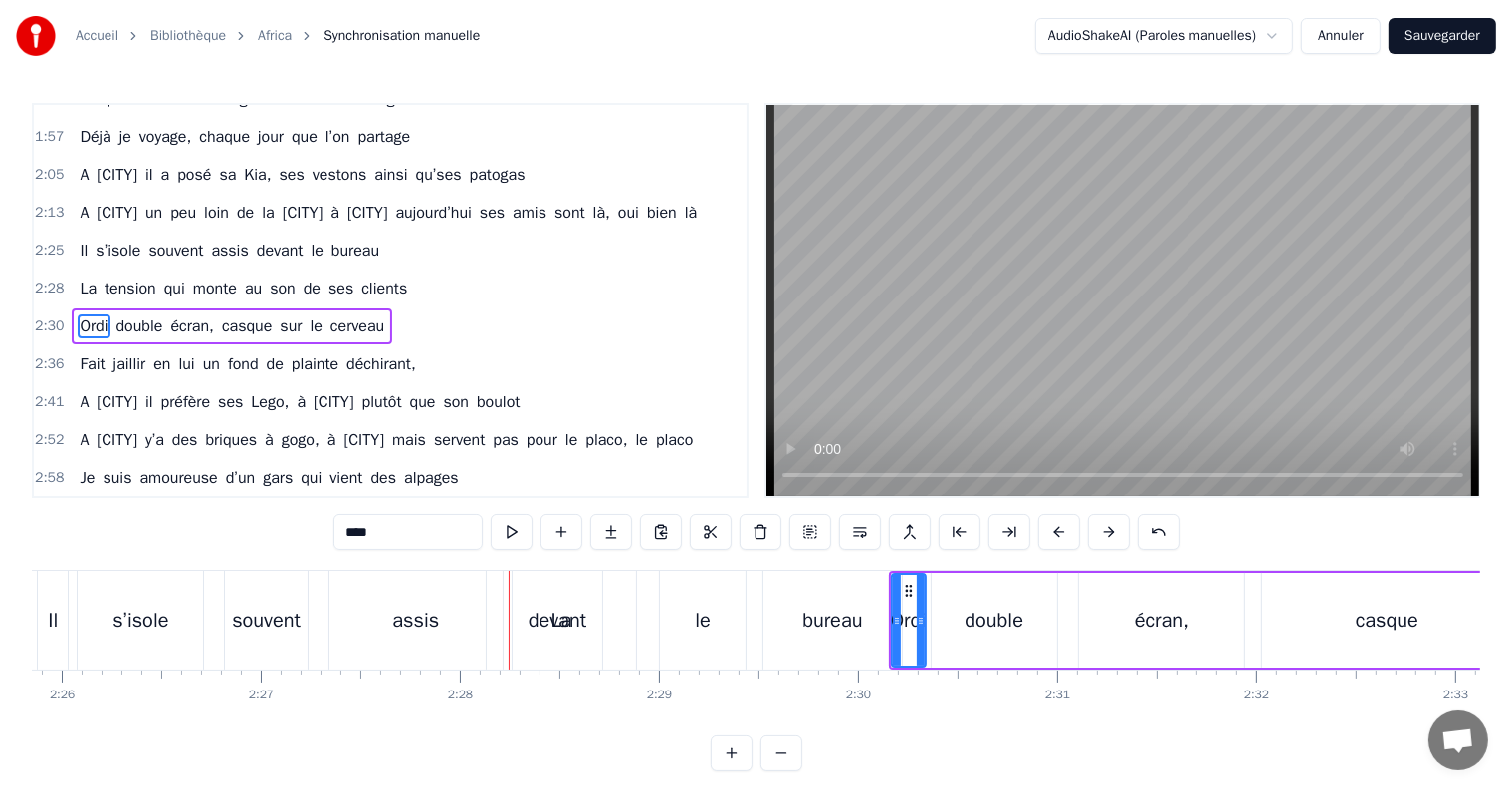 click at bounding box center [1109, 532] 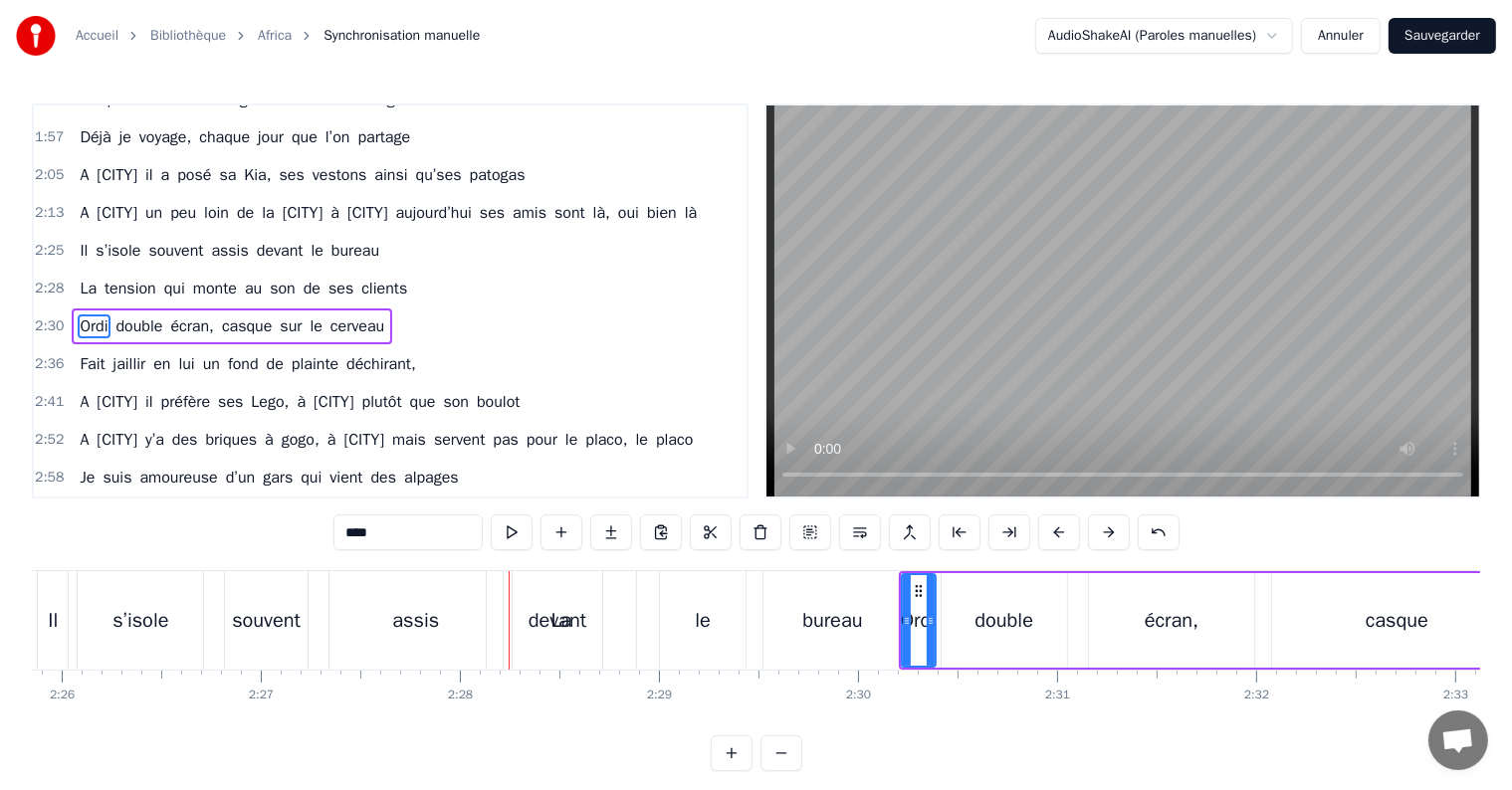 click at bounding box center (1109, 532) 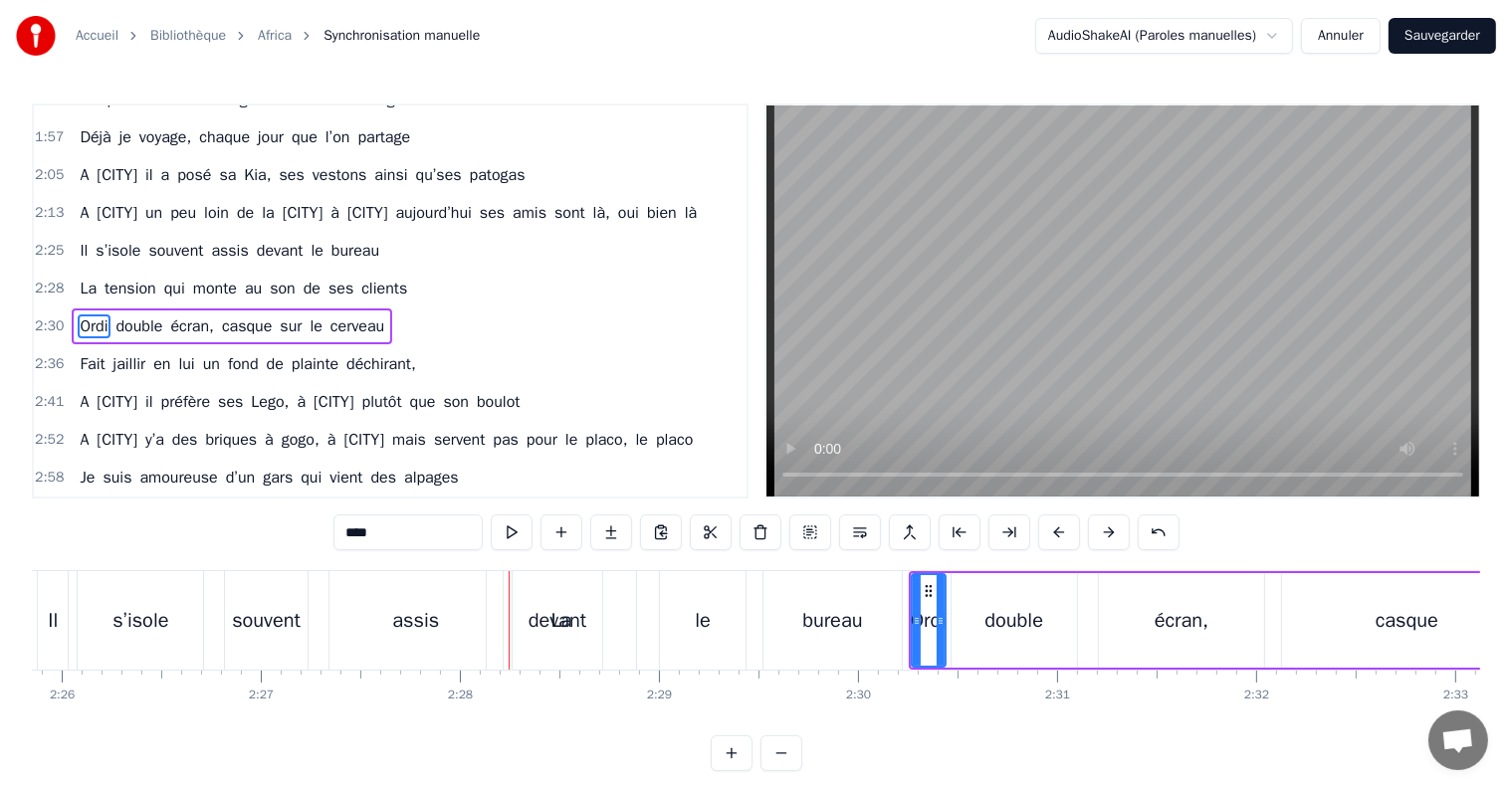 click at bounding box center [1109, 532] 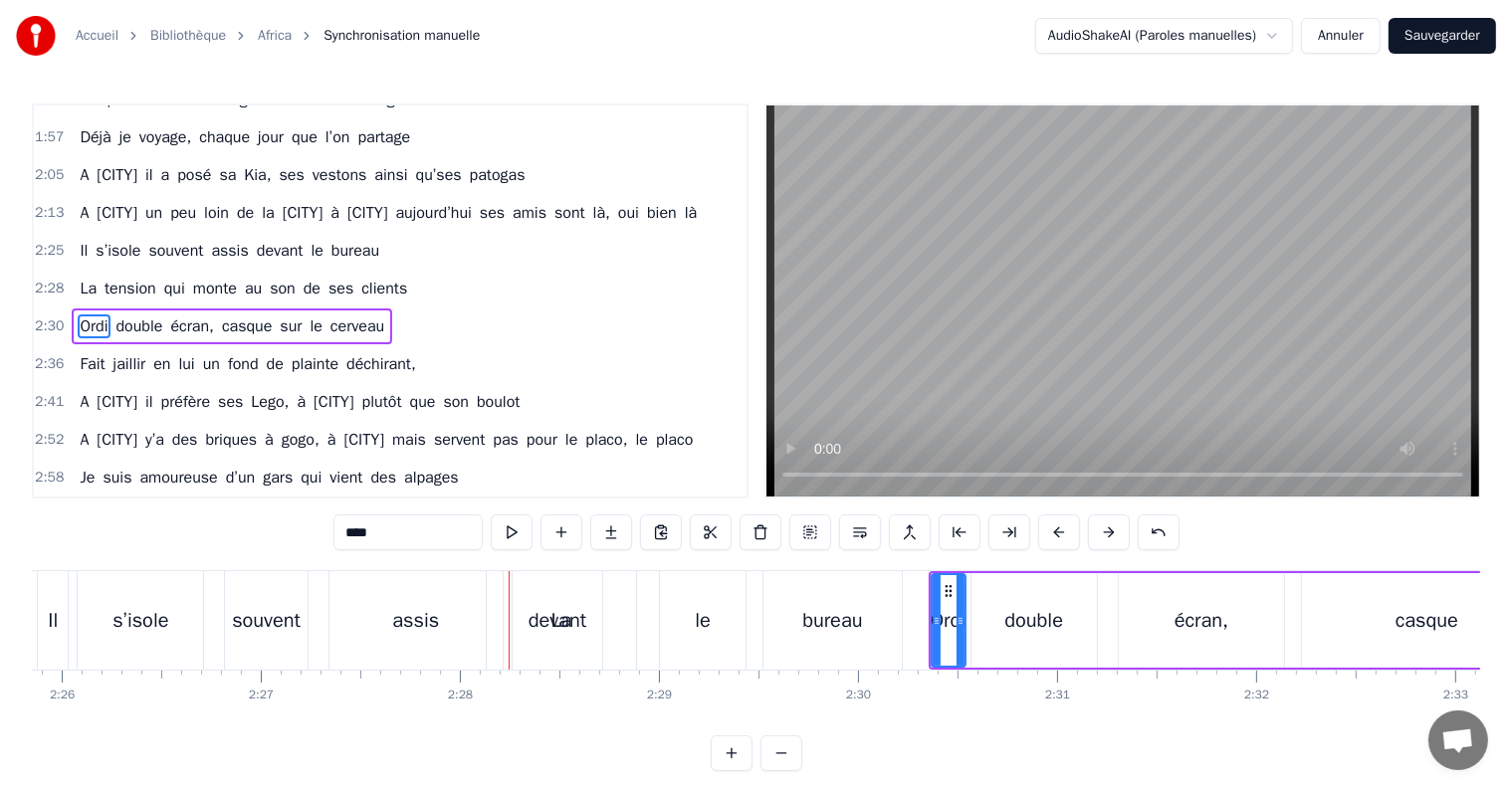 click at bounding box center (1109, 532) 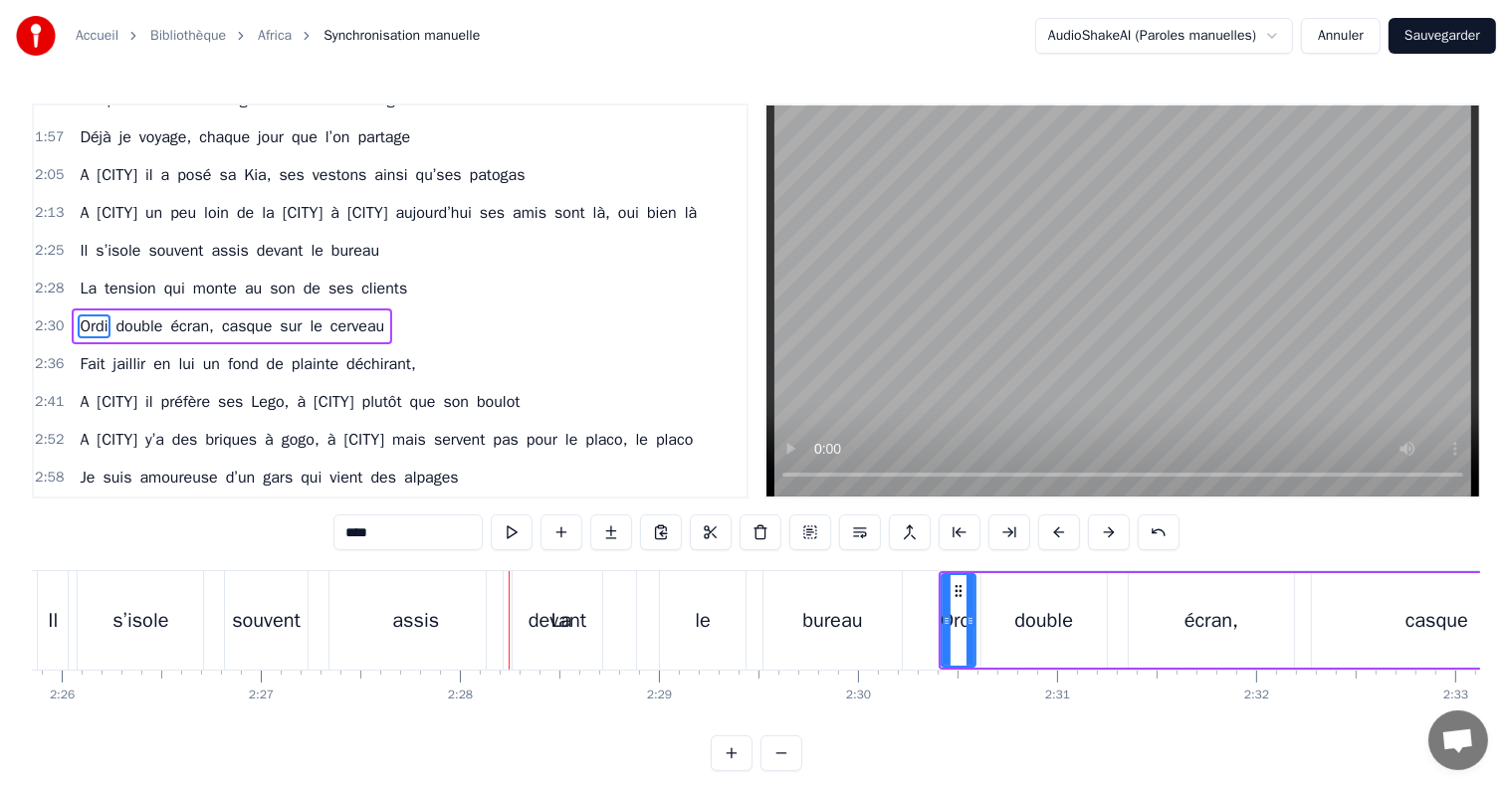 click at bounding box center (1109, 532) 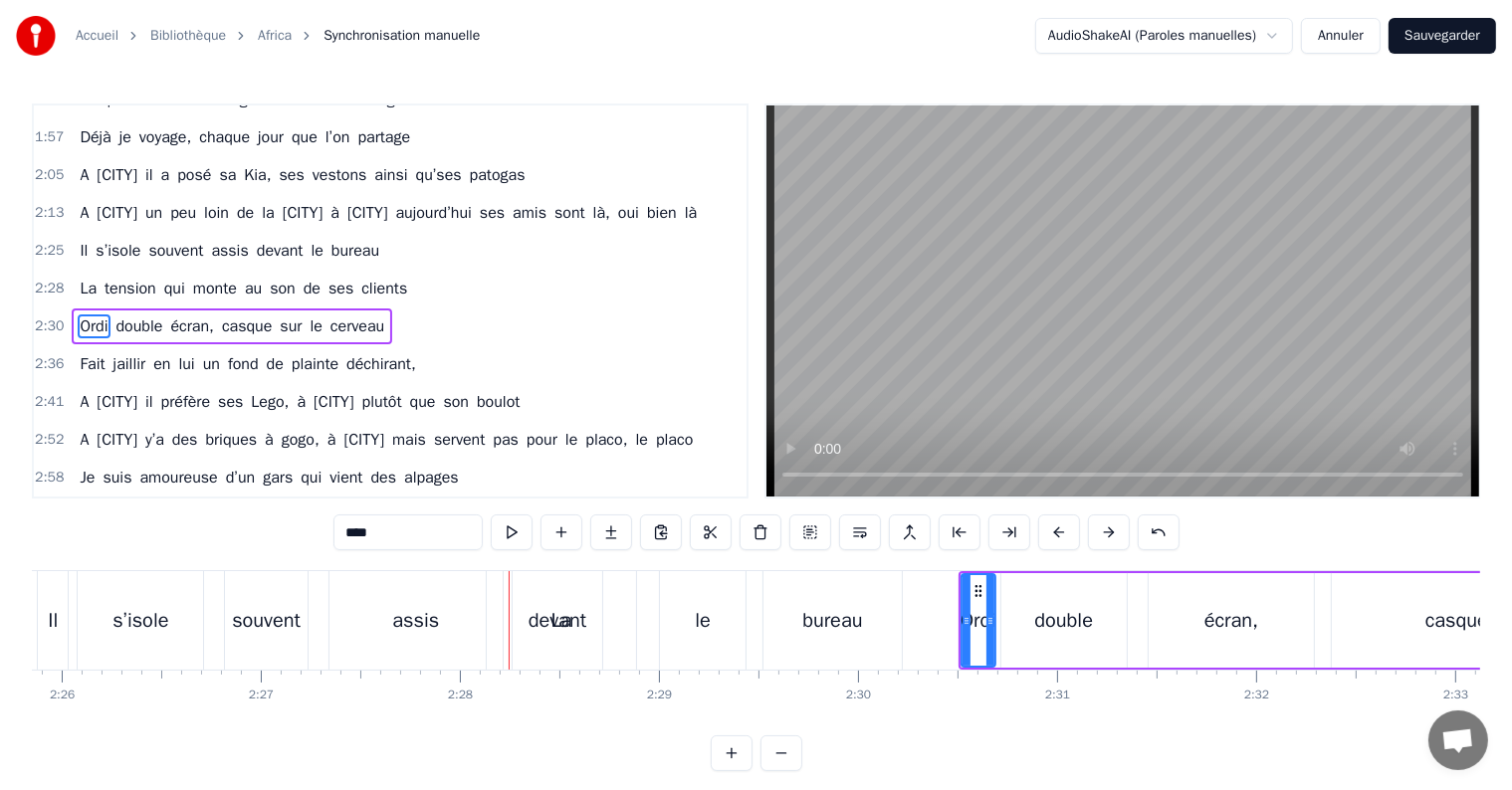 click at bounding box center (1109, 532) 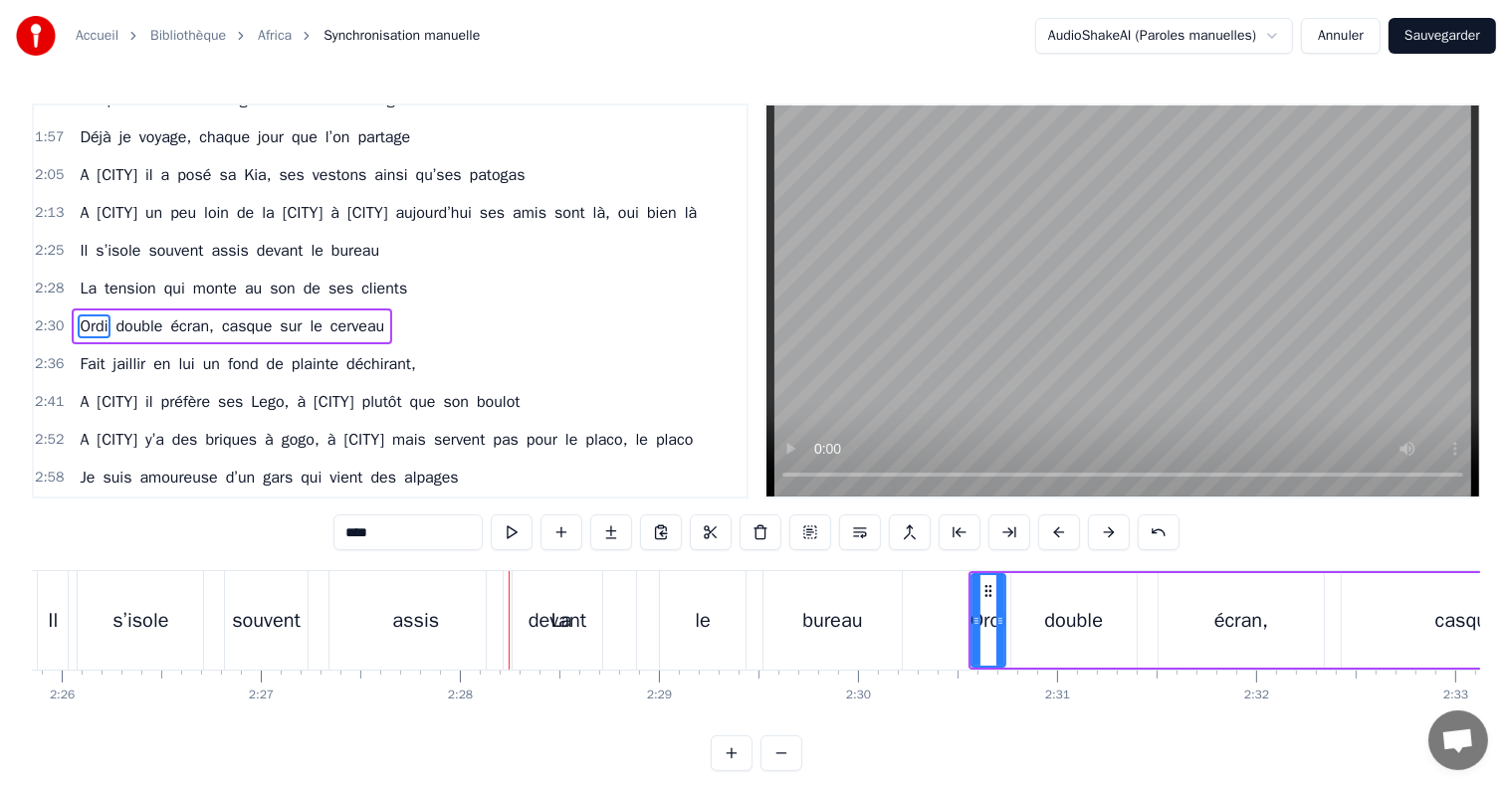 click at bounding box center [1109, 532] 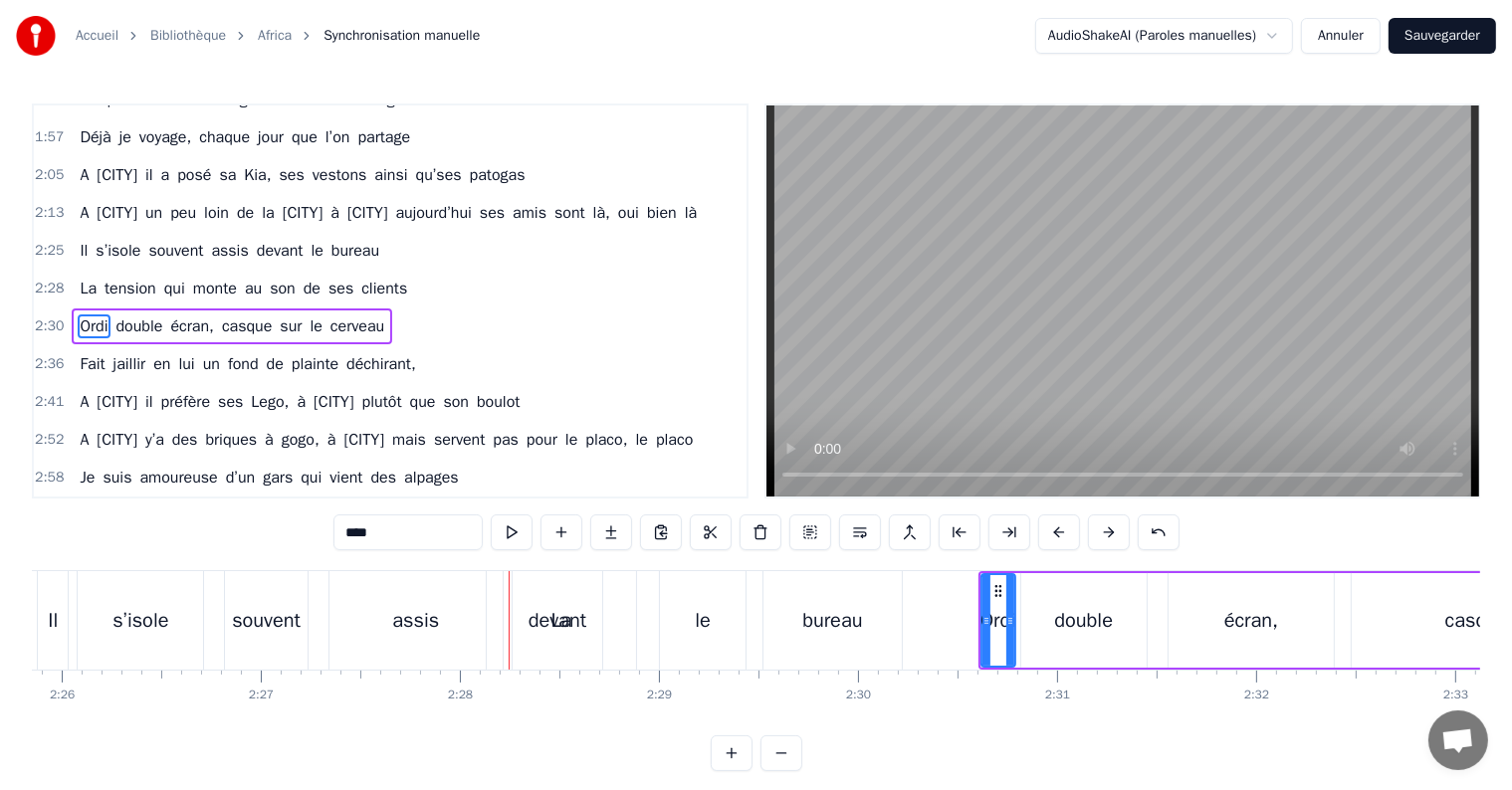 click at bounding box center (1109, 532) 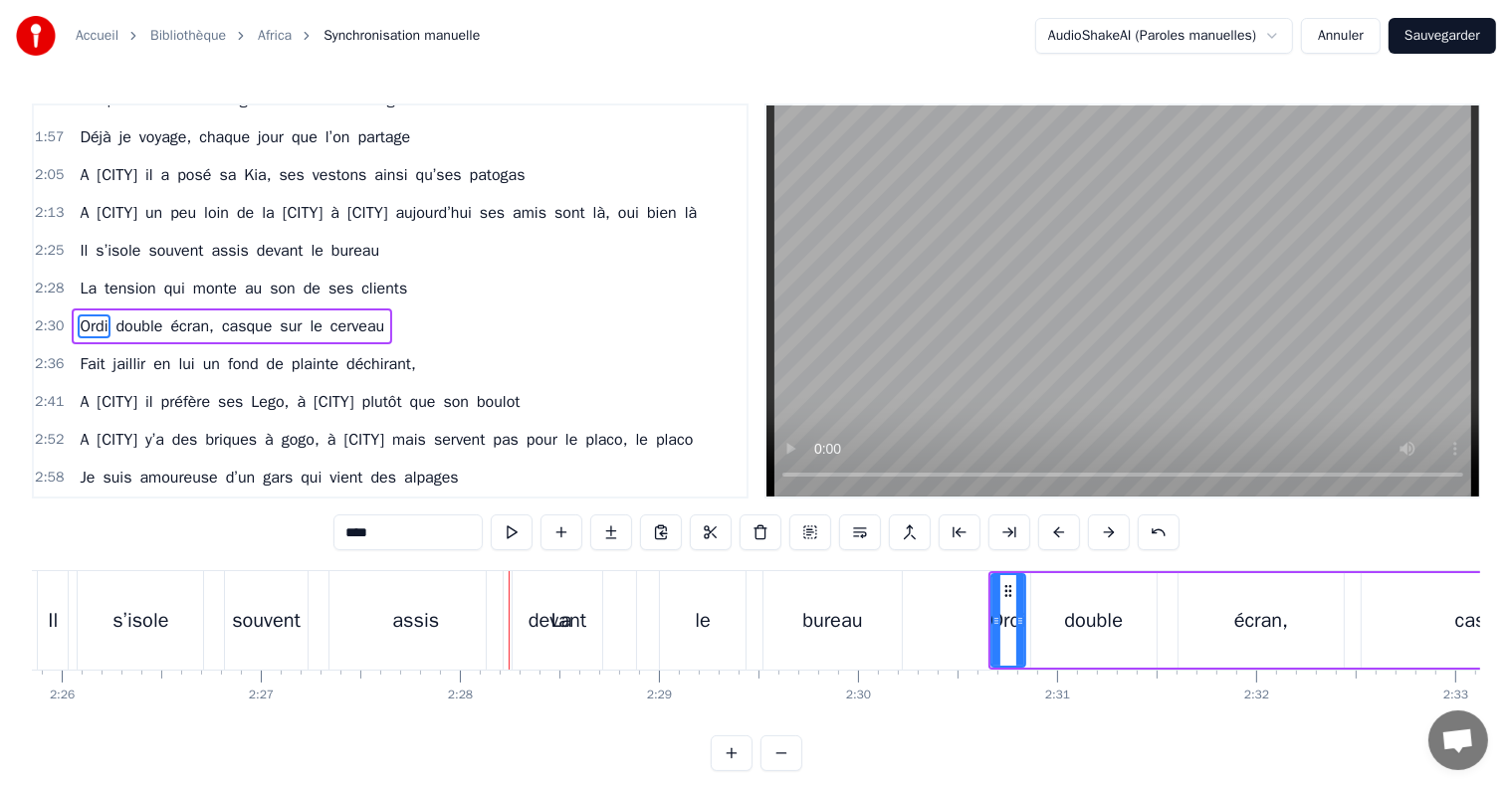 click on "La" at bounding box center [561, 620] 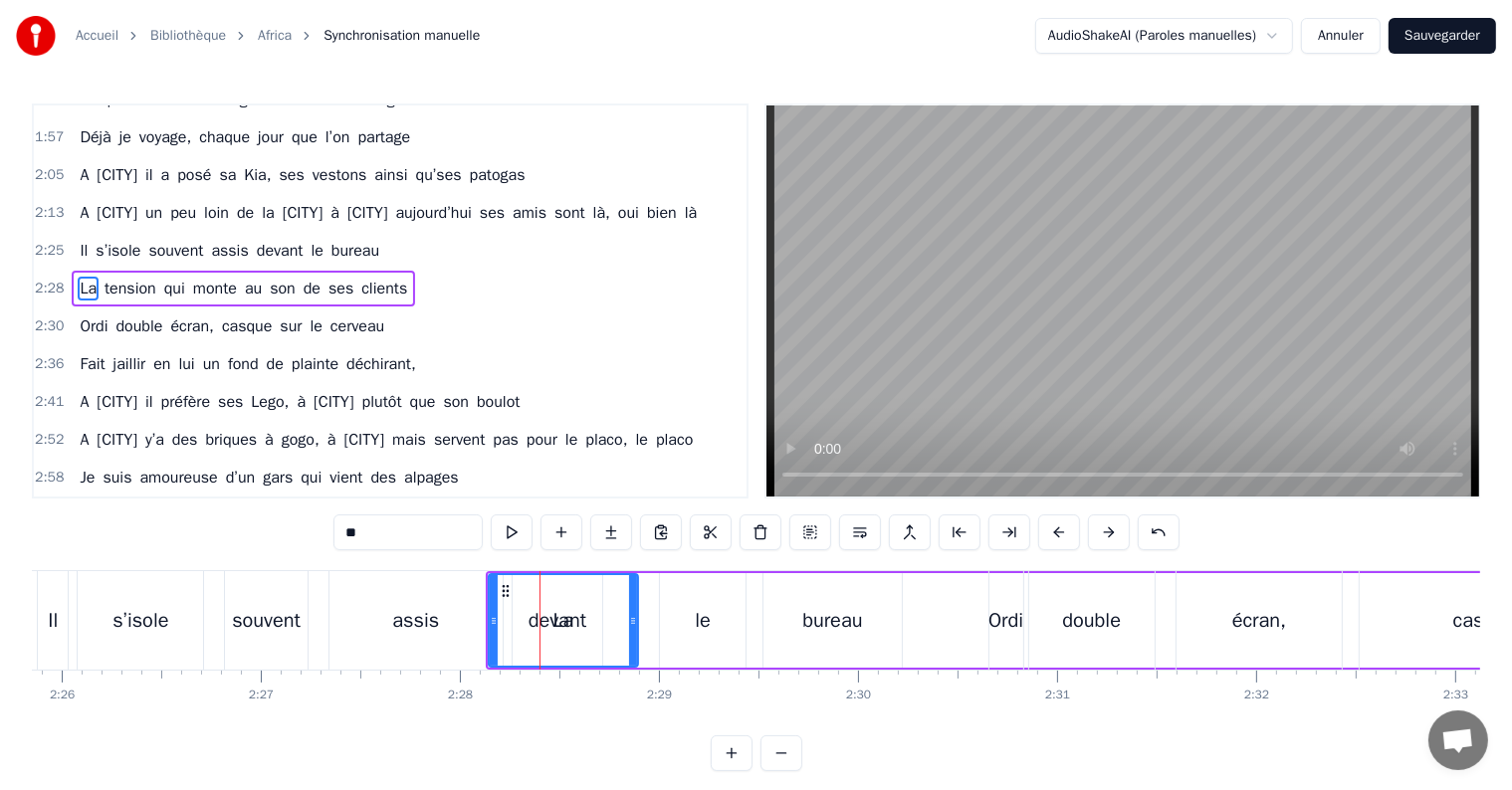 scroll, scrollTop: 517, scrollLeft: 0, axis: vertical 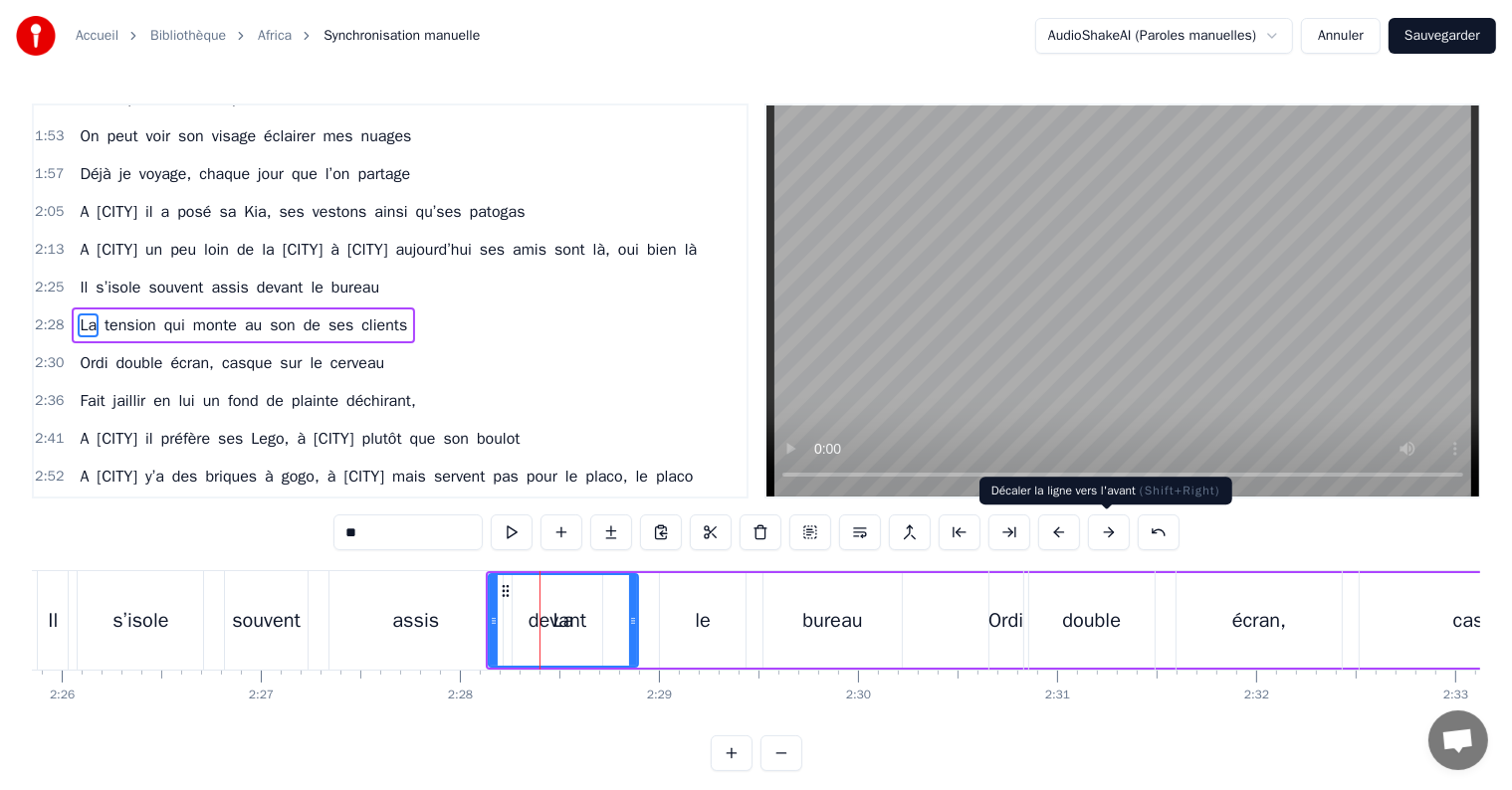 click at bounding box center [1109, 532] 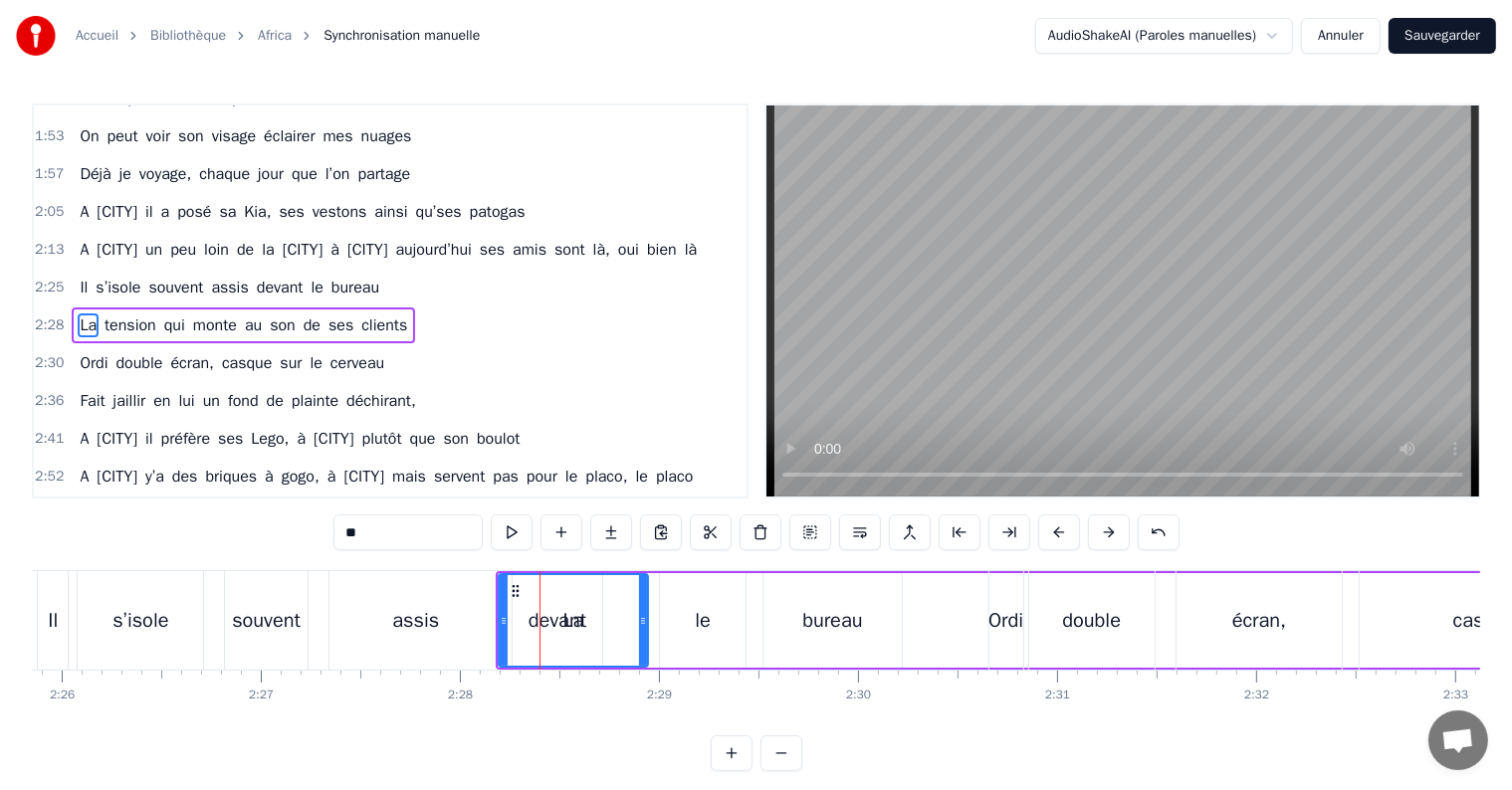 click at bounding box center (1109, 532) 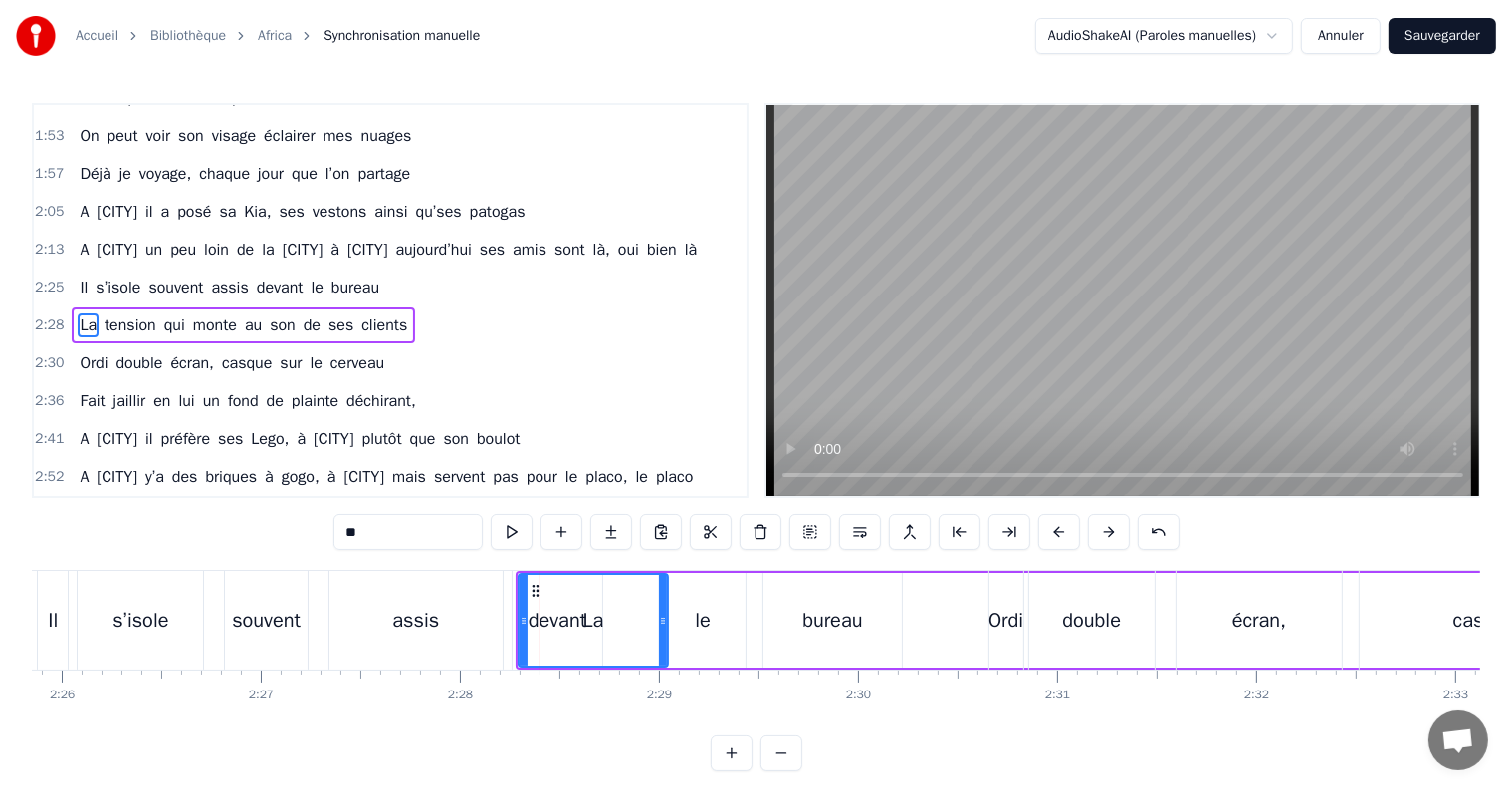 click at bounding box center (1109, 532) 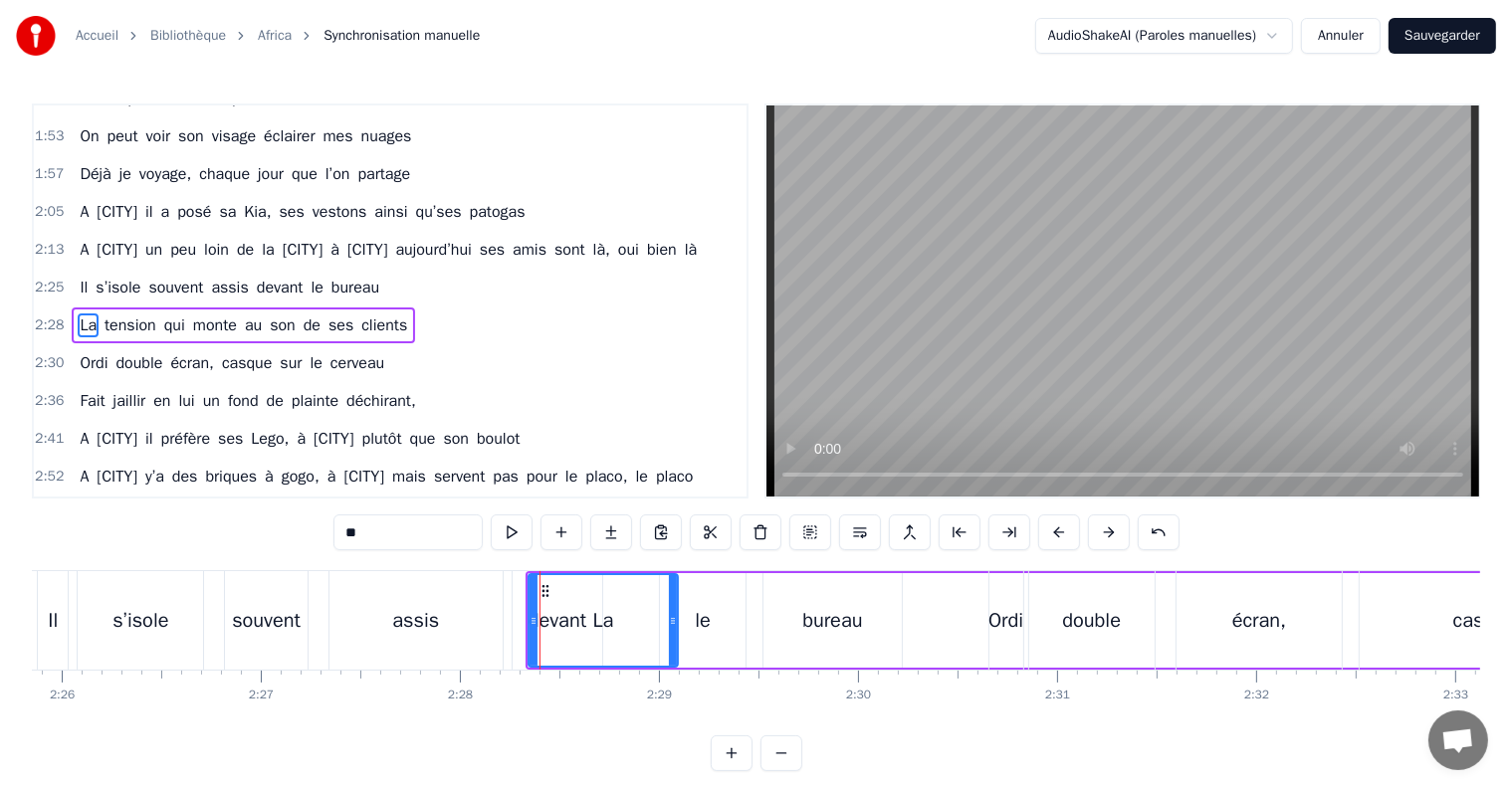 click at bounding box center [1109, 532] 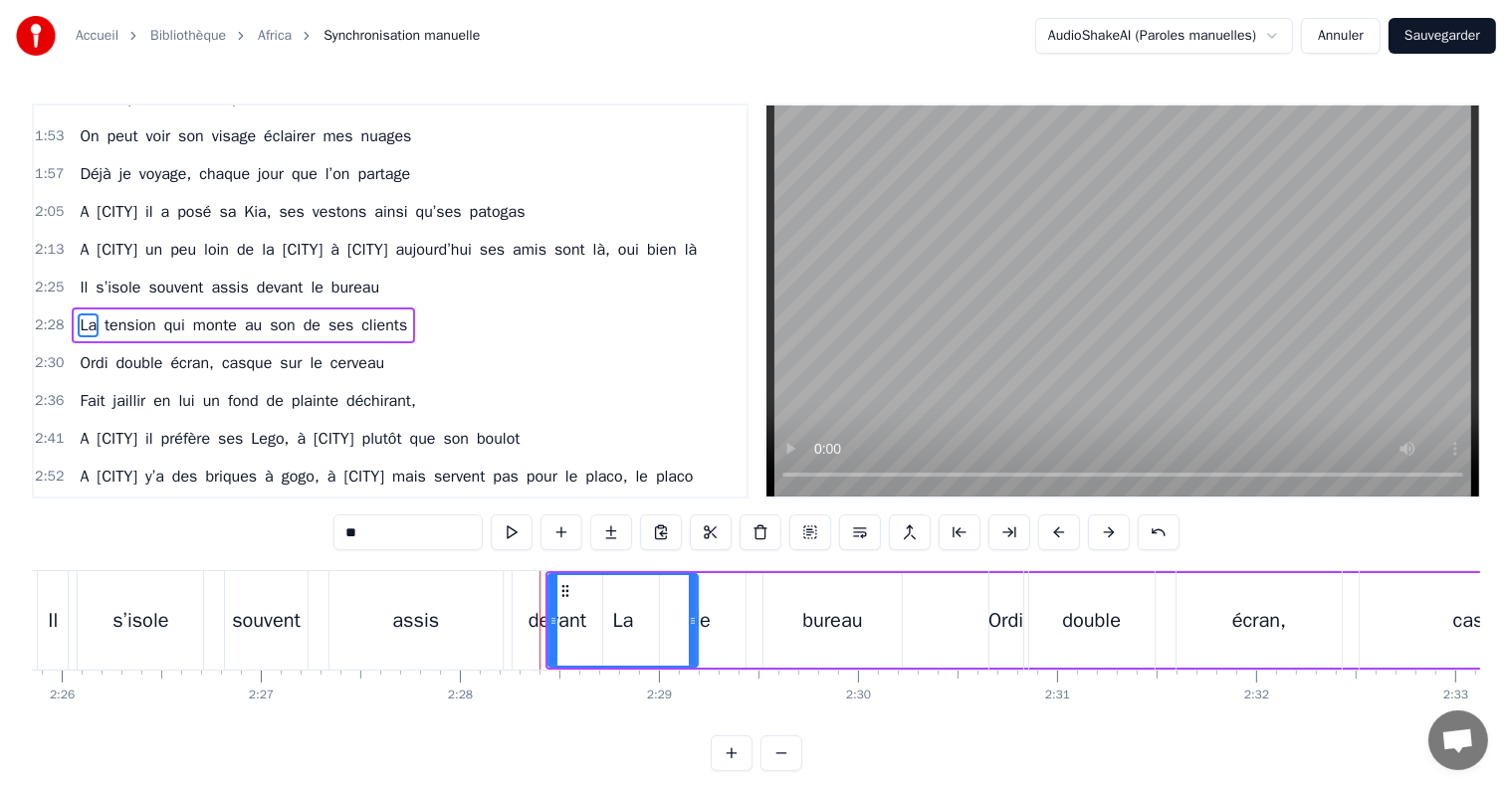 click at bounding box center (1109, 532) 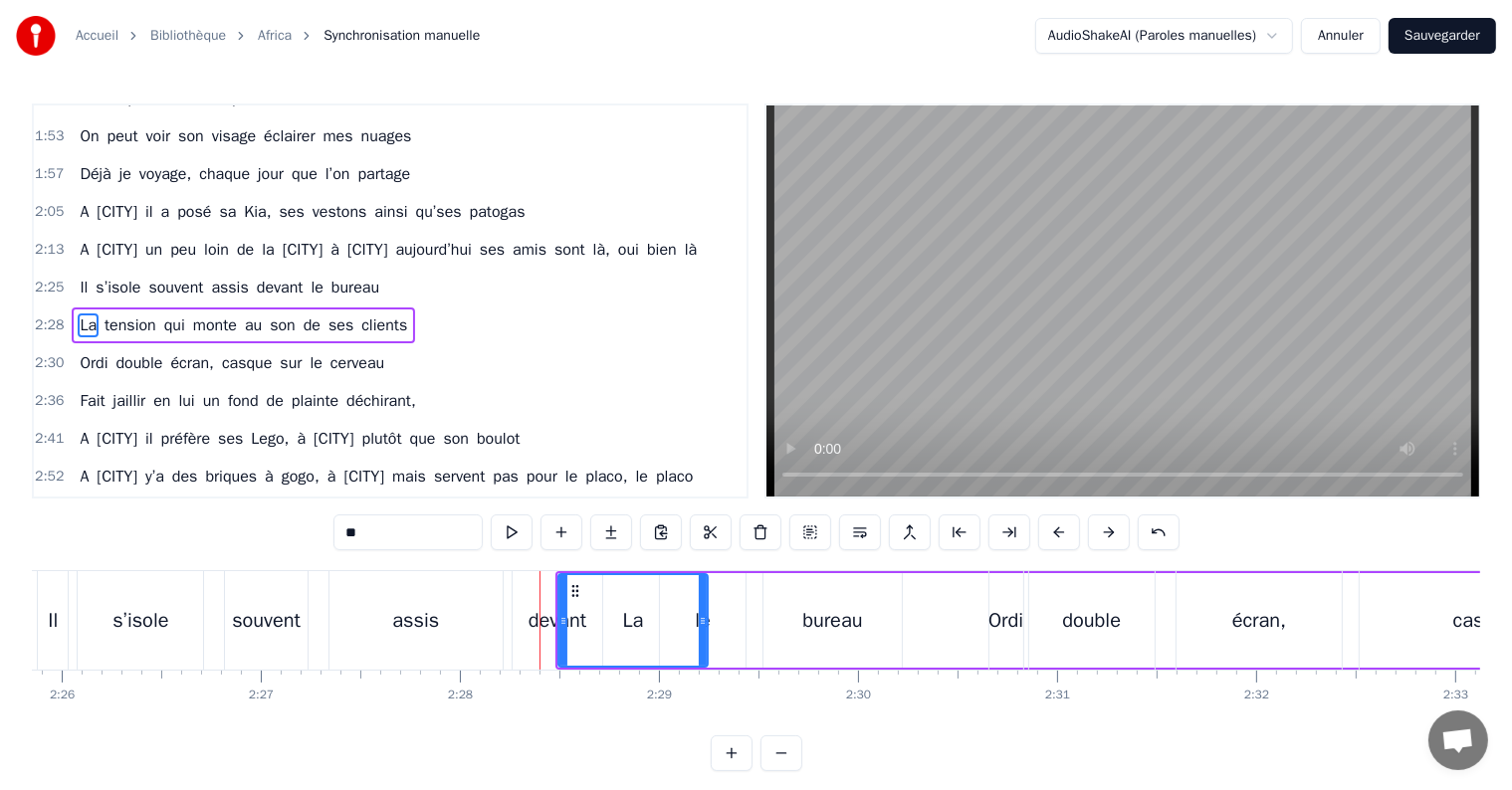 click at bounding box center [1109, 532] 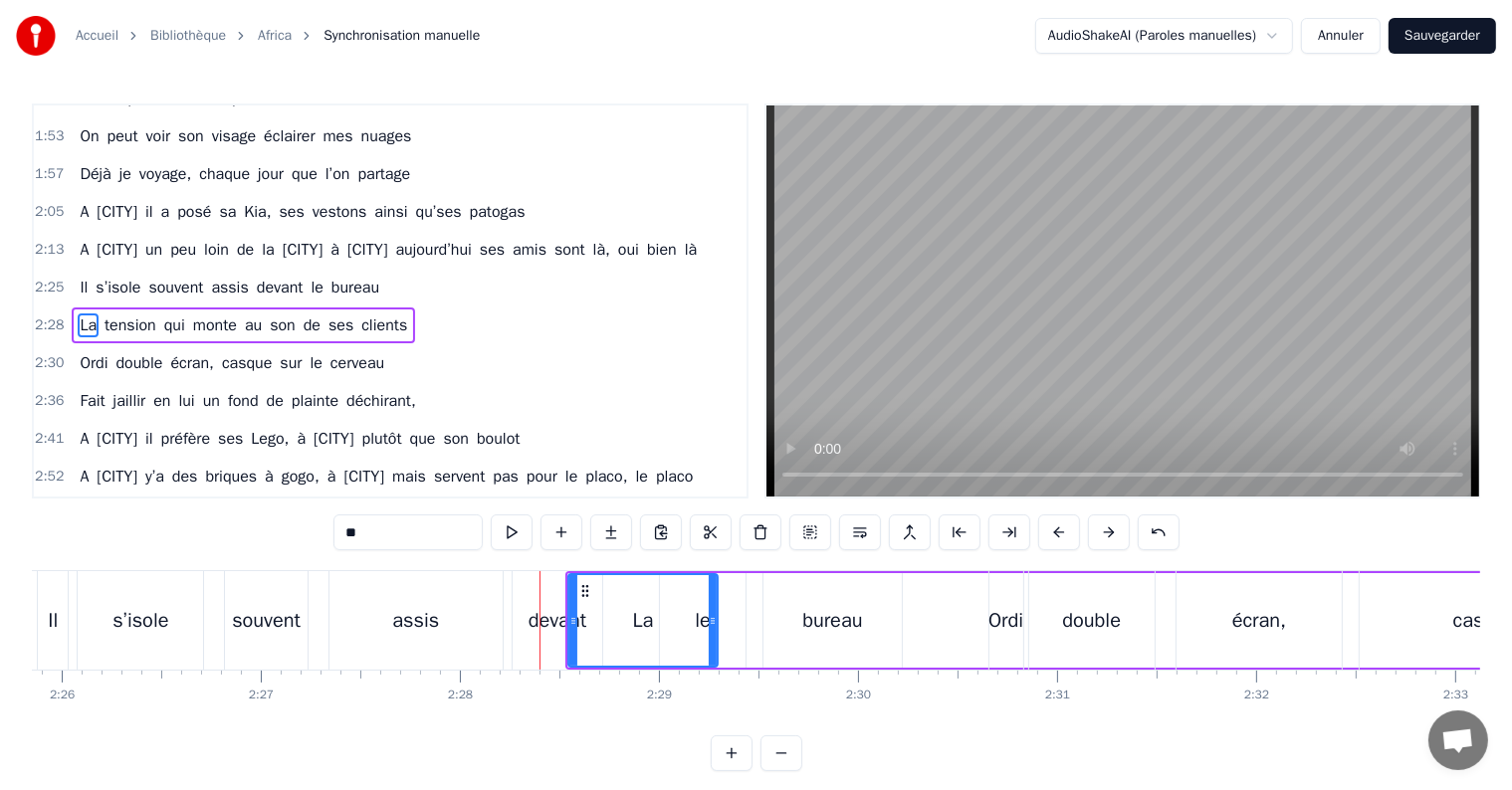 click at bounding box center (1109, 532) 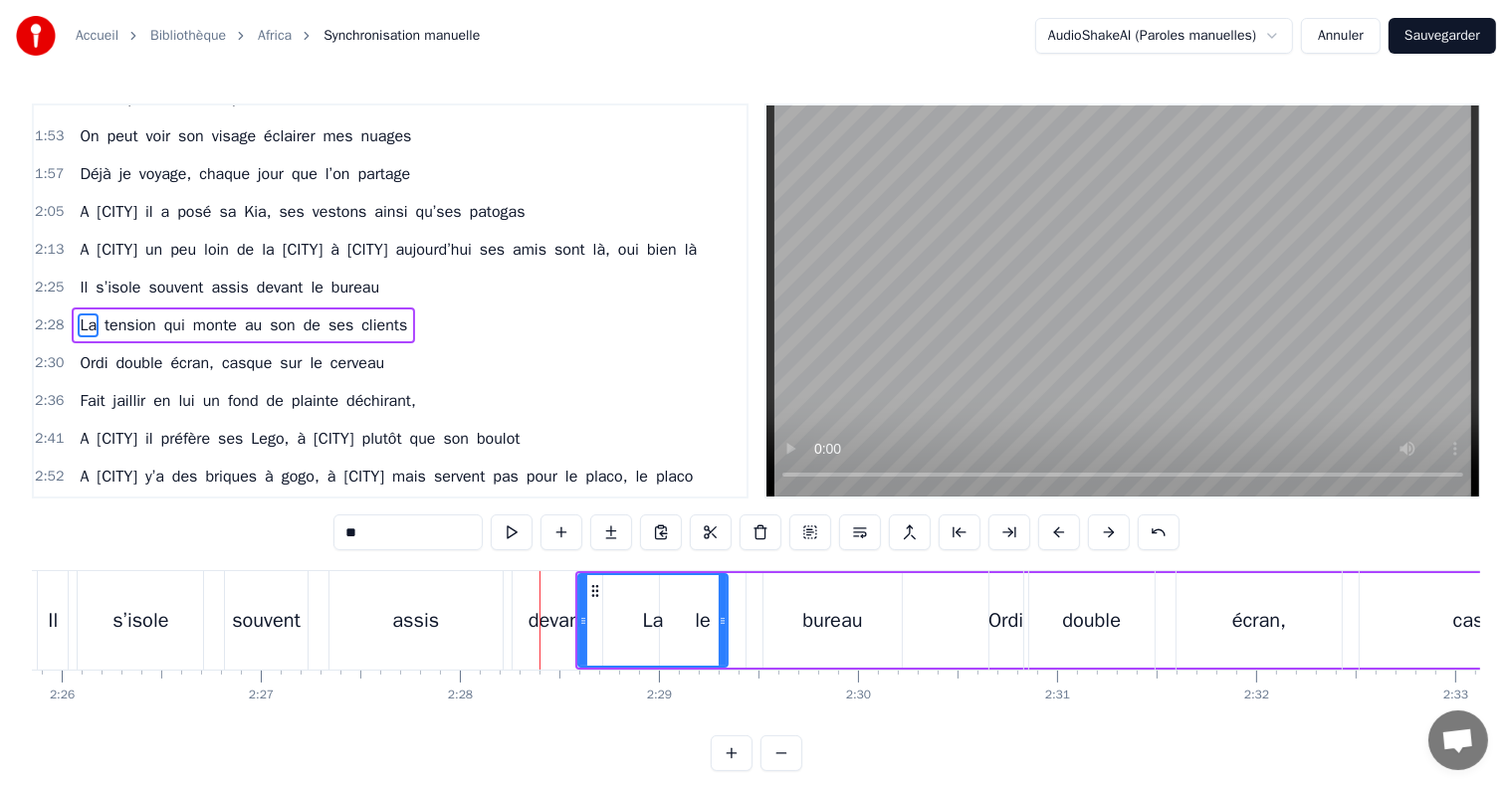 click at bounding box center [1109, 532] 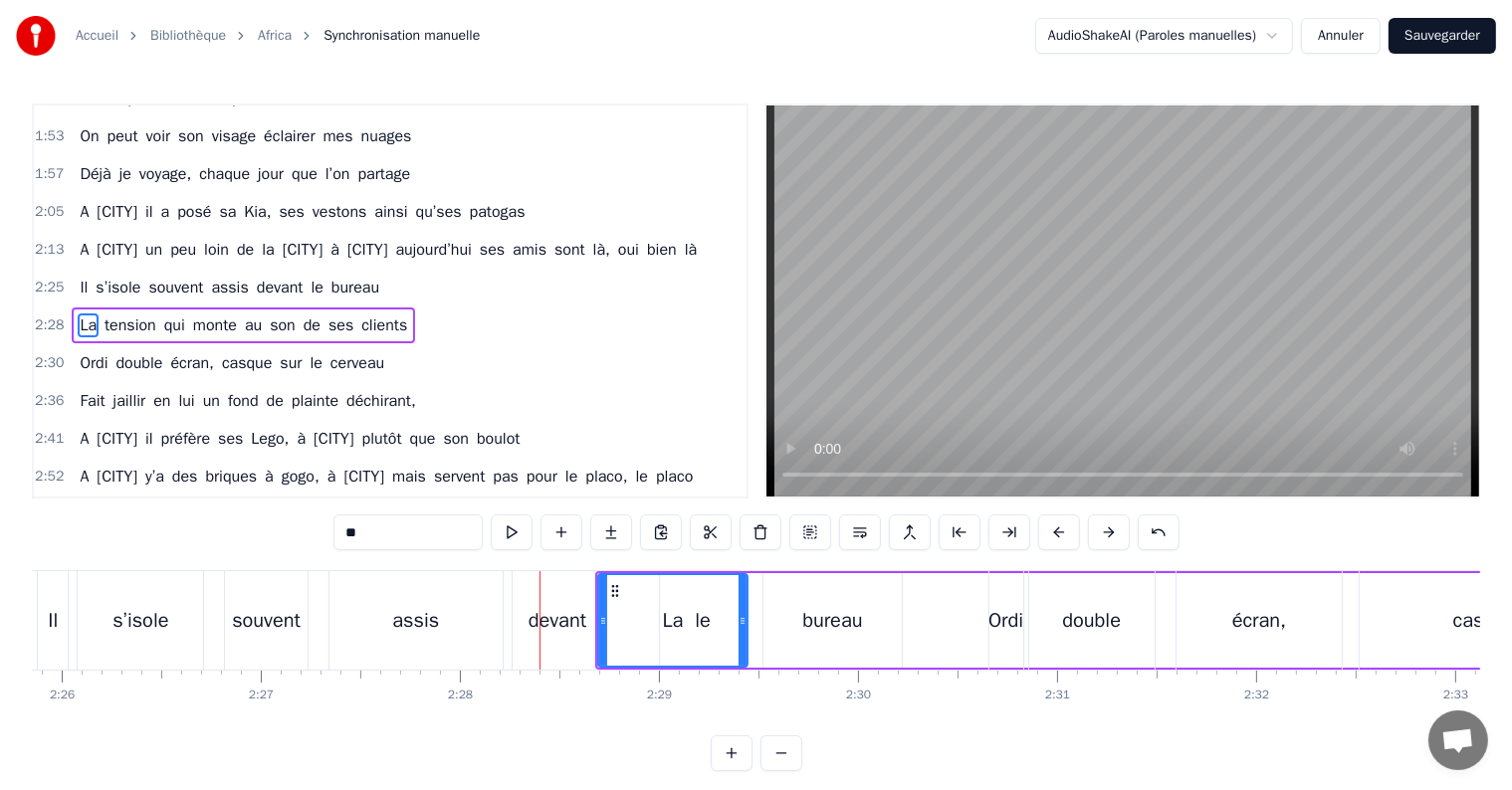 click at bounding box center (1109, 532) 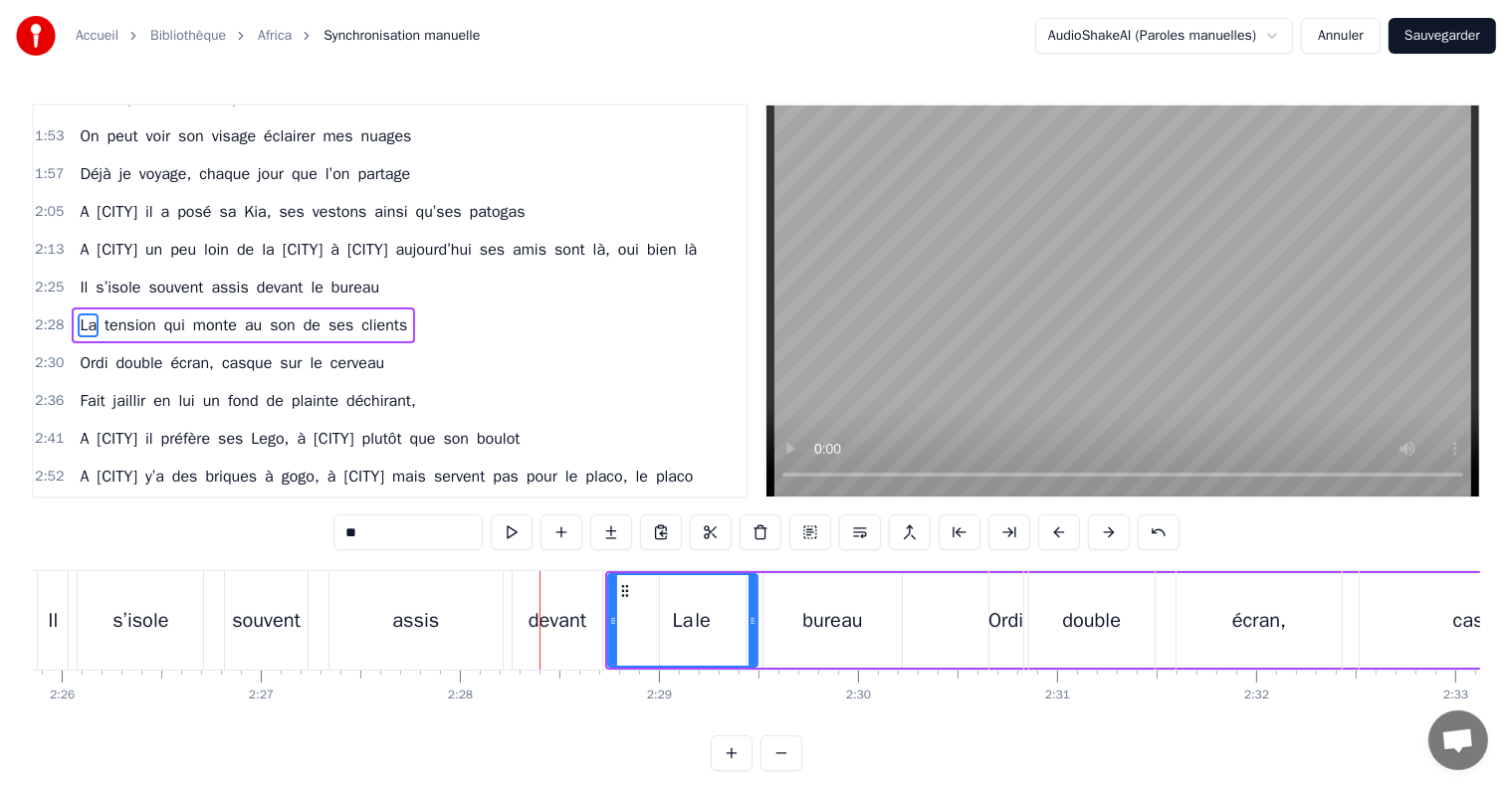 click at bounding box center [1109, 532] 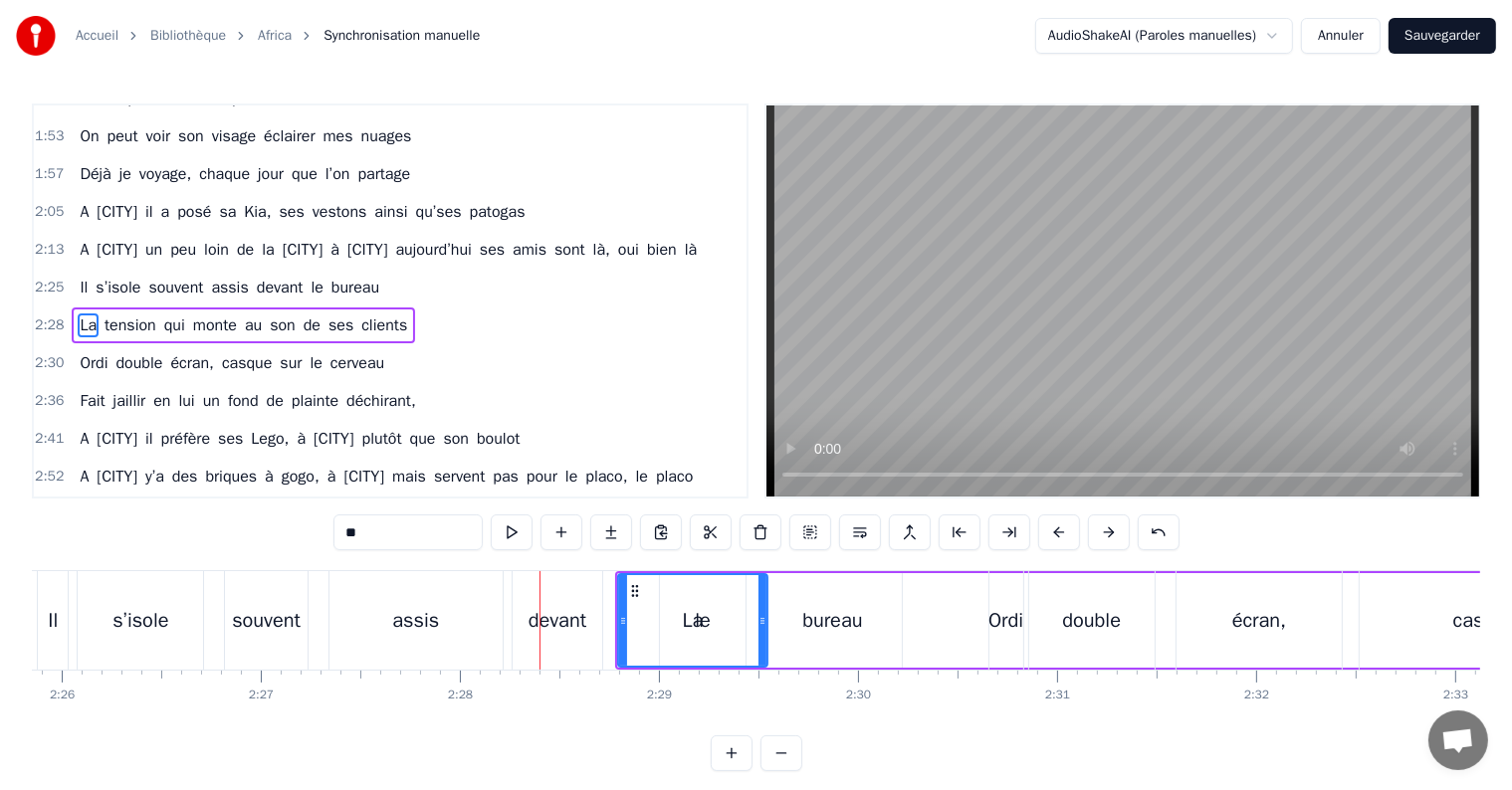 click at bounding box center [1109, 532] 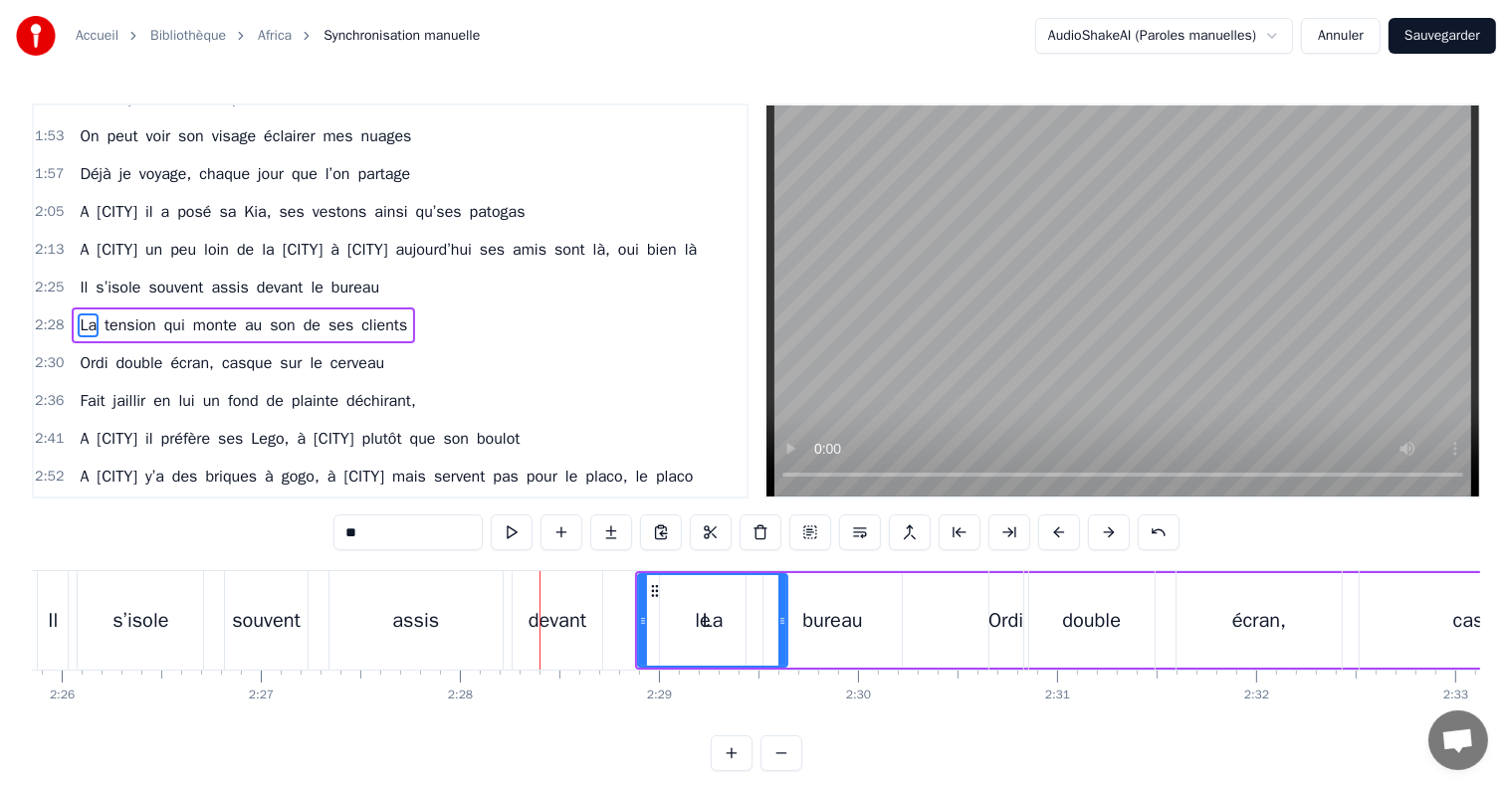 click at bounding box center (1109, 532) 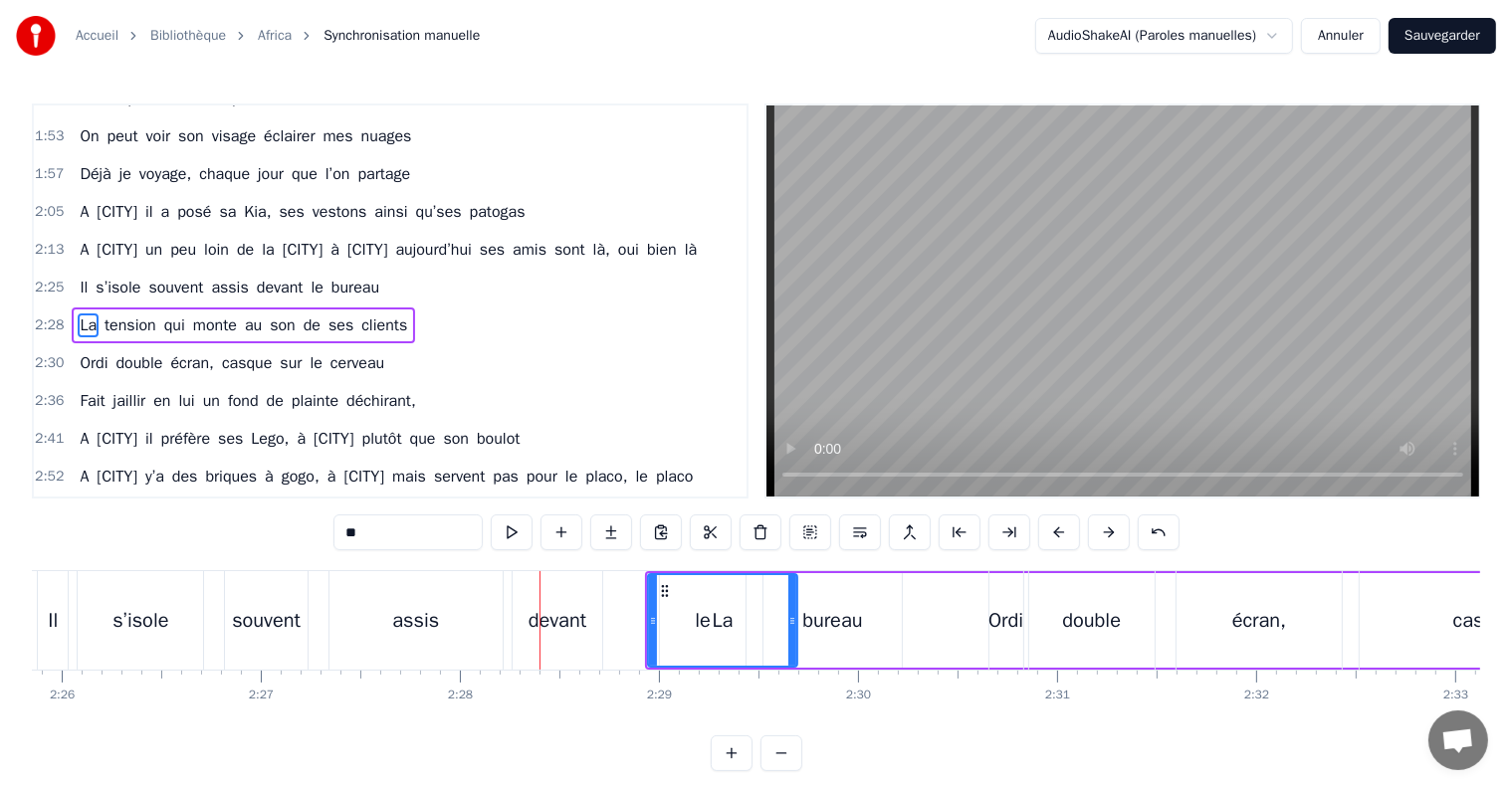 click at bounding box center (1109, 532) 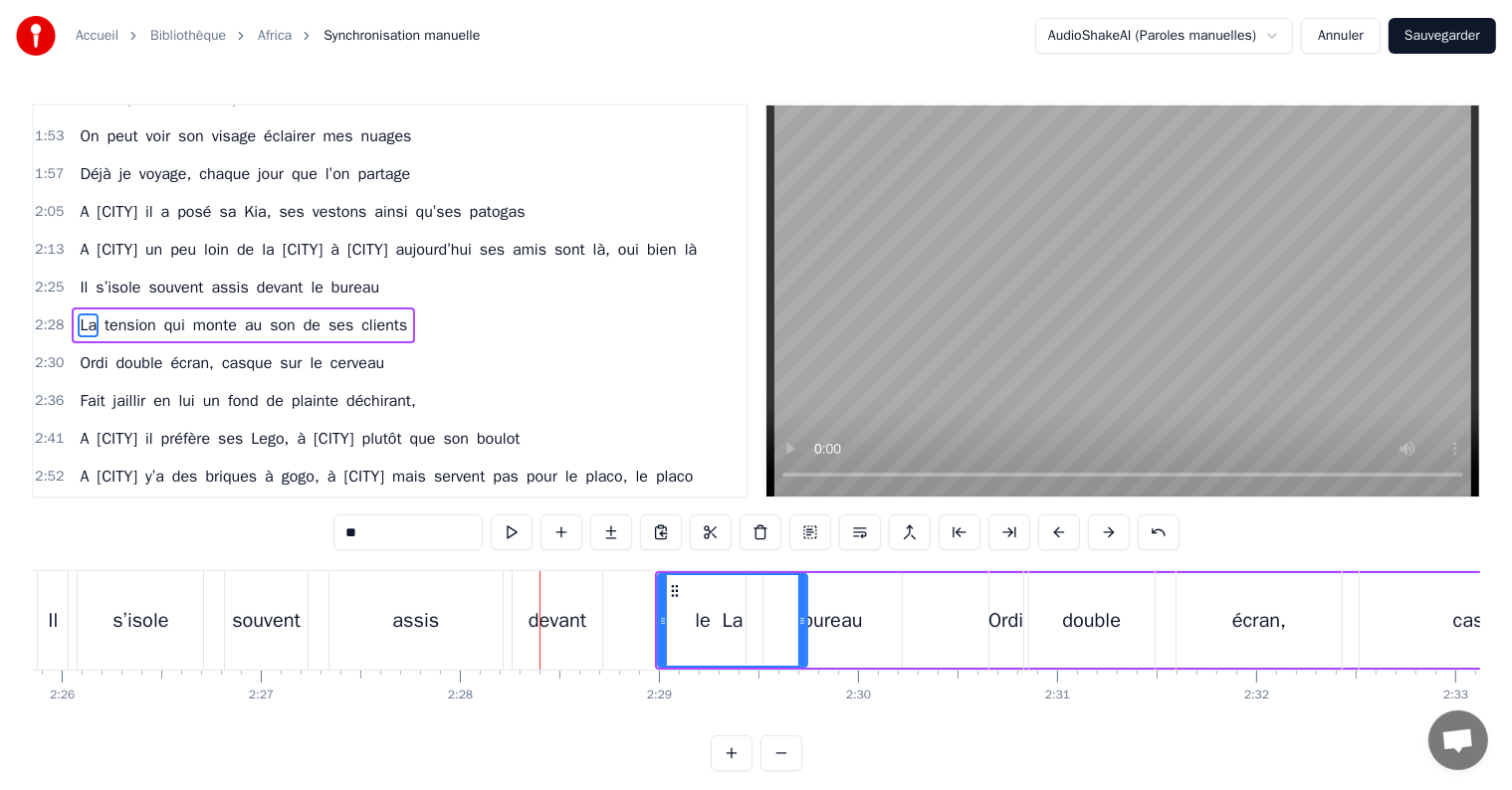click at bounding box center (1109, 532) 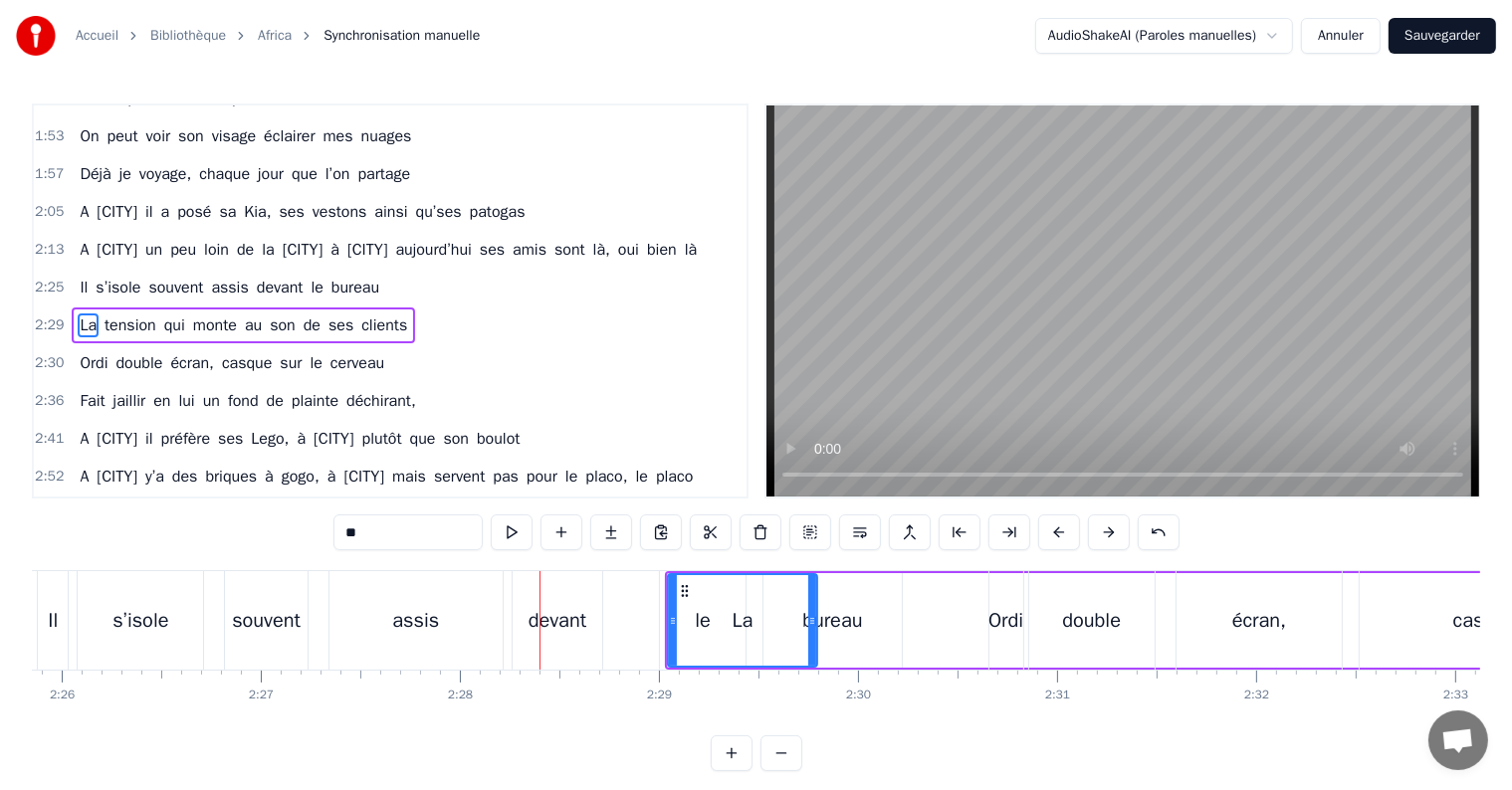 click at bounding box center (1109, 532) 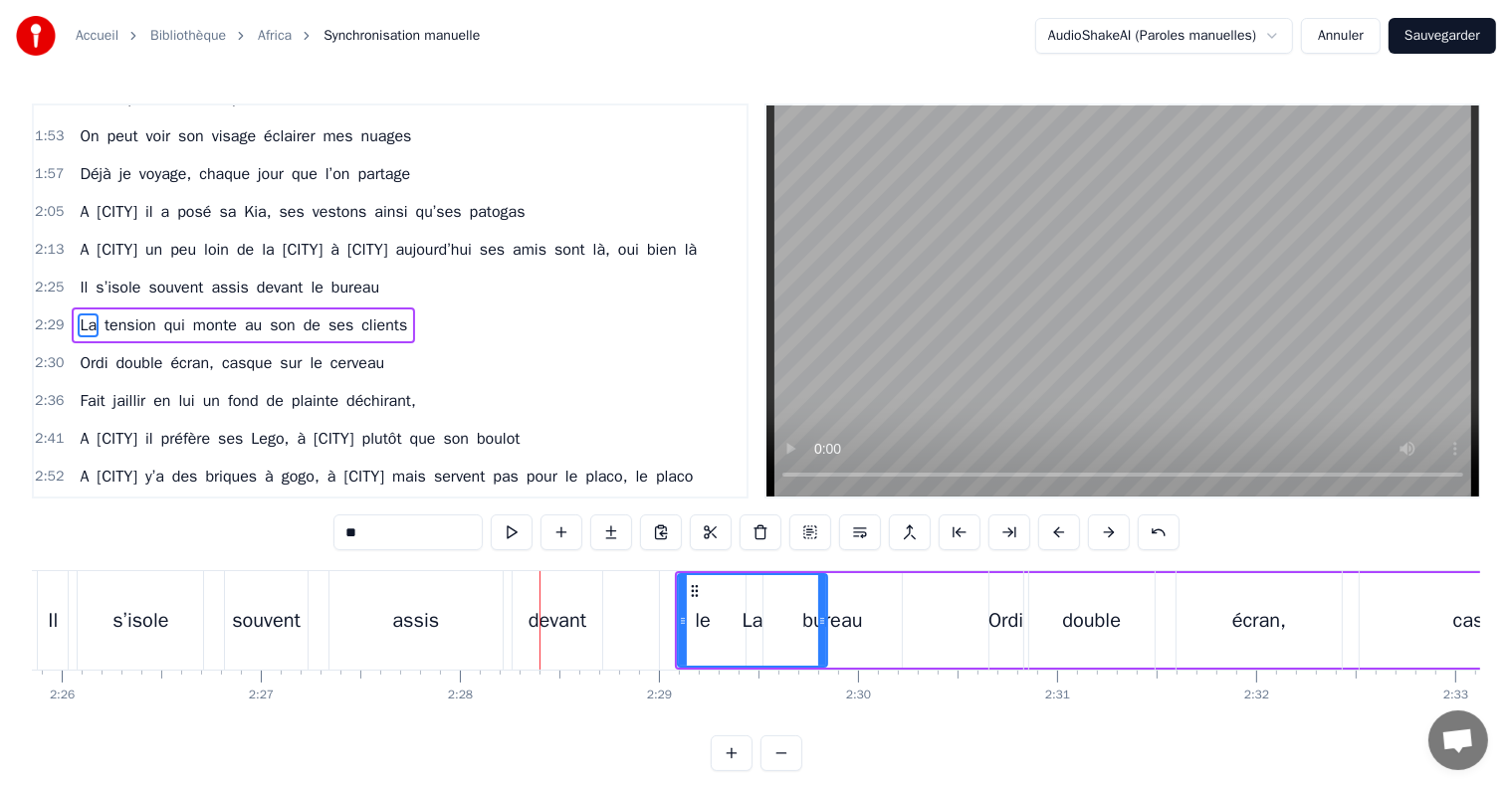 click at bounding box center (1109, 532) 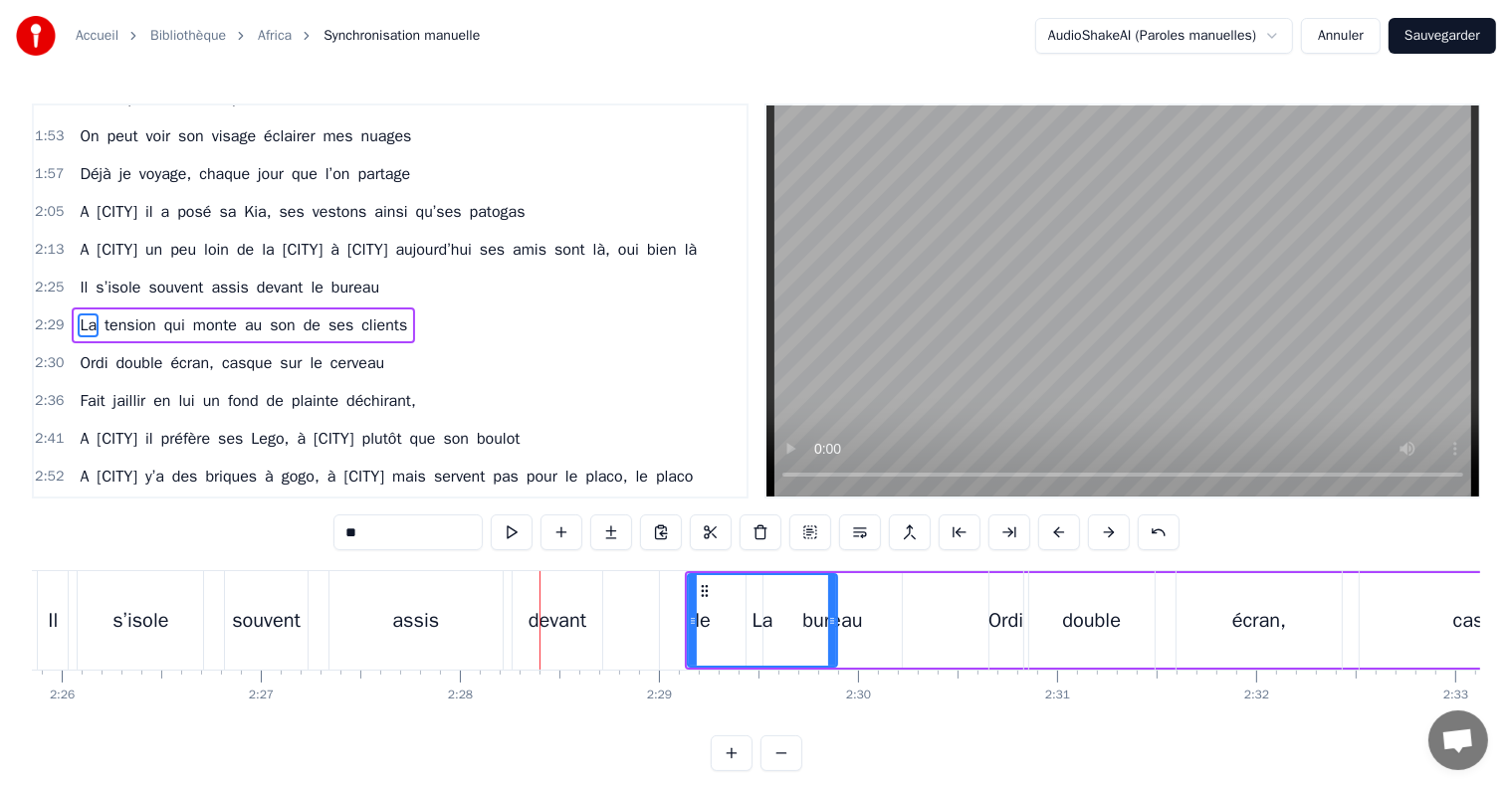 click at bounding box center (1109, 532) 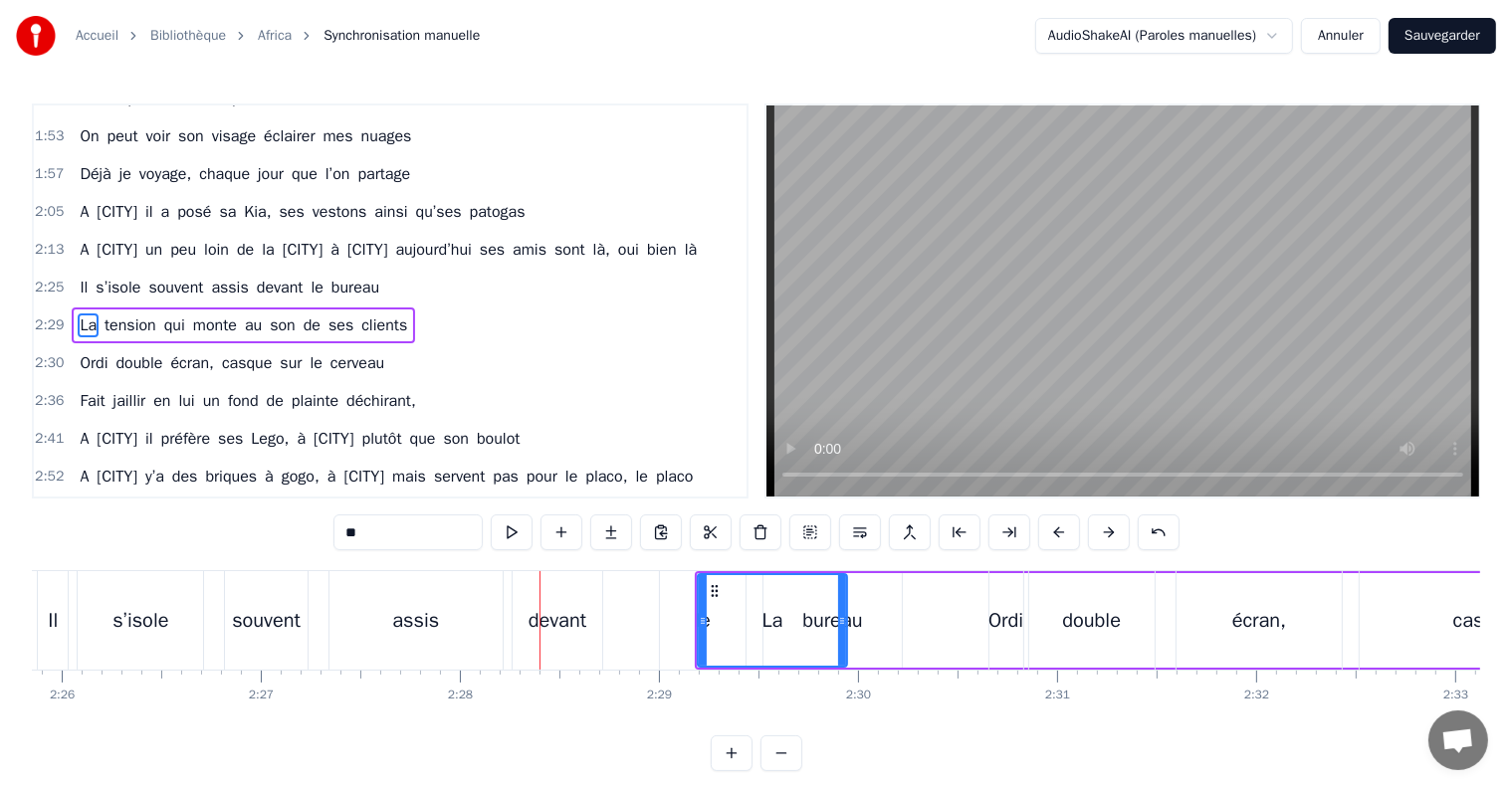 click at bounding box center (1109, 532) 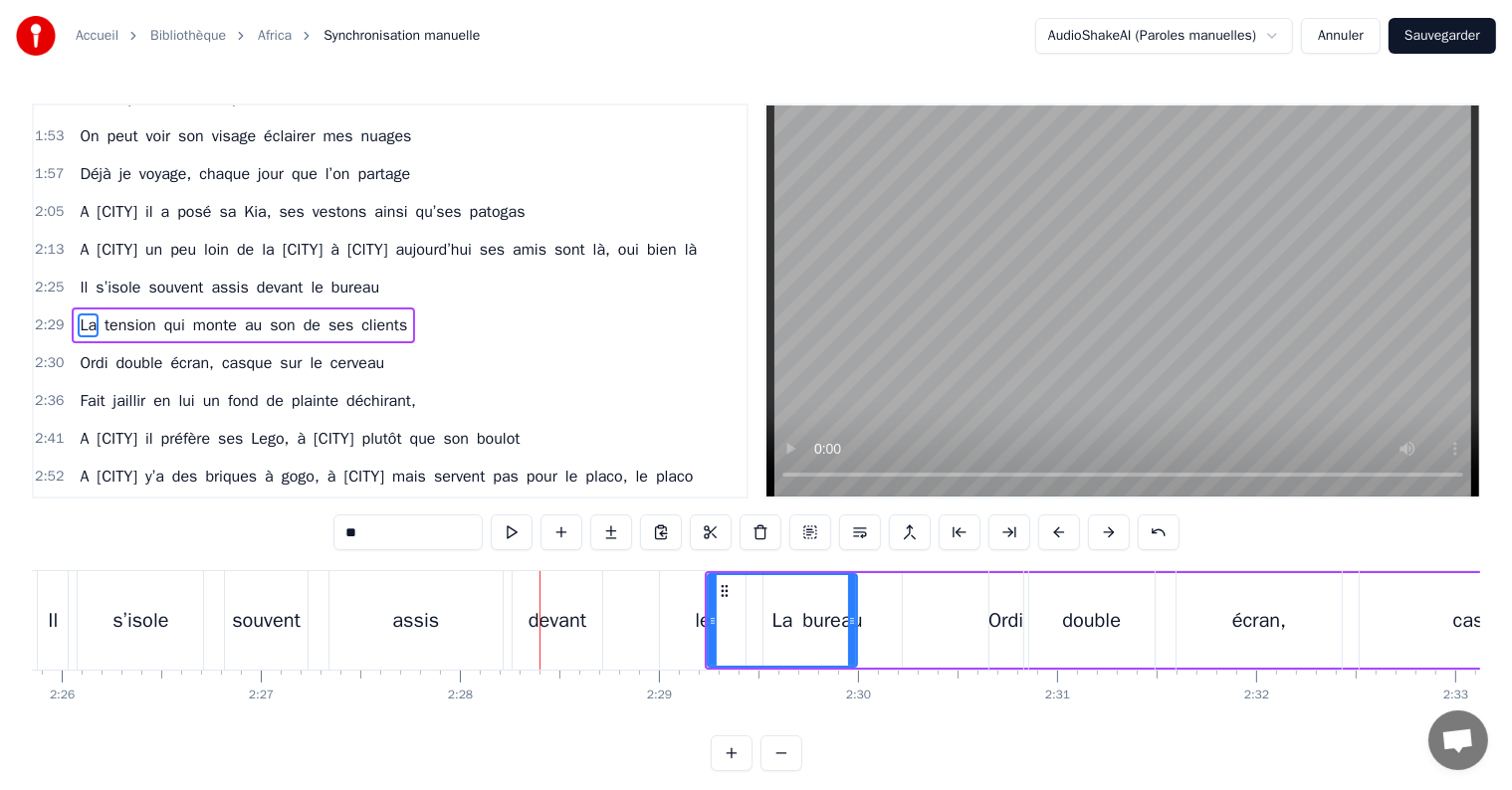 click at bounding box center (1109, 532) 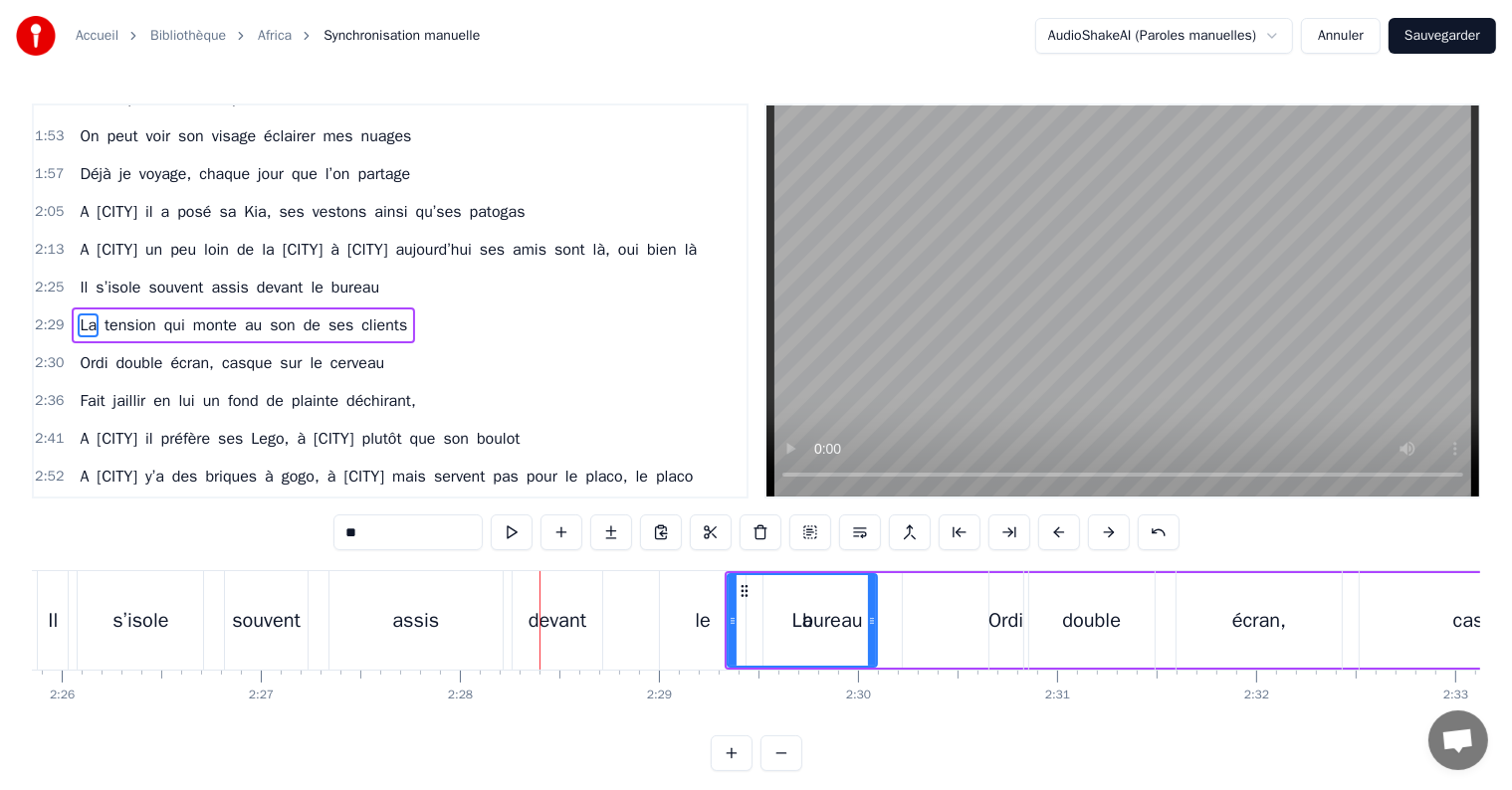 click at bounding box center [1109, 532] 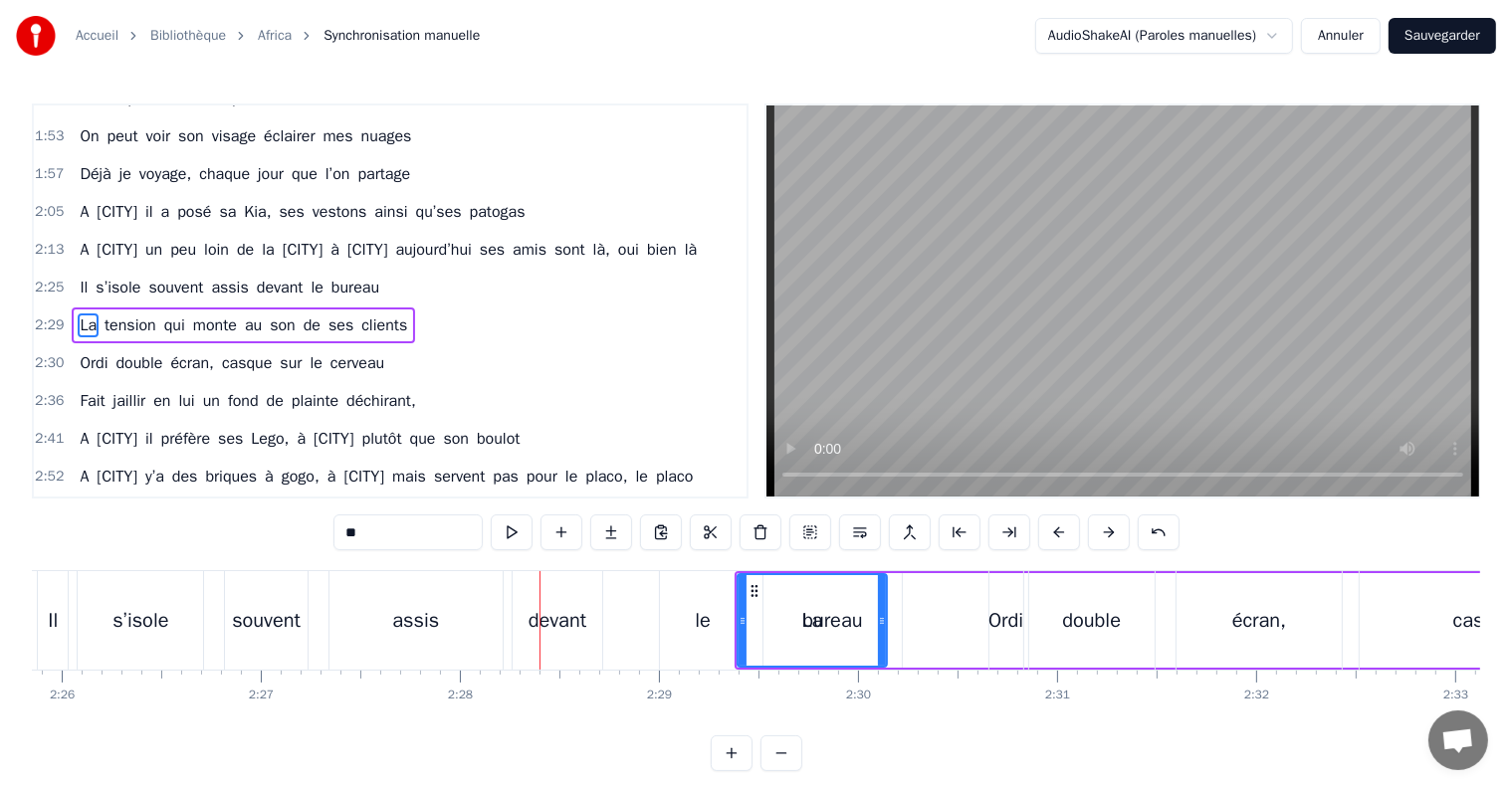 click at bounding box center (1109, 532) 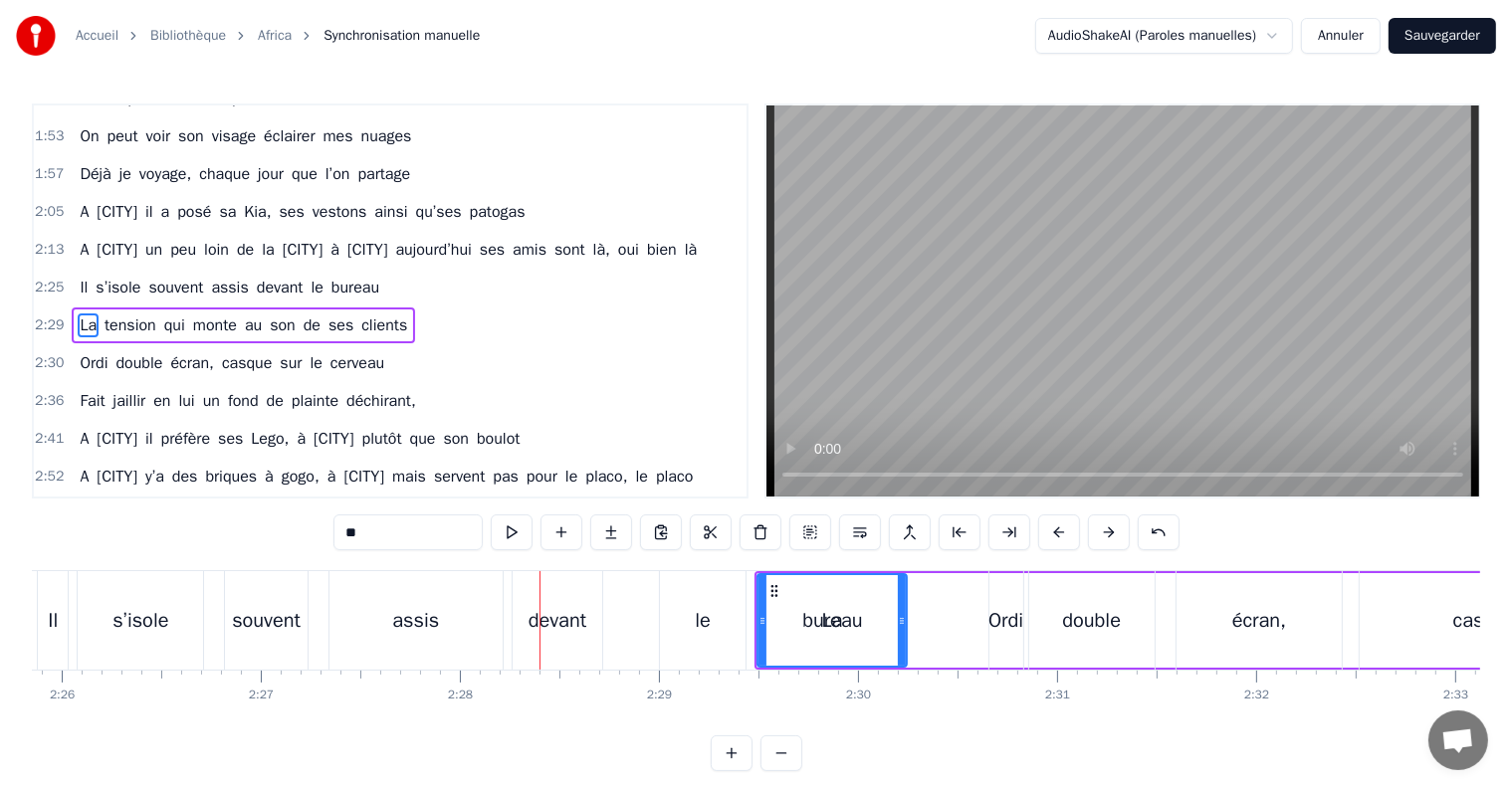 click at bounding box center [1109, 532] 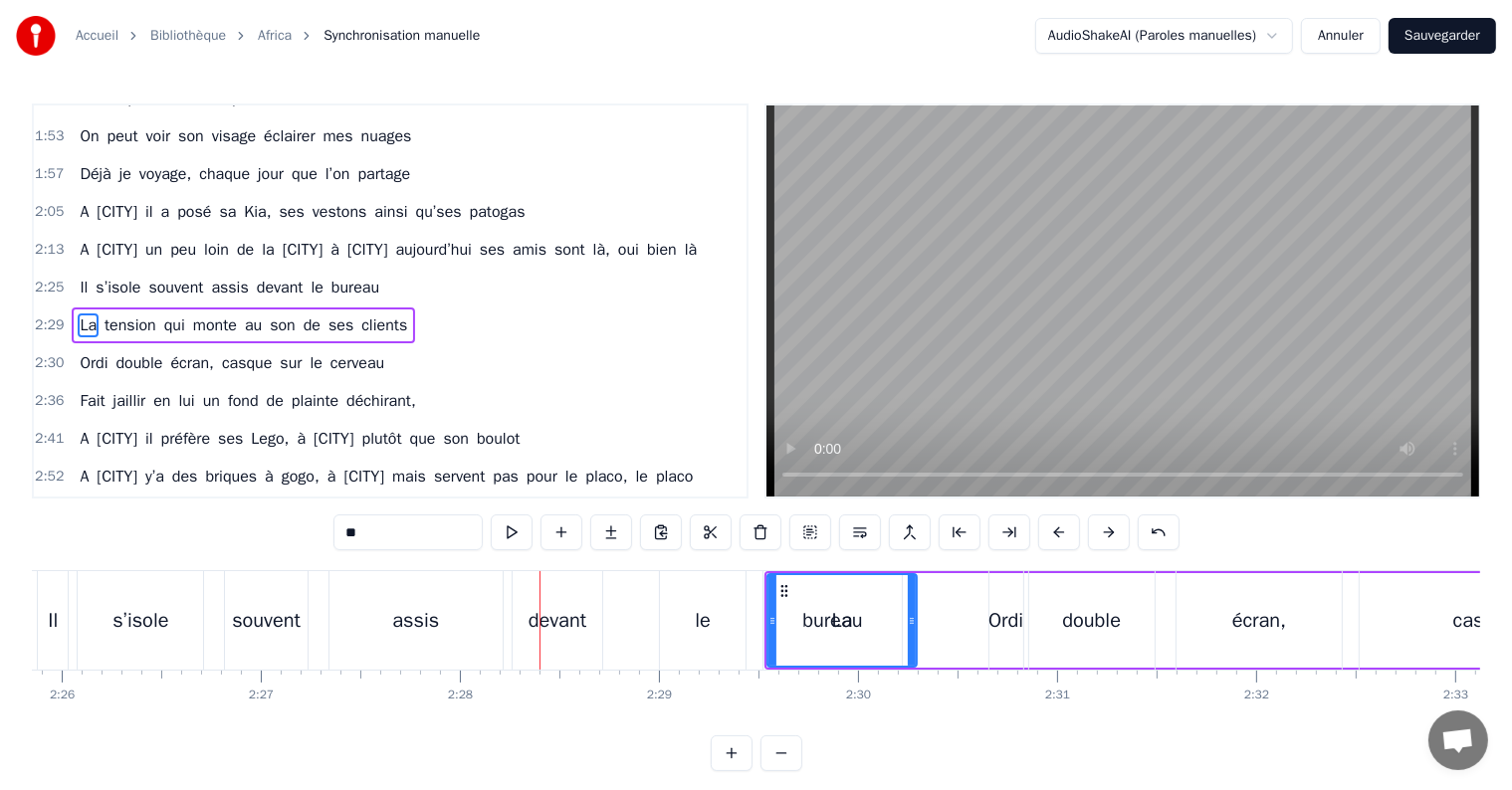 click at bounding box center [1109, 532] 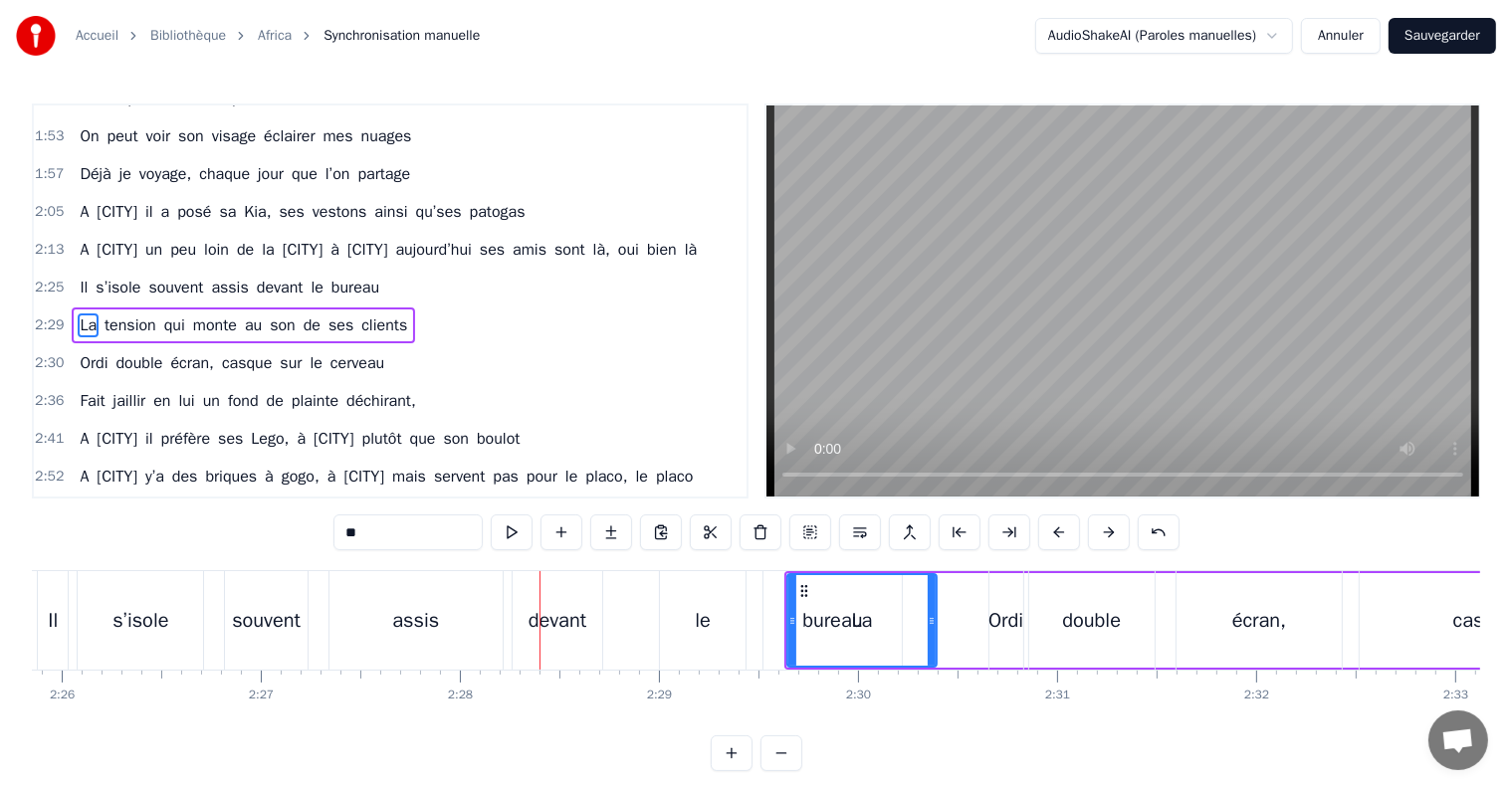 click at bounding box center (1109, 532) 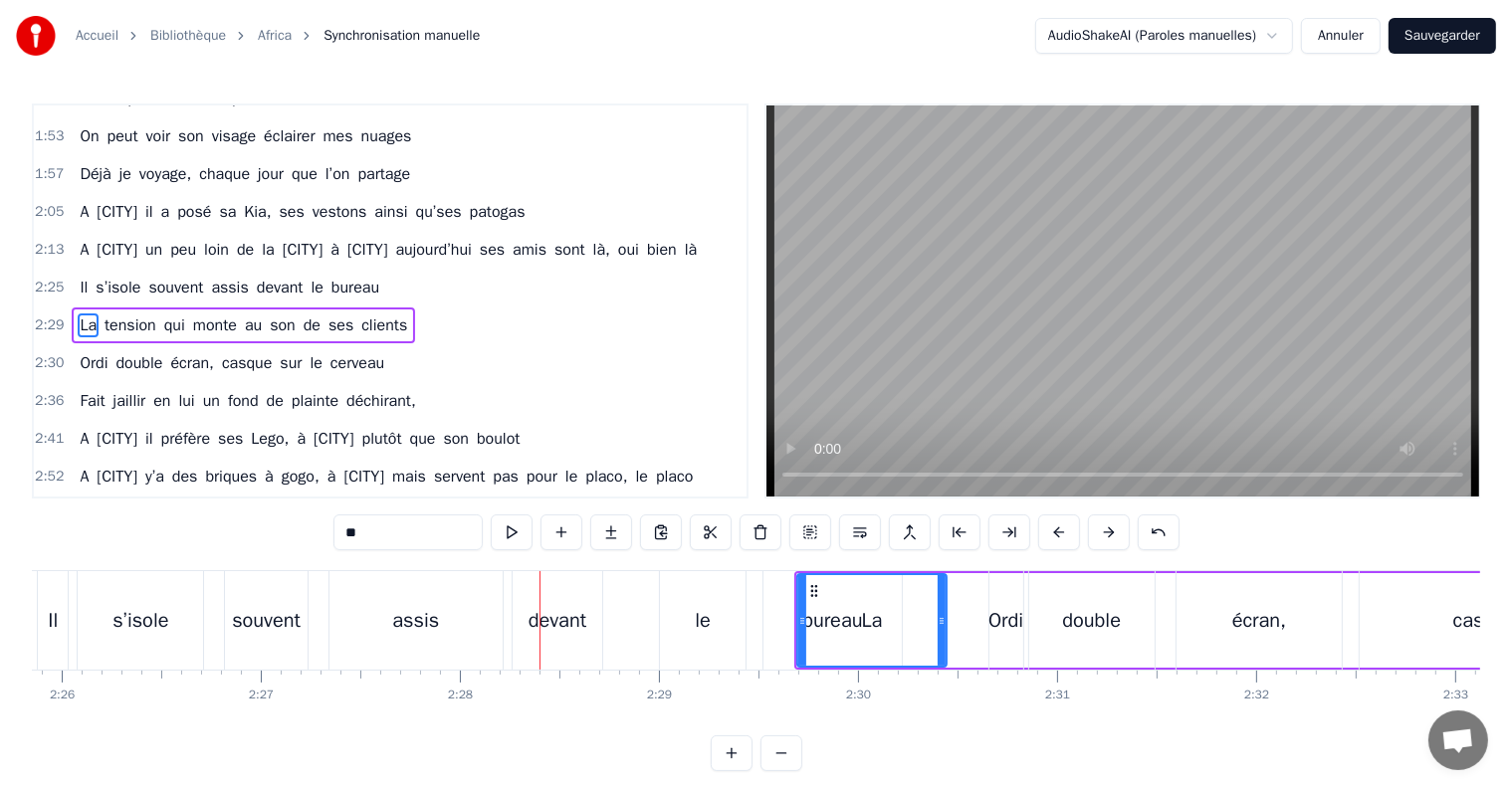 click at bounding box center [1109, 532] 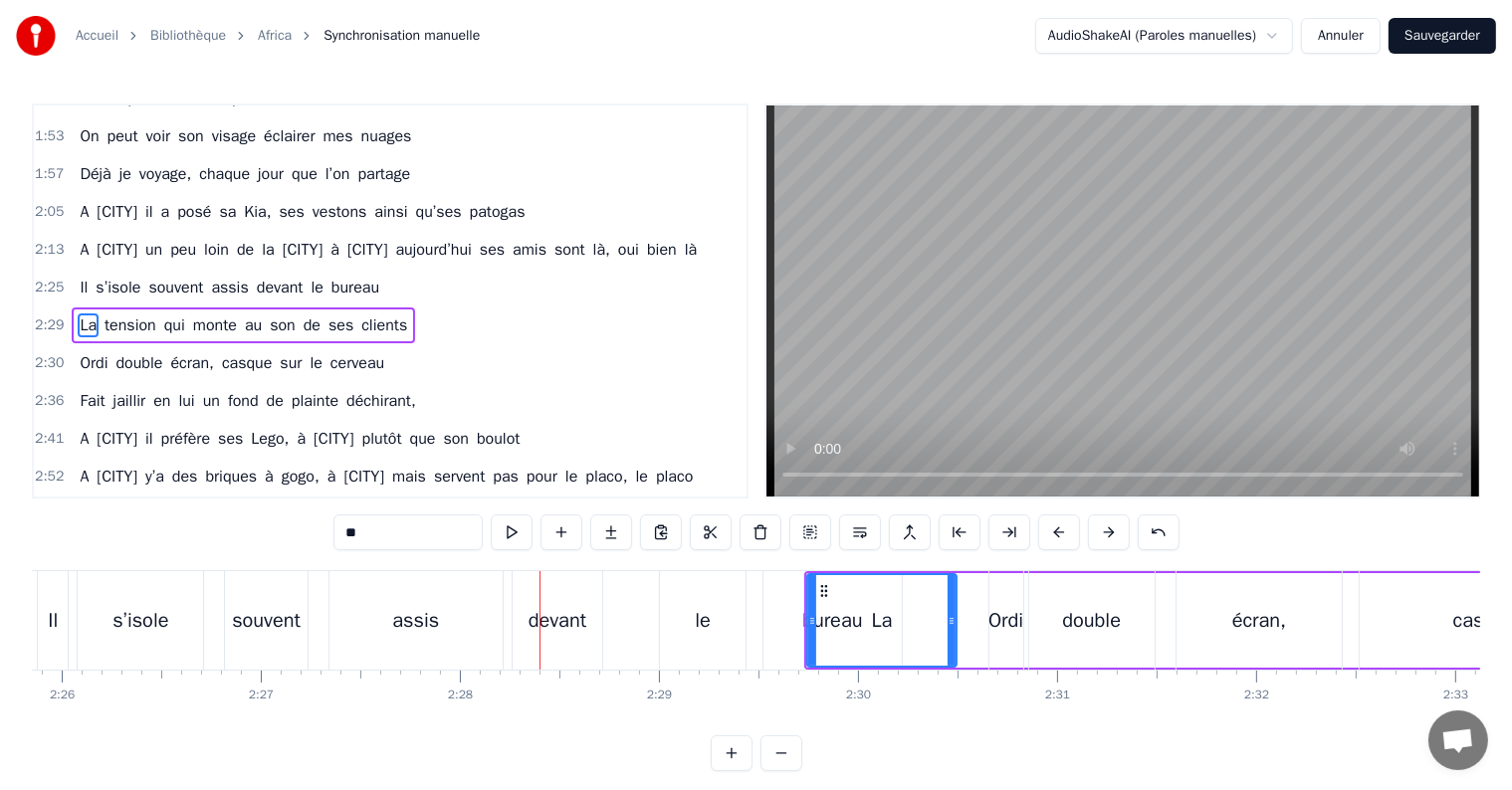 click at bounding box center (1109, 532) 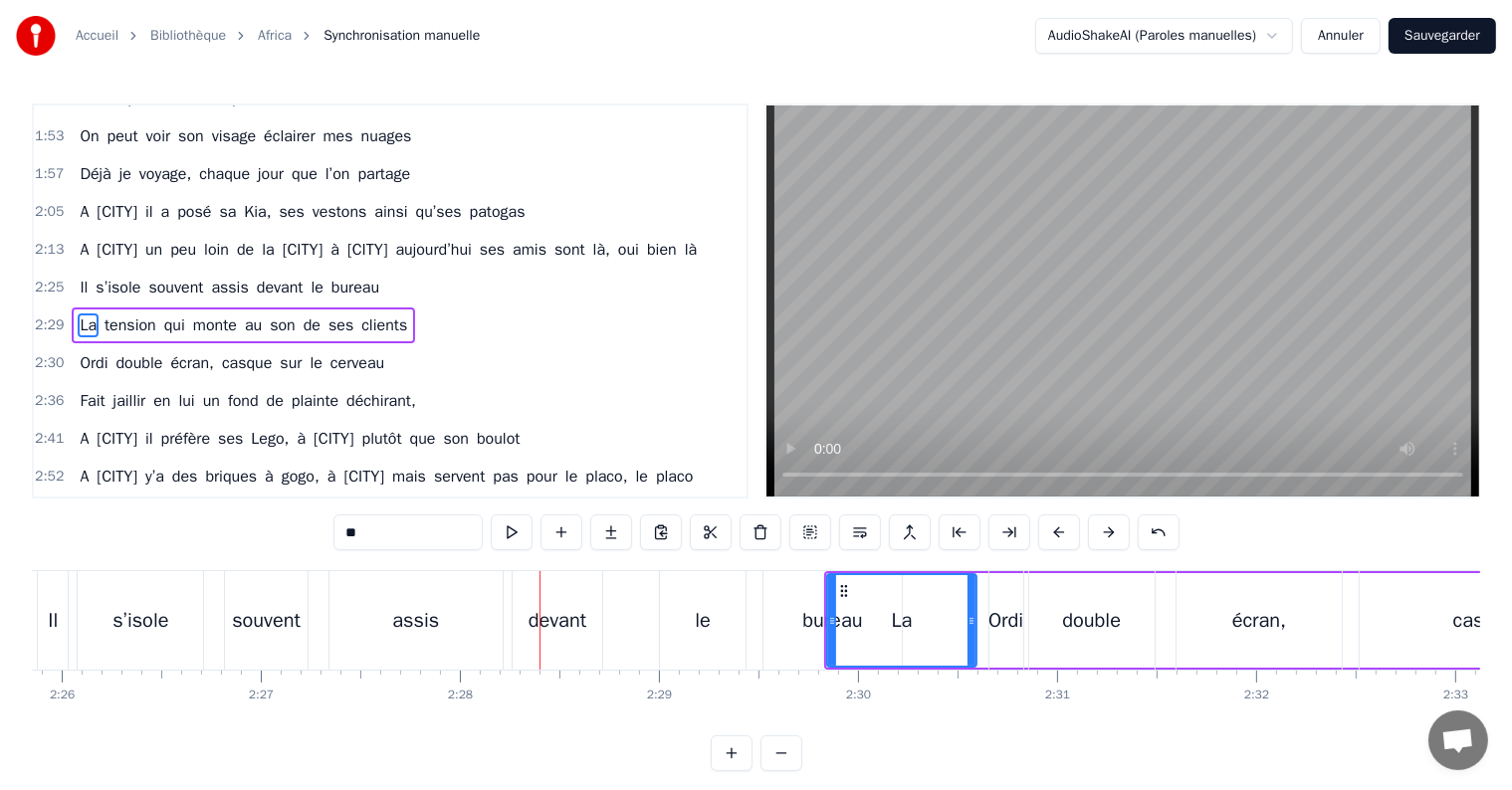 click at bounding box center (1109, 532) 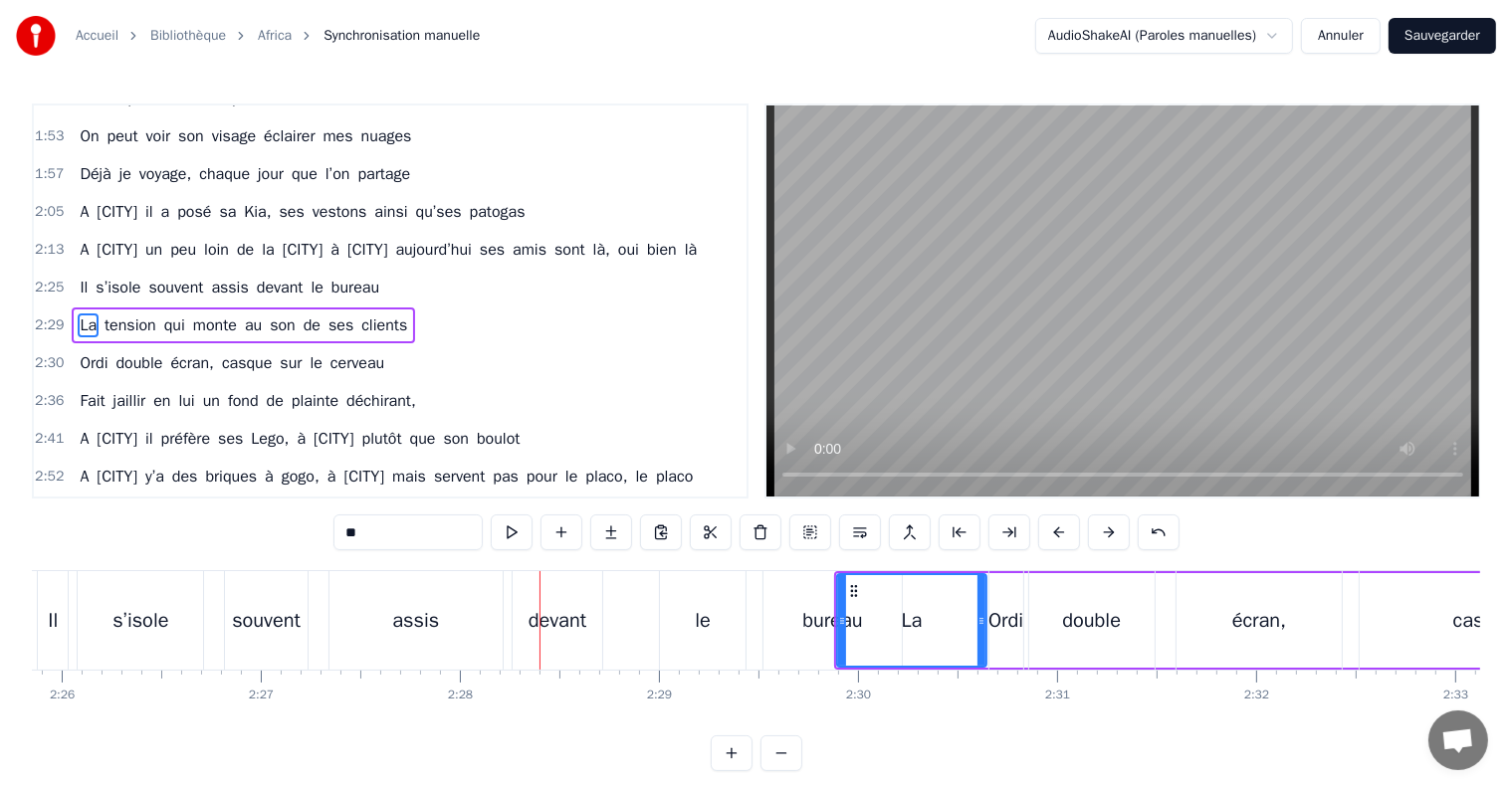 click at bounding box center [1109, 532] 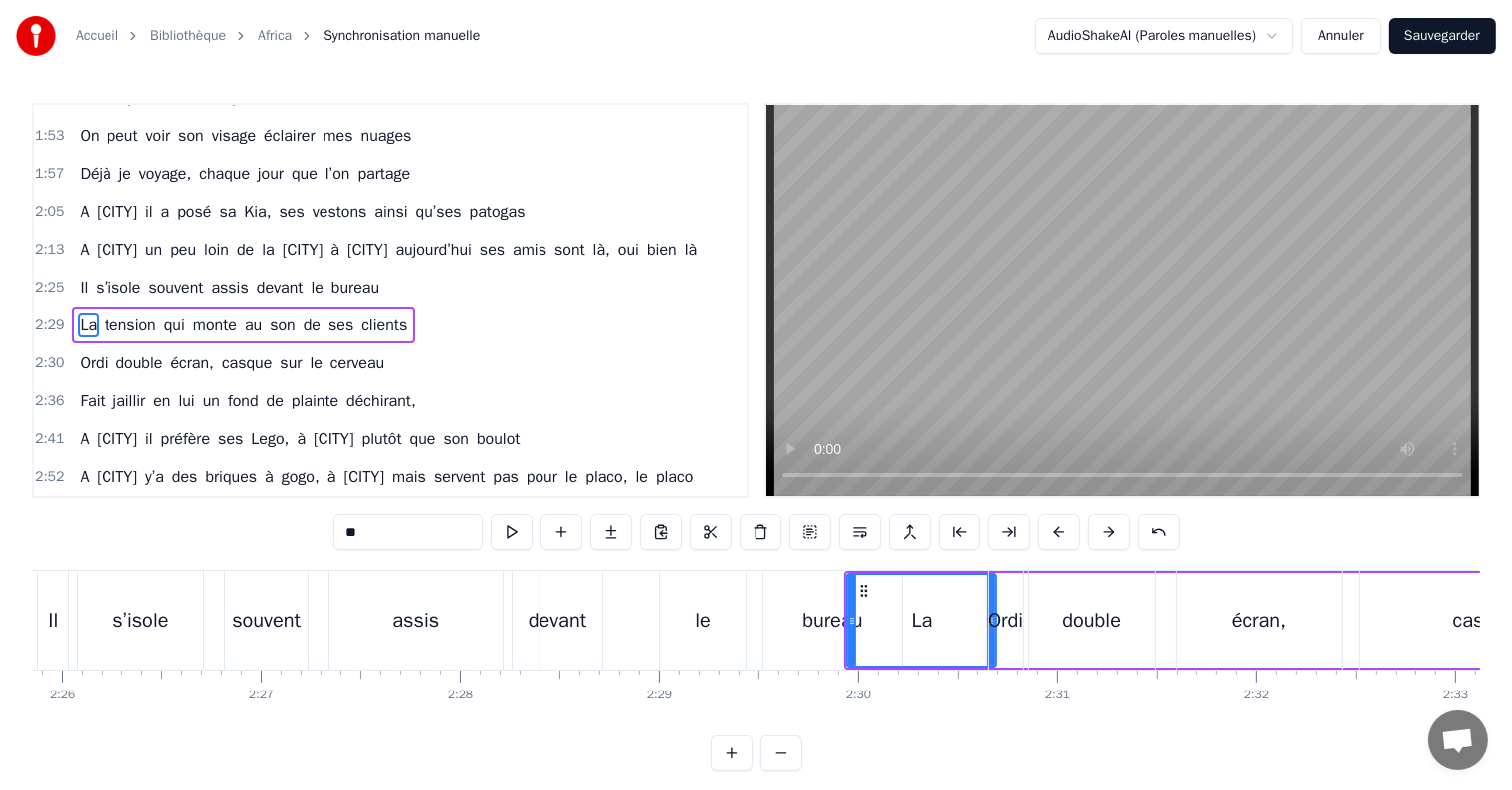 click at bounding box center (1109, 532) 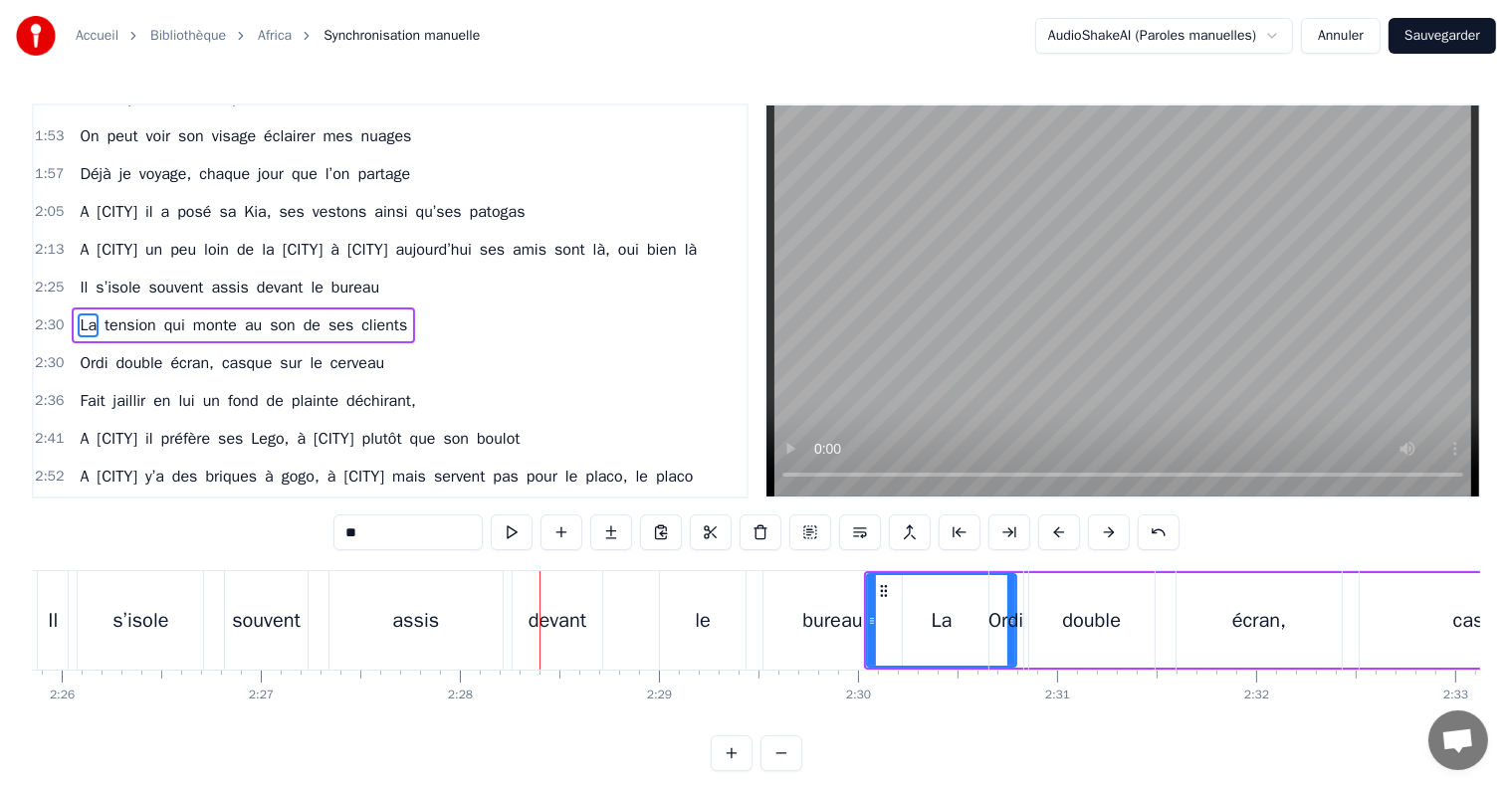 click at bounding box center (1109, 532) 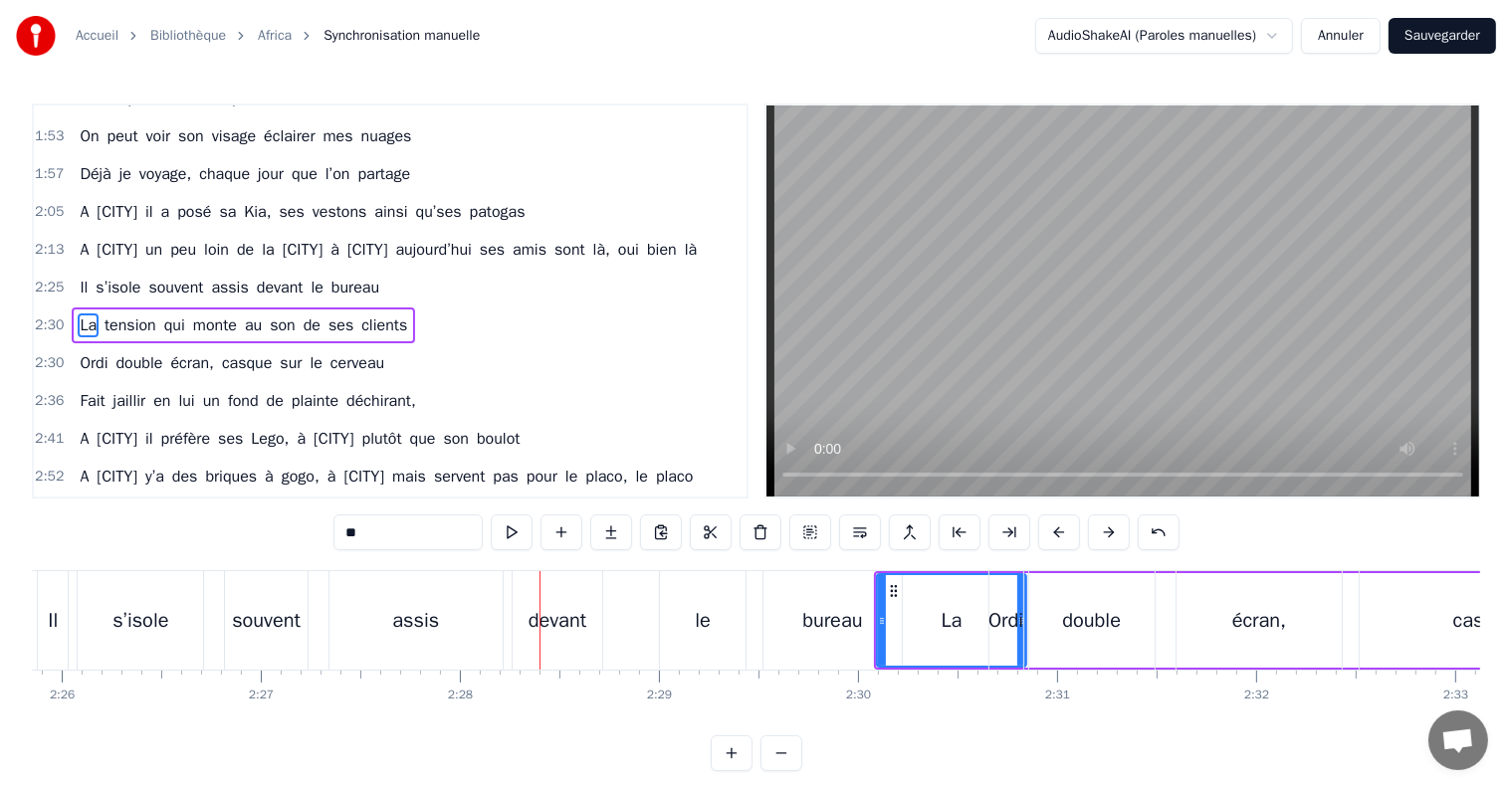 click at bounding box center (1109, 532) 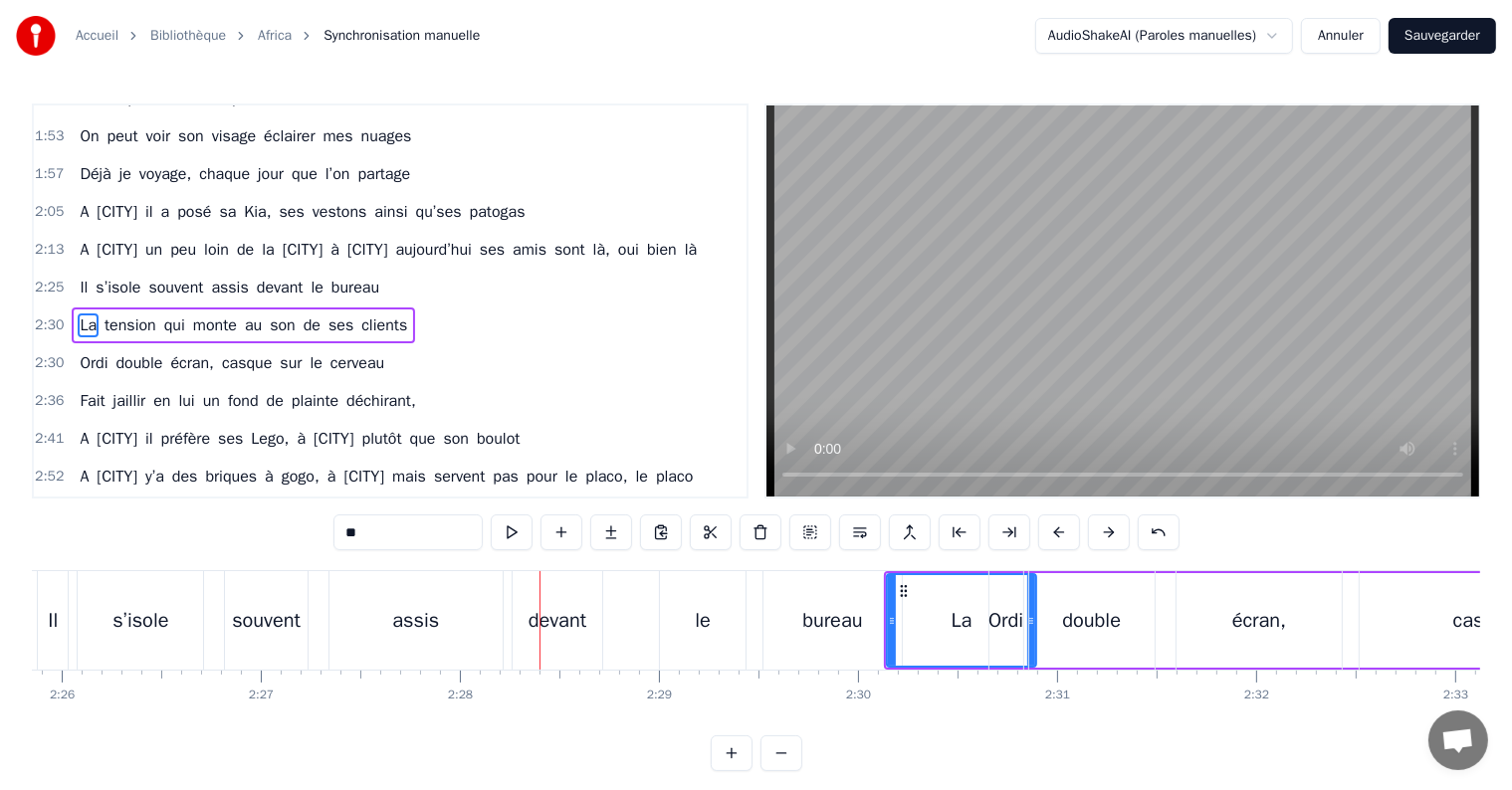 click at bounding box center [1109, 532] 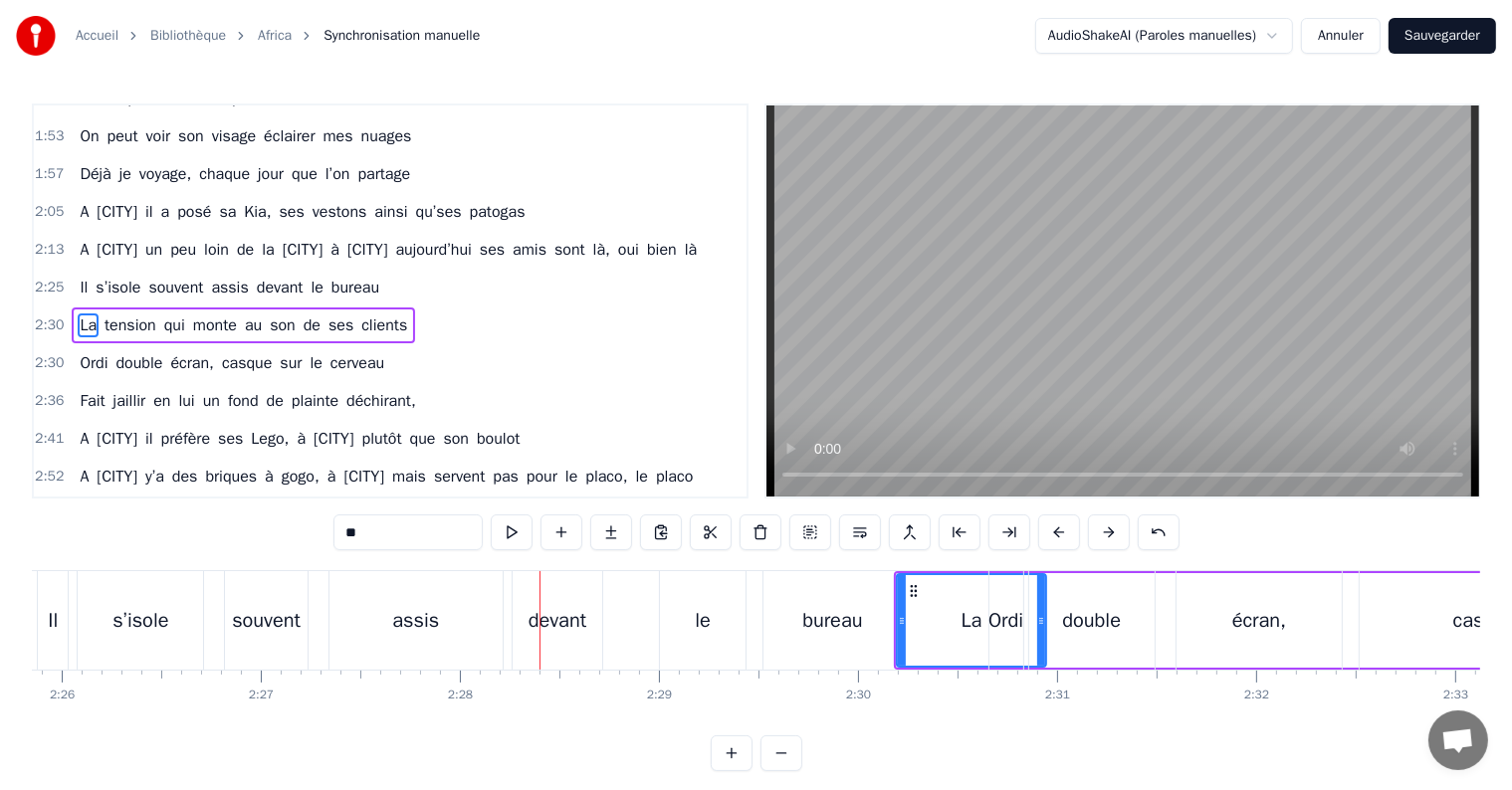 click at bounding box center (1109, 532) 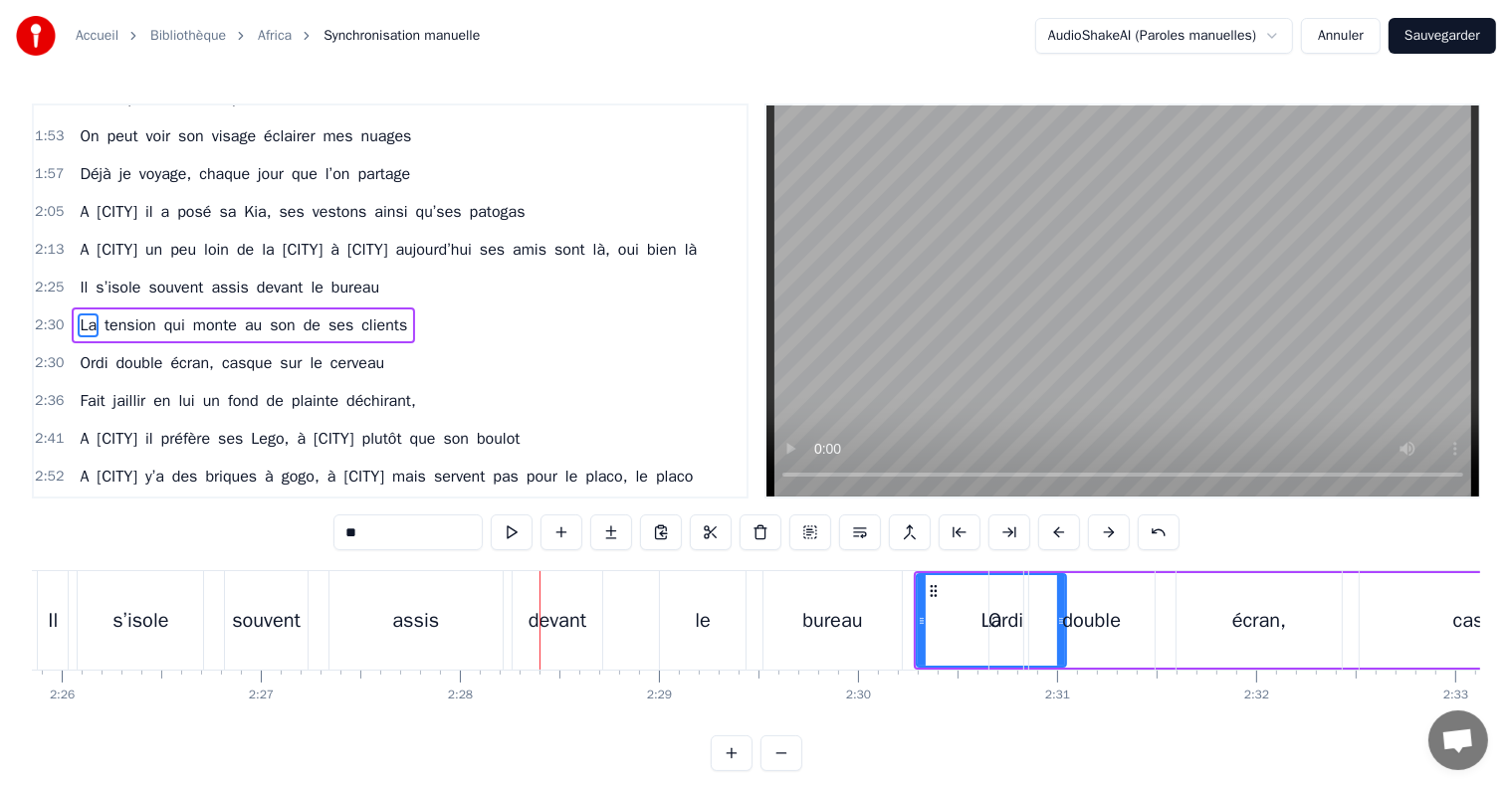 click at bounding box center (1109, 532) 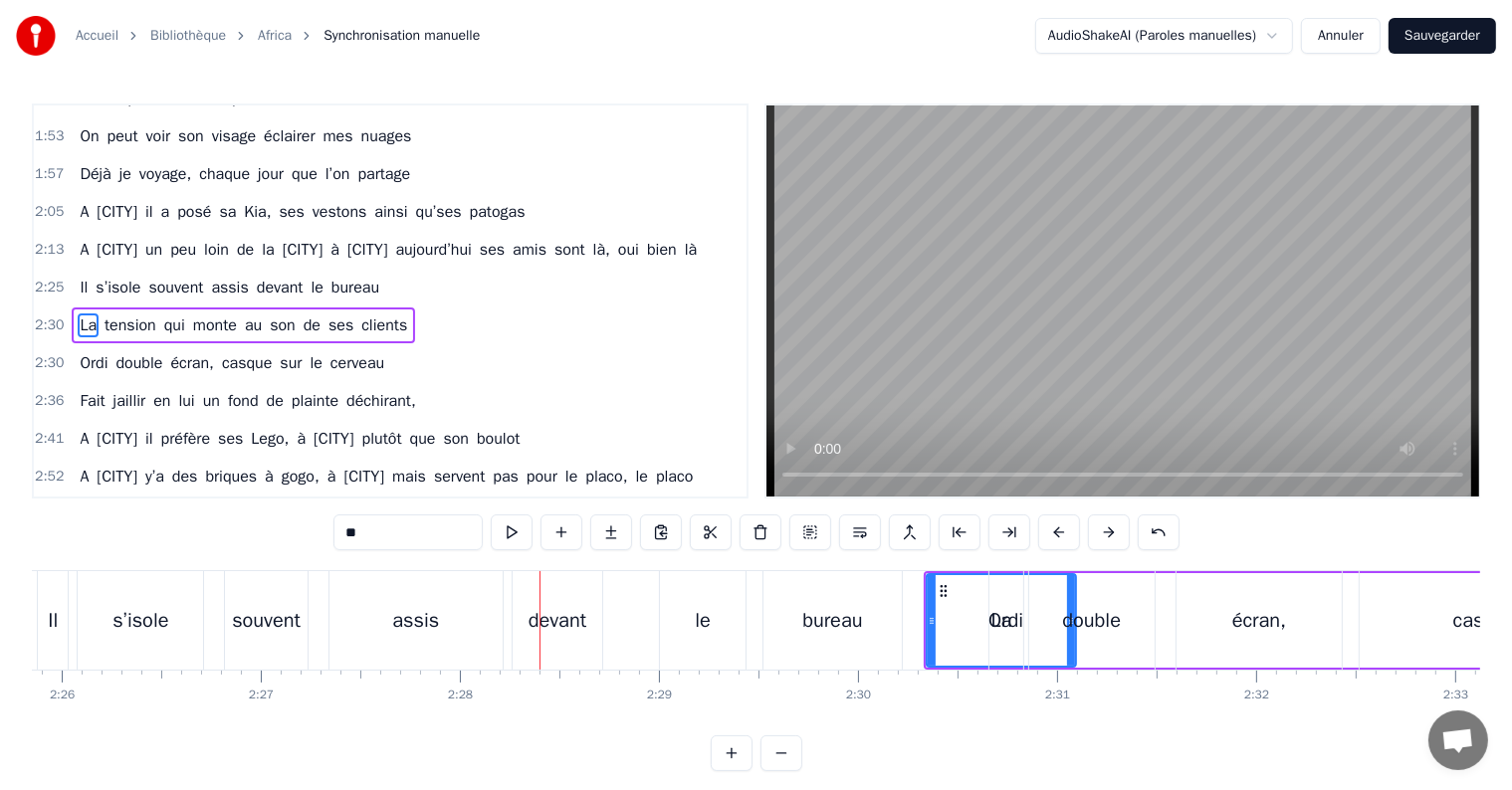 click at bounding box center (1109, 532) 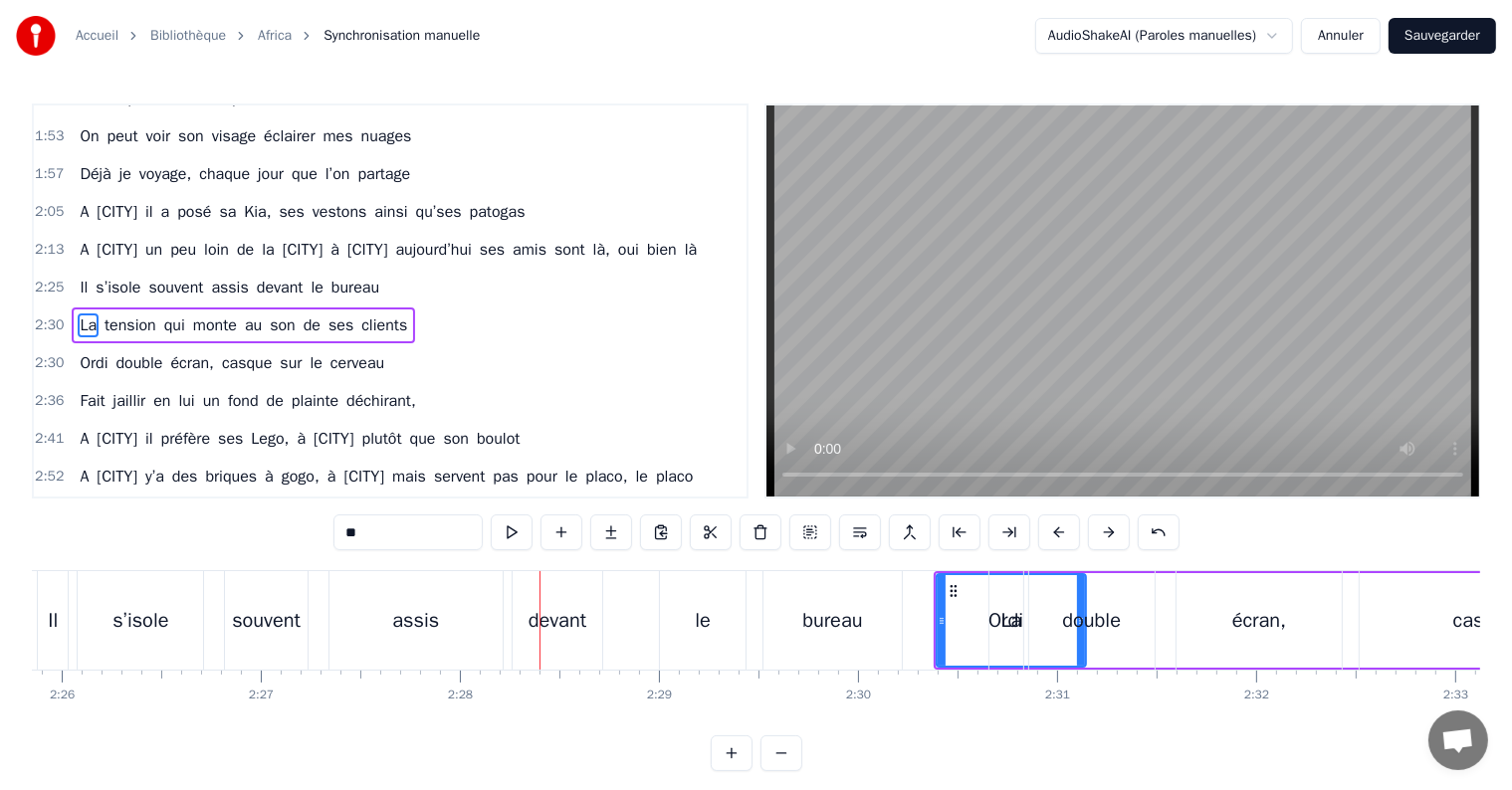 click at bounding box center [1109, 532] 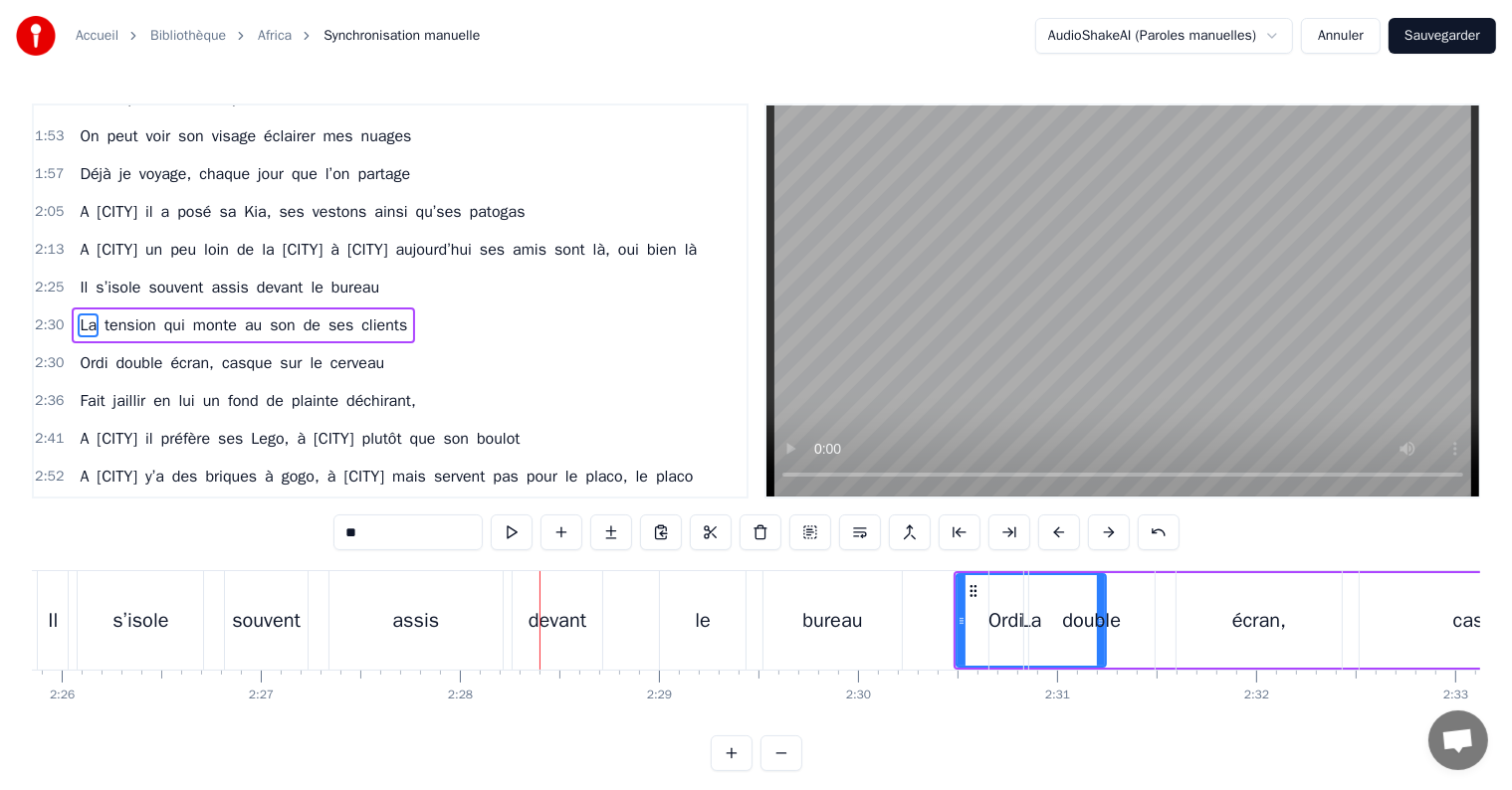 click at bounding box center [1109, 532] 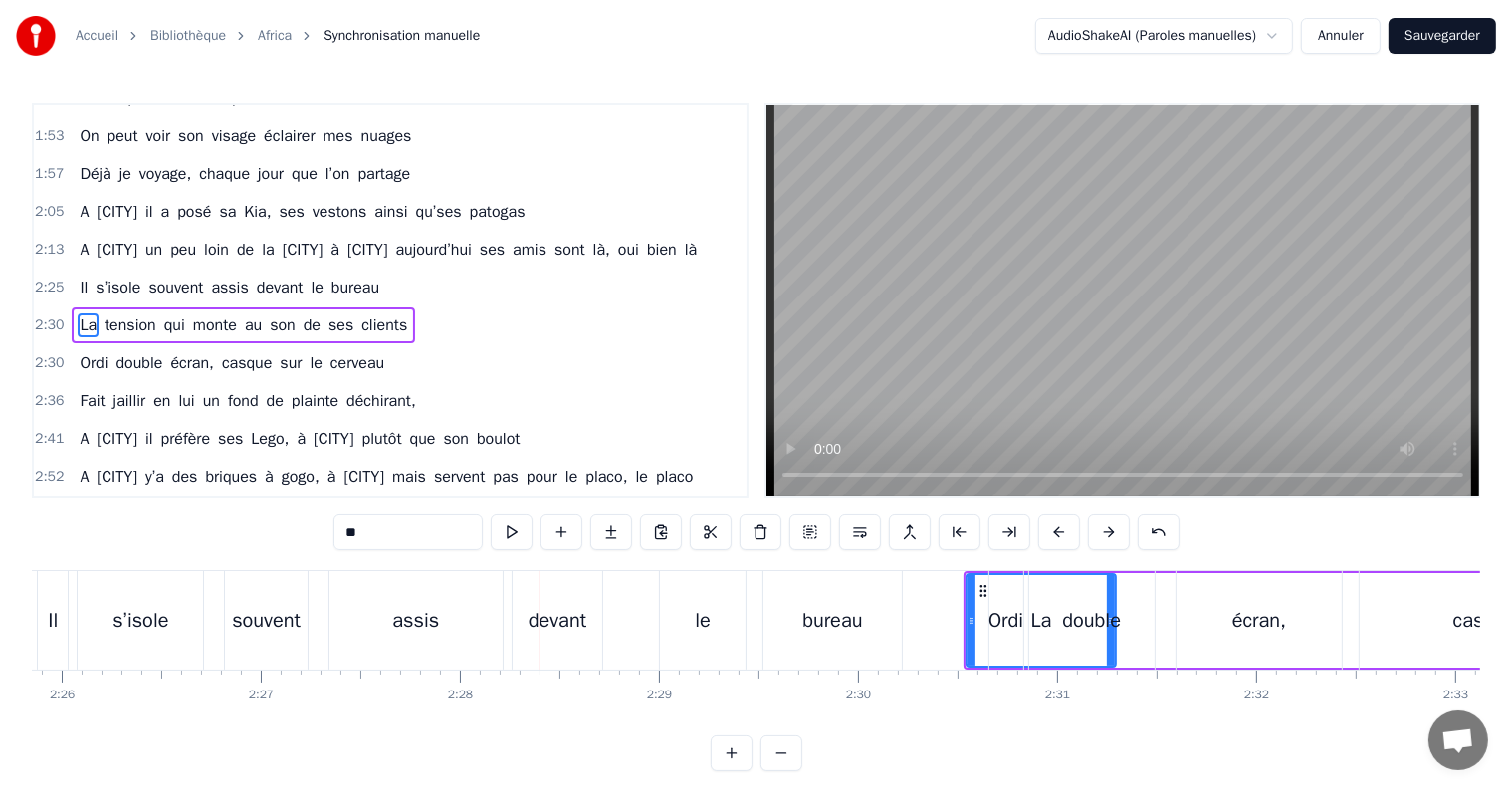 click at bounding box center (1109, 532) 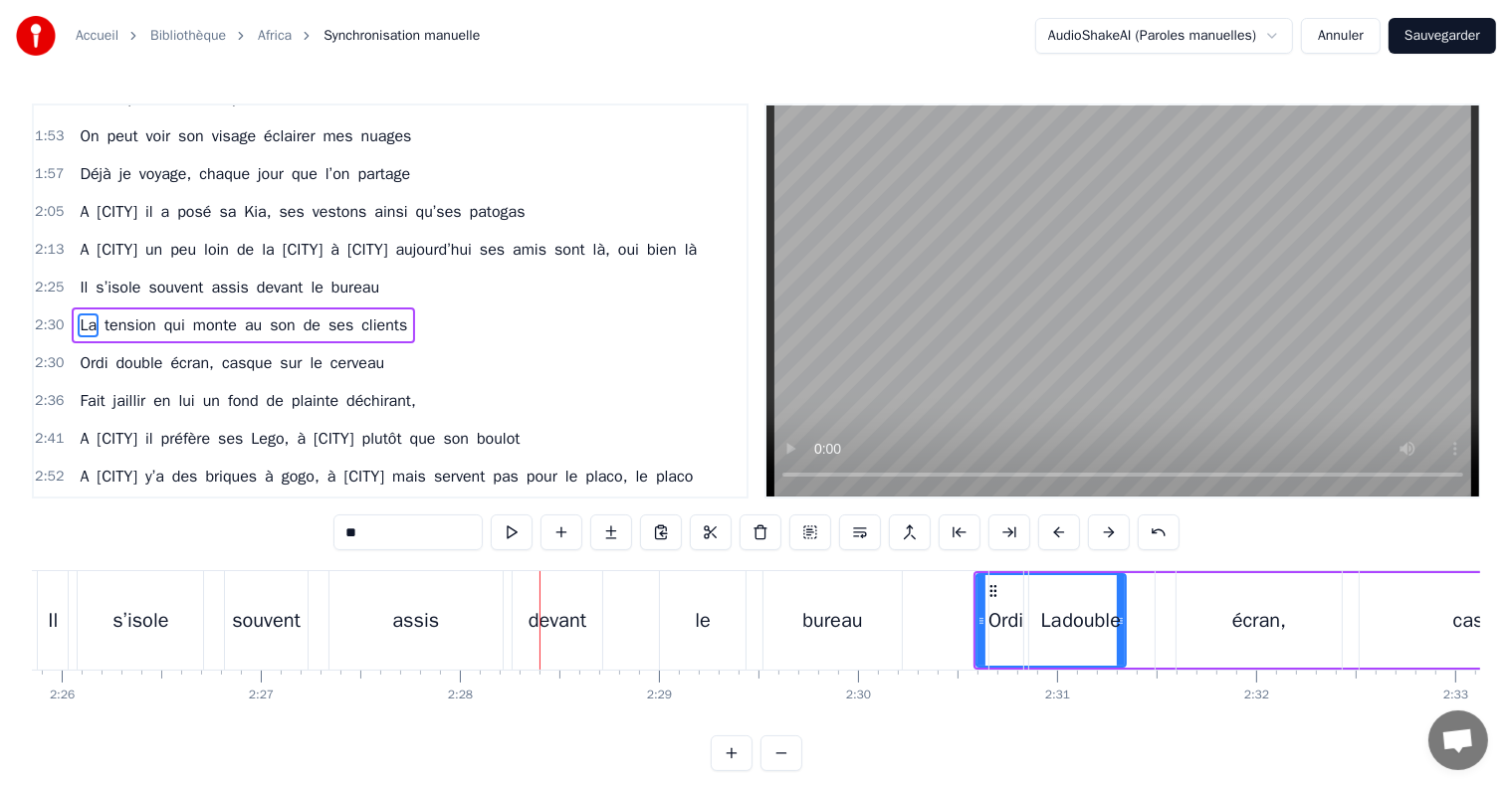 click at bounding box center (1109, 532) 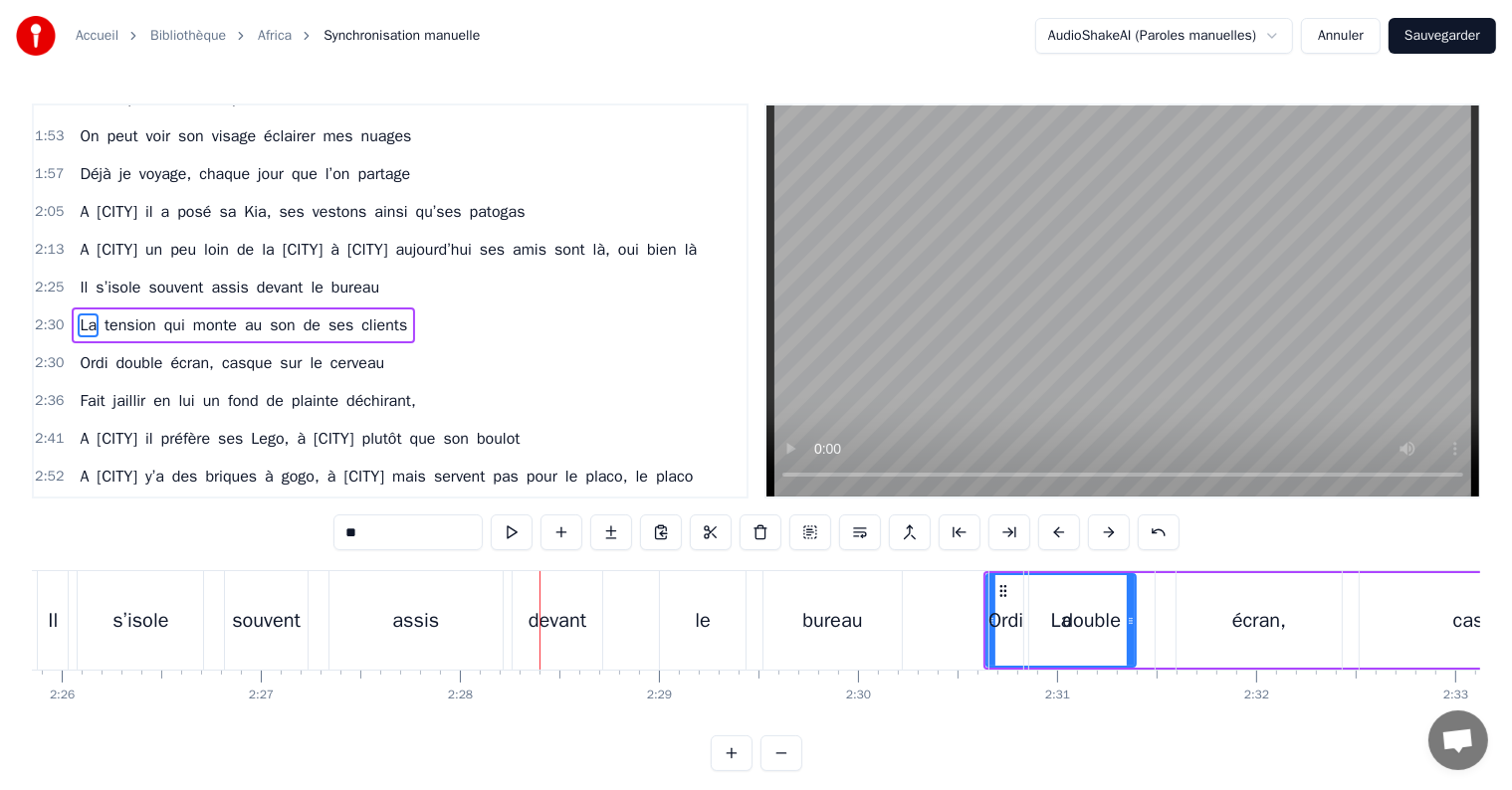 click at bounding box center [1109, 532] 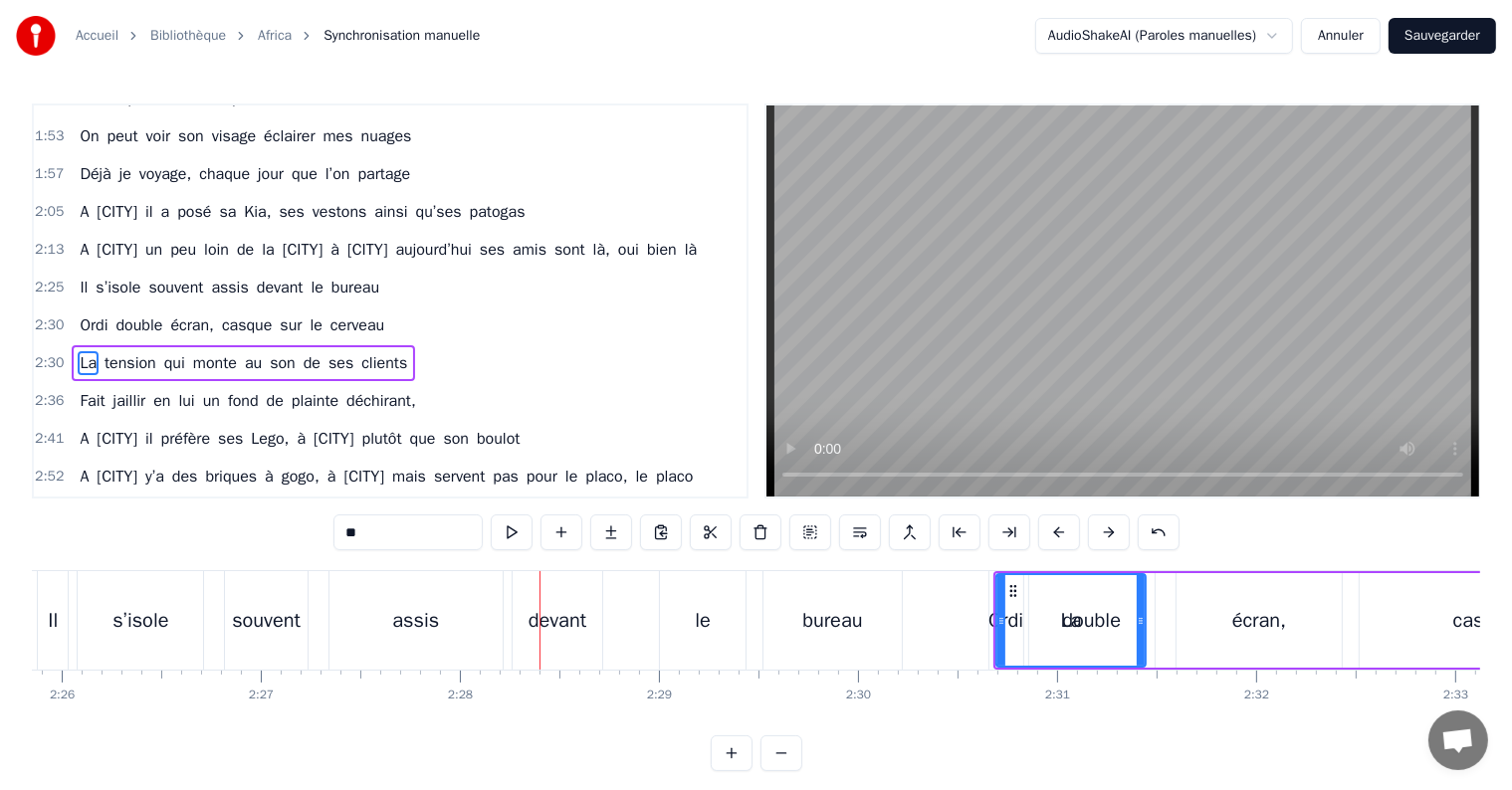 click at bounding box center [1109, 532] 